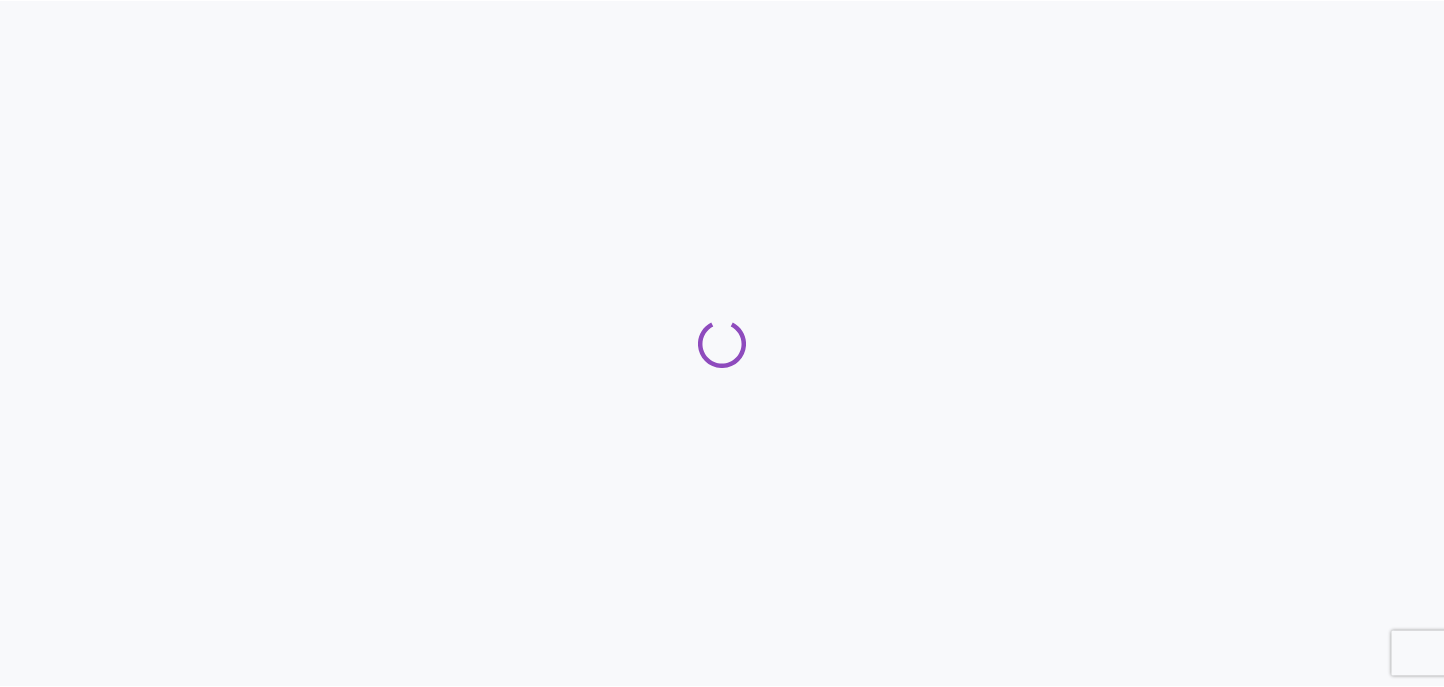 scroll, scrollTop: 0, scrollLeft: 0, axis: both 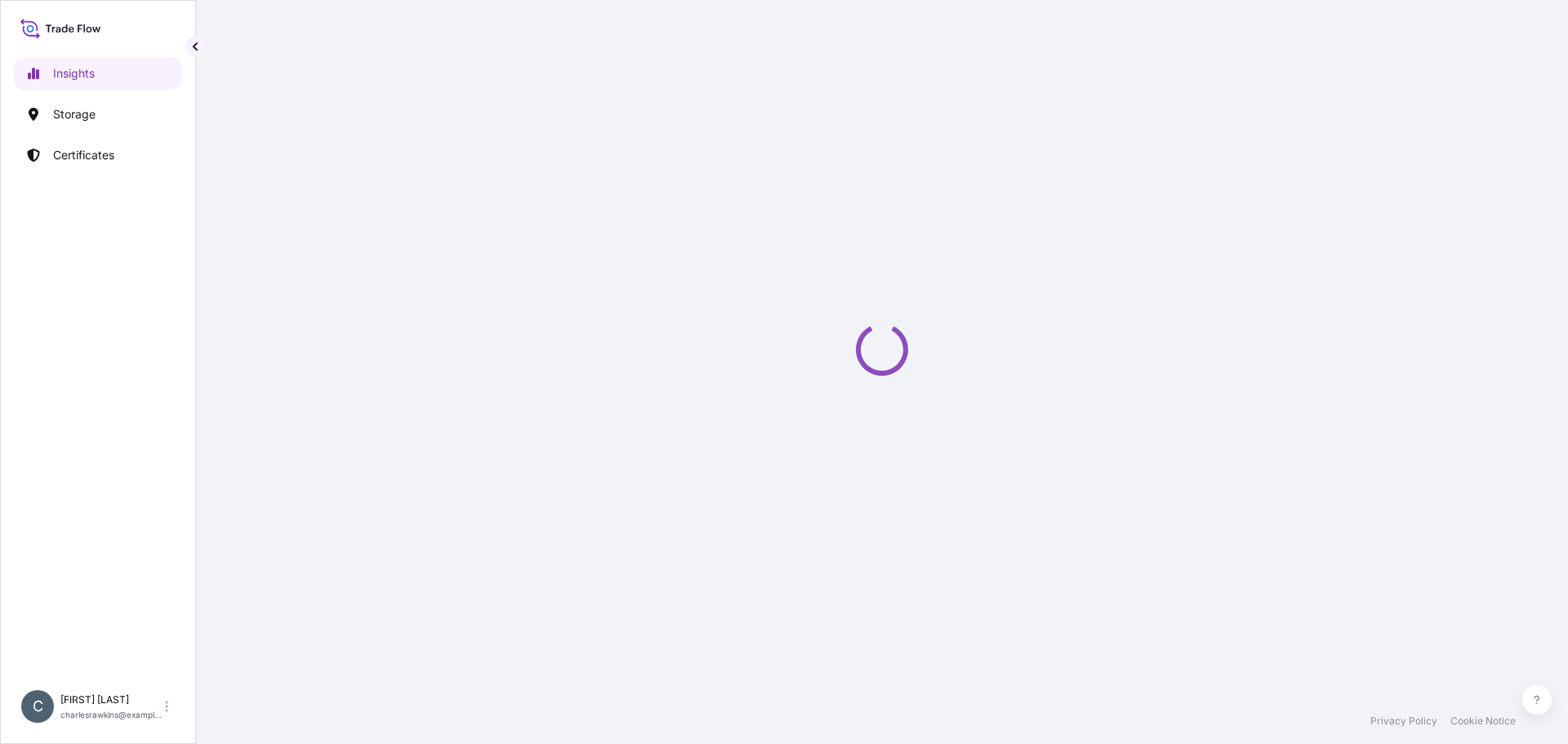select on "2025" 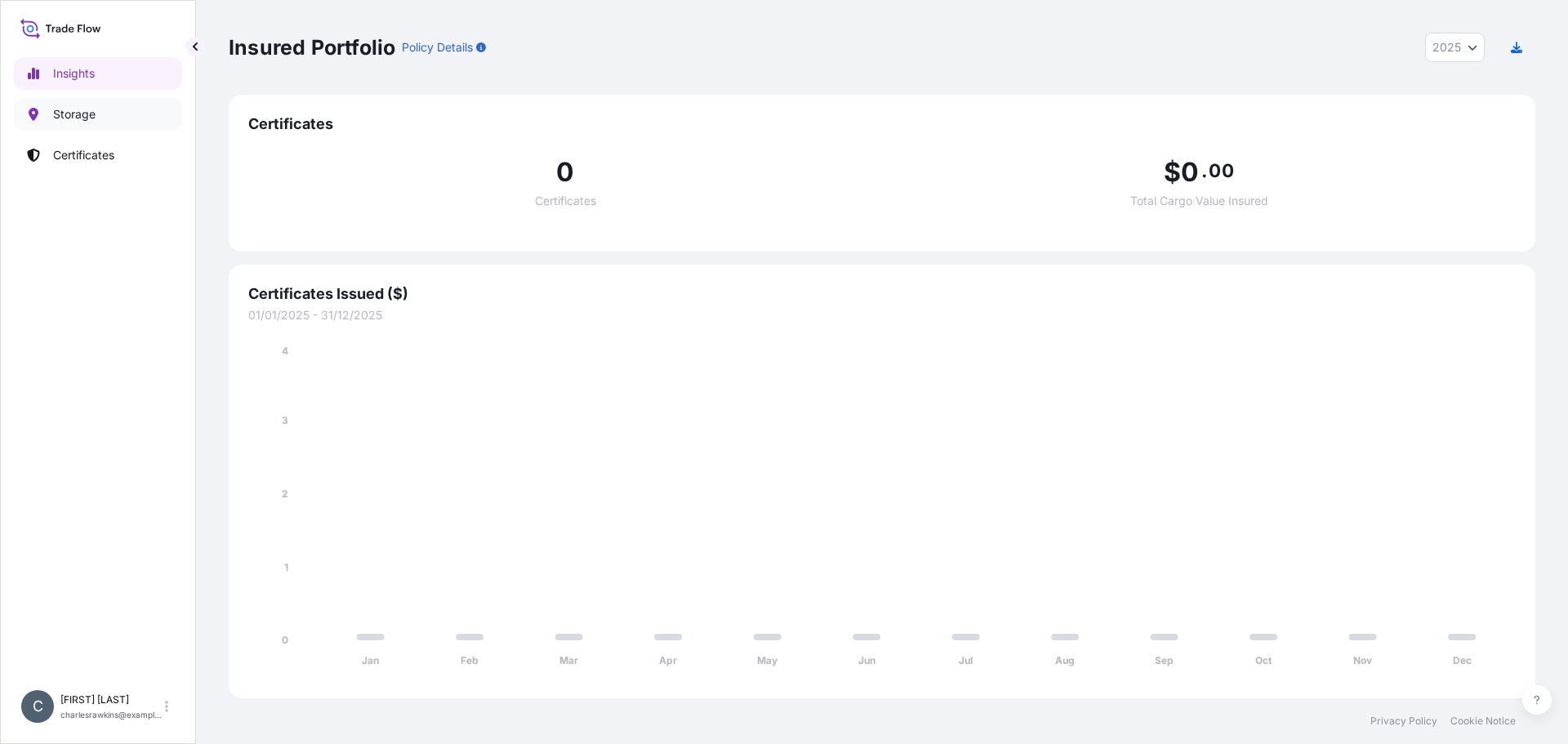 click on "Storage" at bounding box center (74, 114) 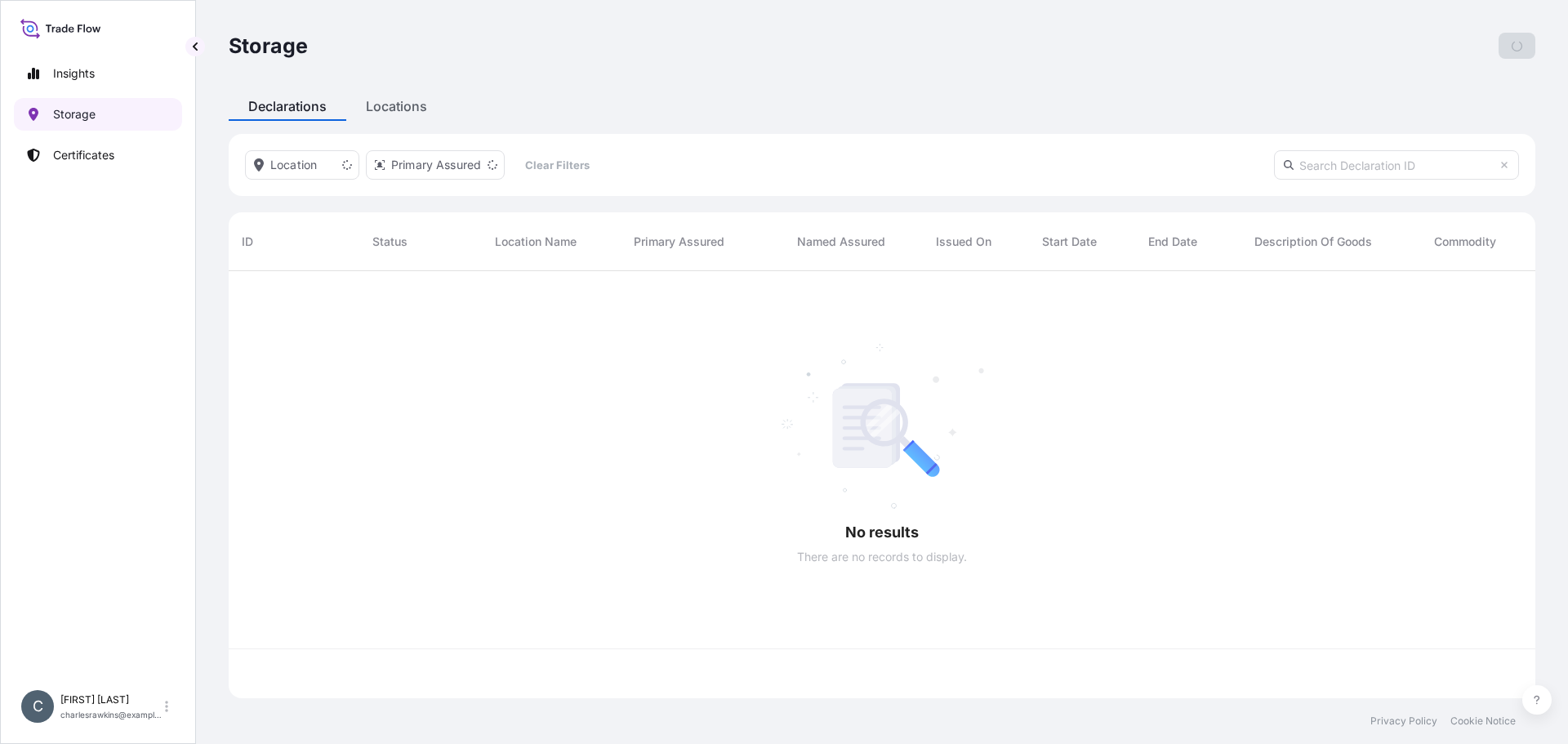 scroll, scrollTop: 13, scrollLeft: 13, axis: both 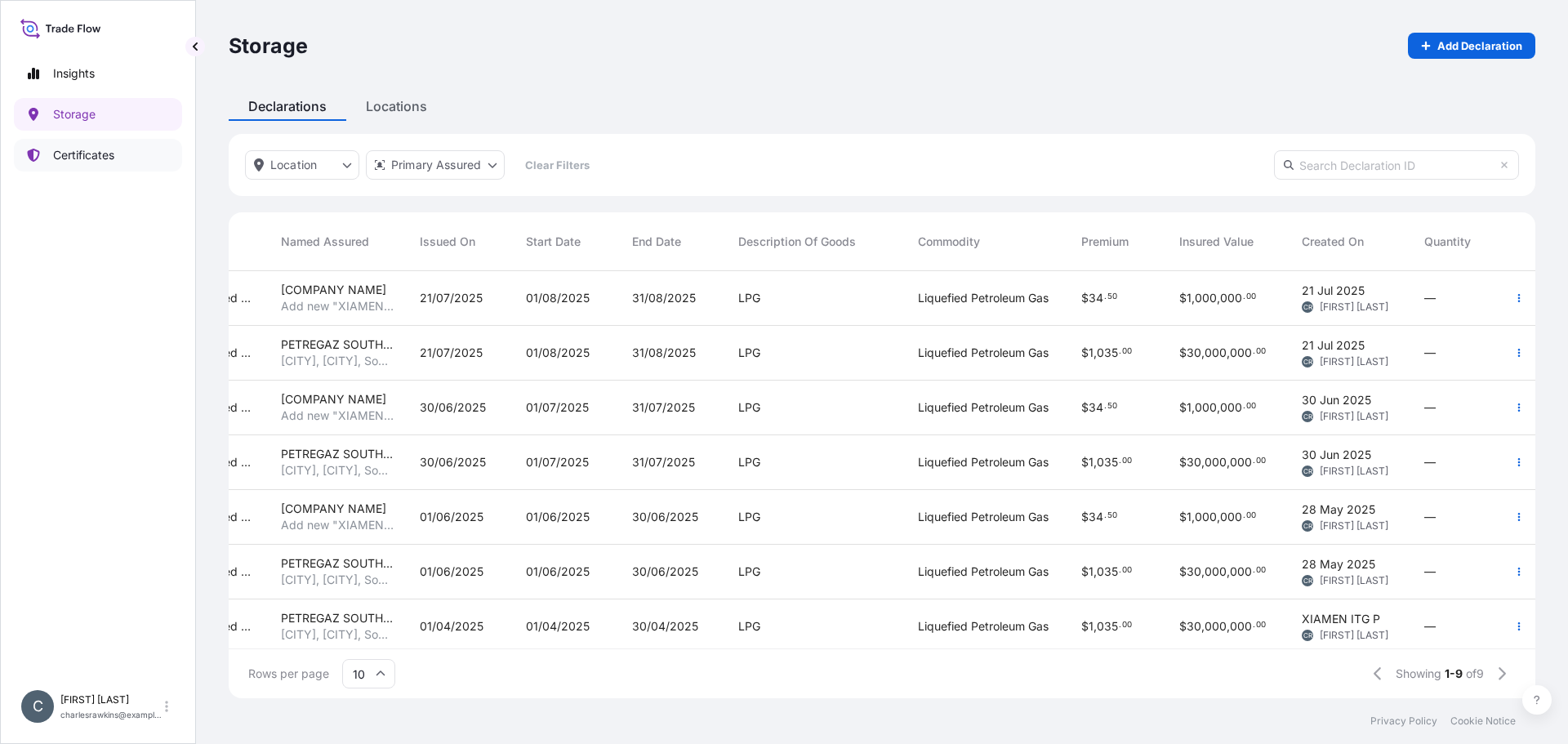 click on "Certificates" at bounding box center (98, 155) 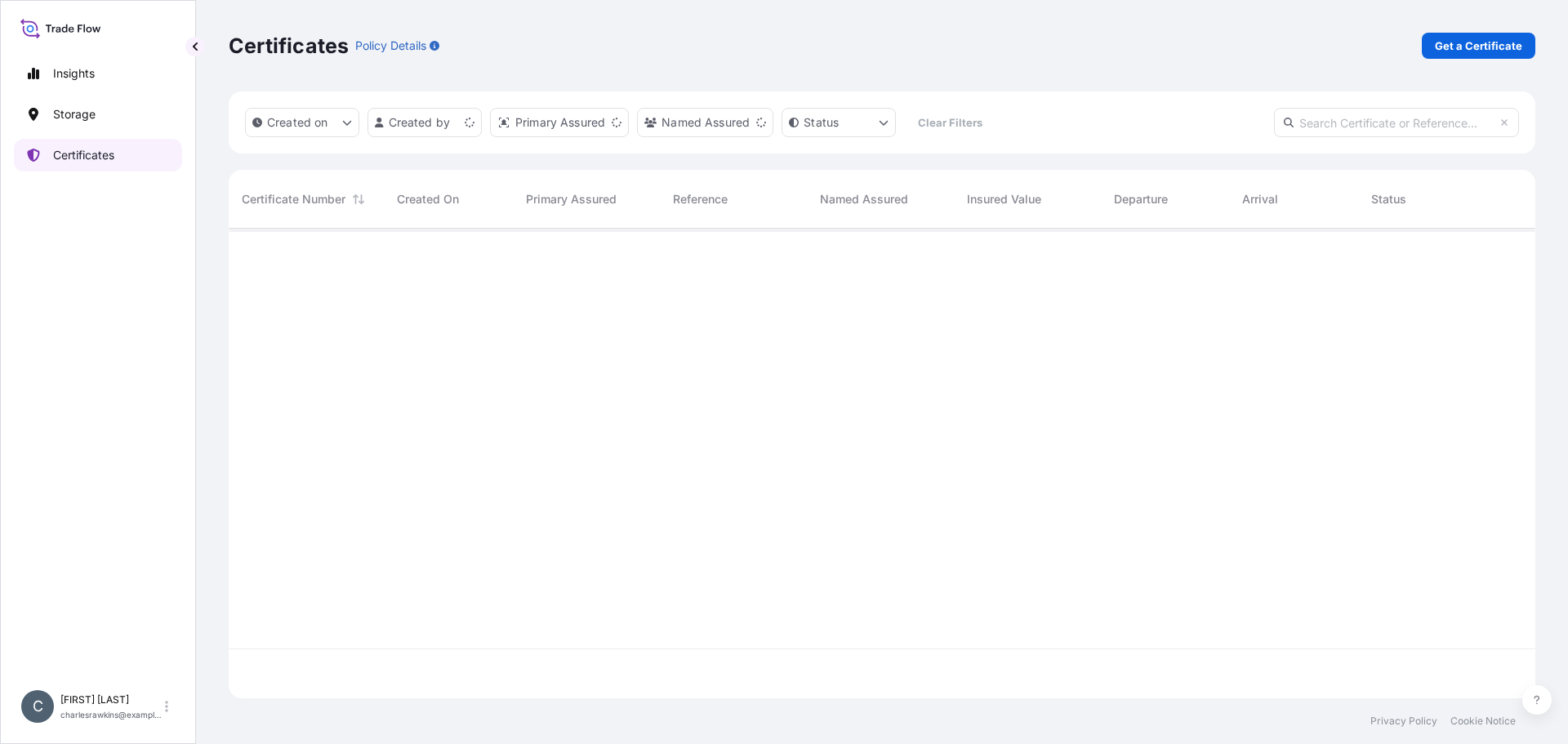 scroll, scrollTop: 13, scrollLeft: 13, axis: both 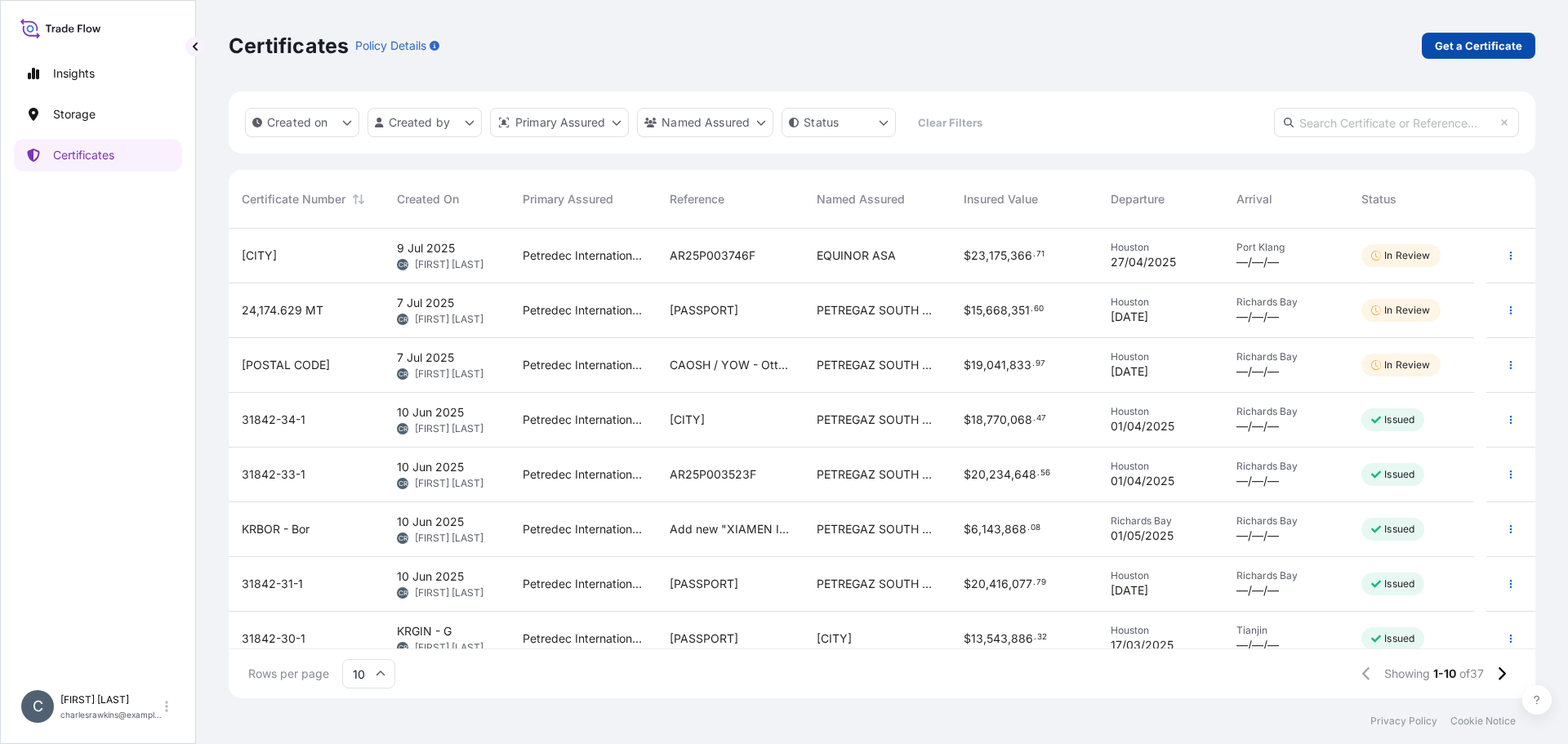 click on "Get a Certificate" at bounding box center (1478, 46) 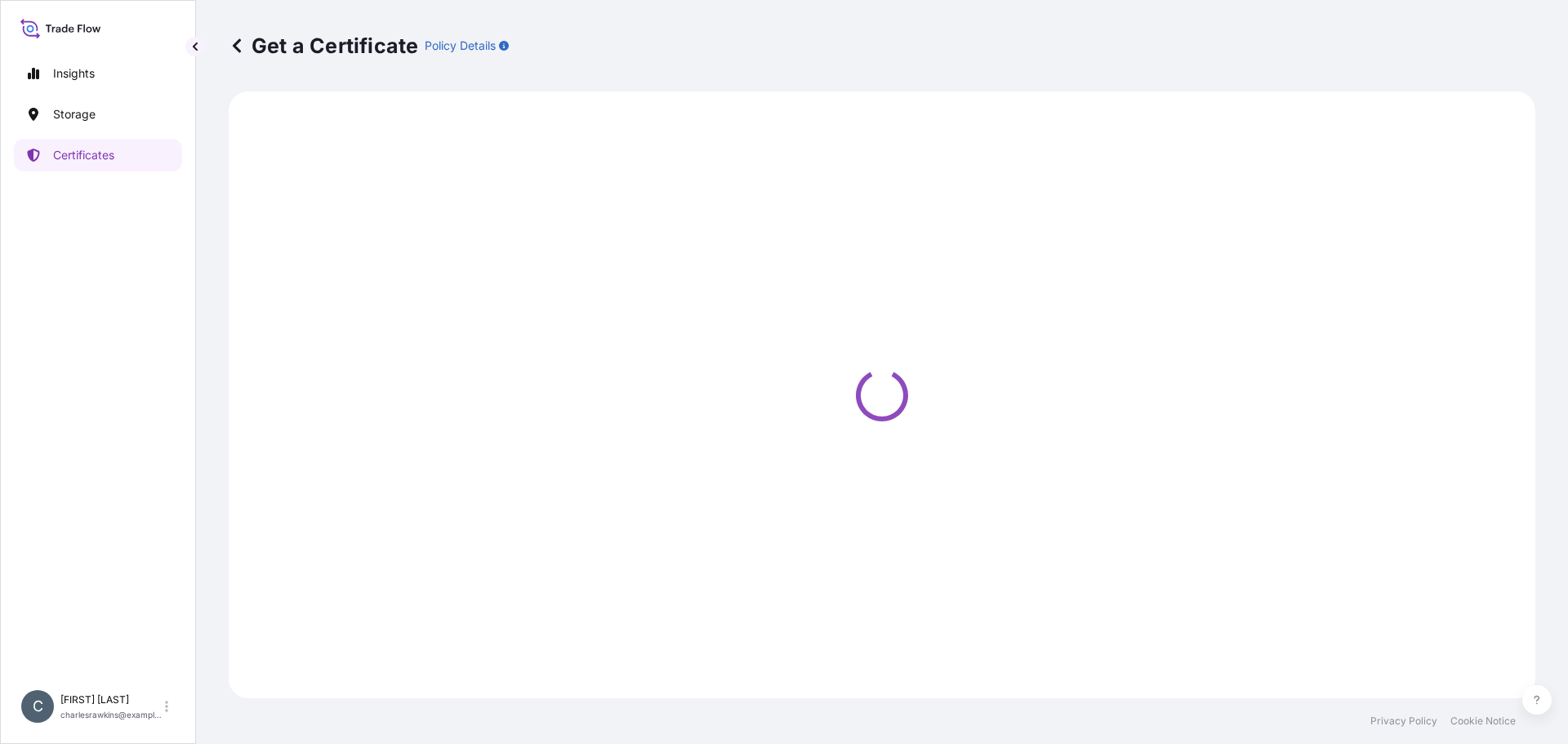 select on "Sea" 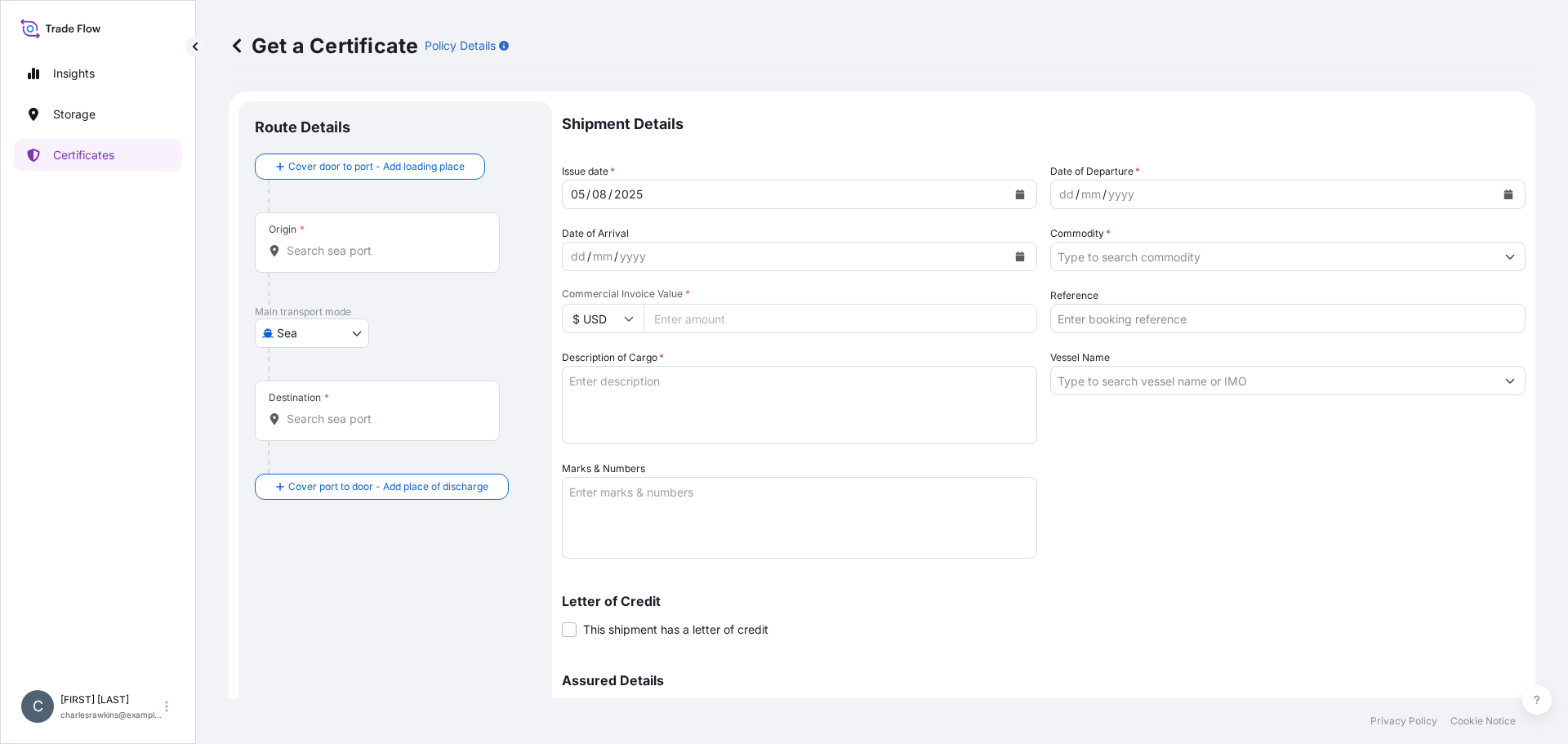 click on "Origin *" at bounding box center (383, 251) 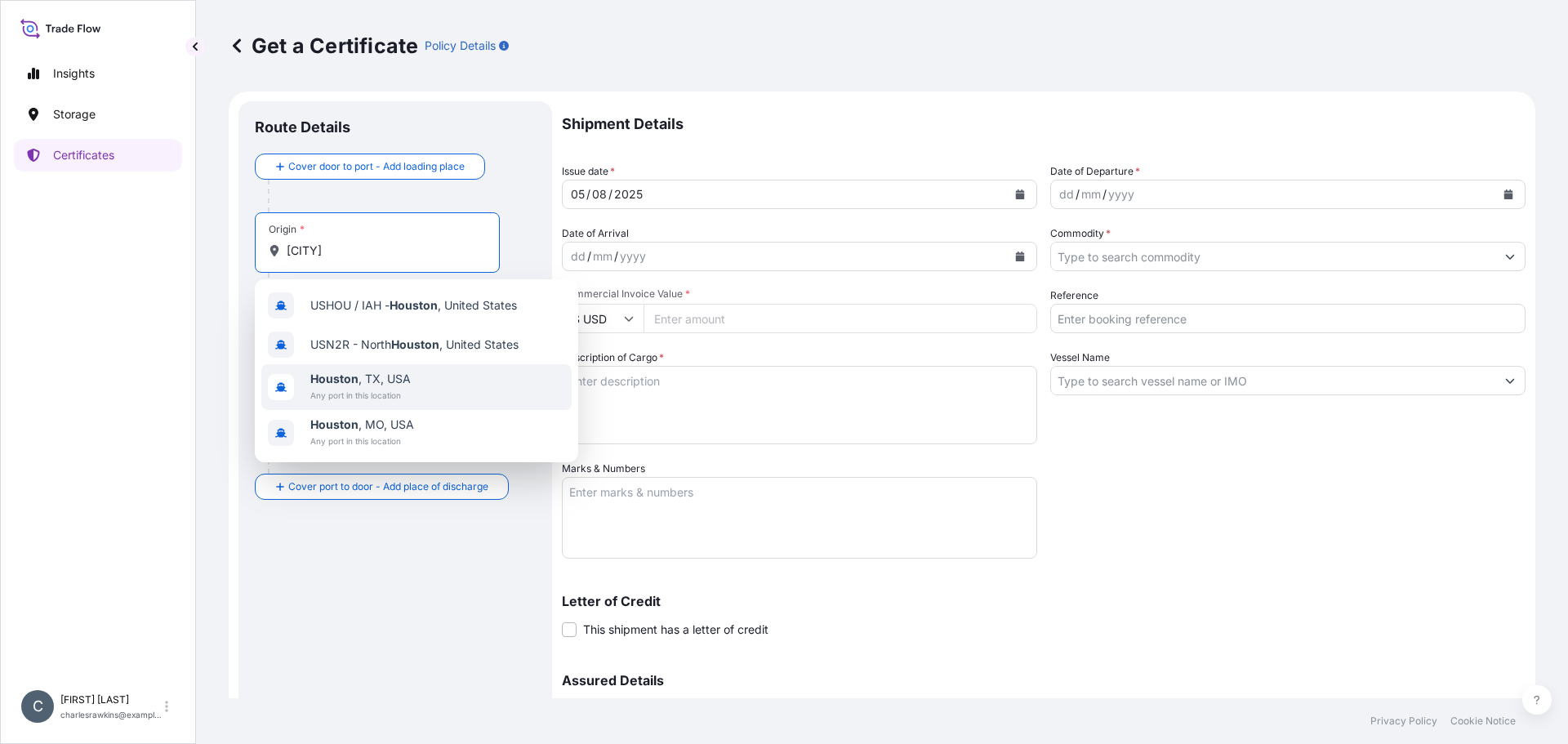 click on "Use "COMM"" at bounding box center (360, 379) 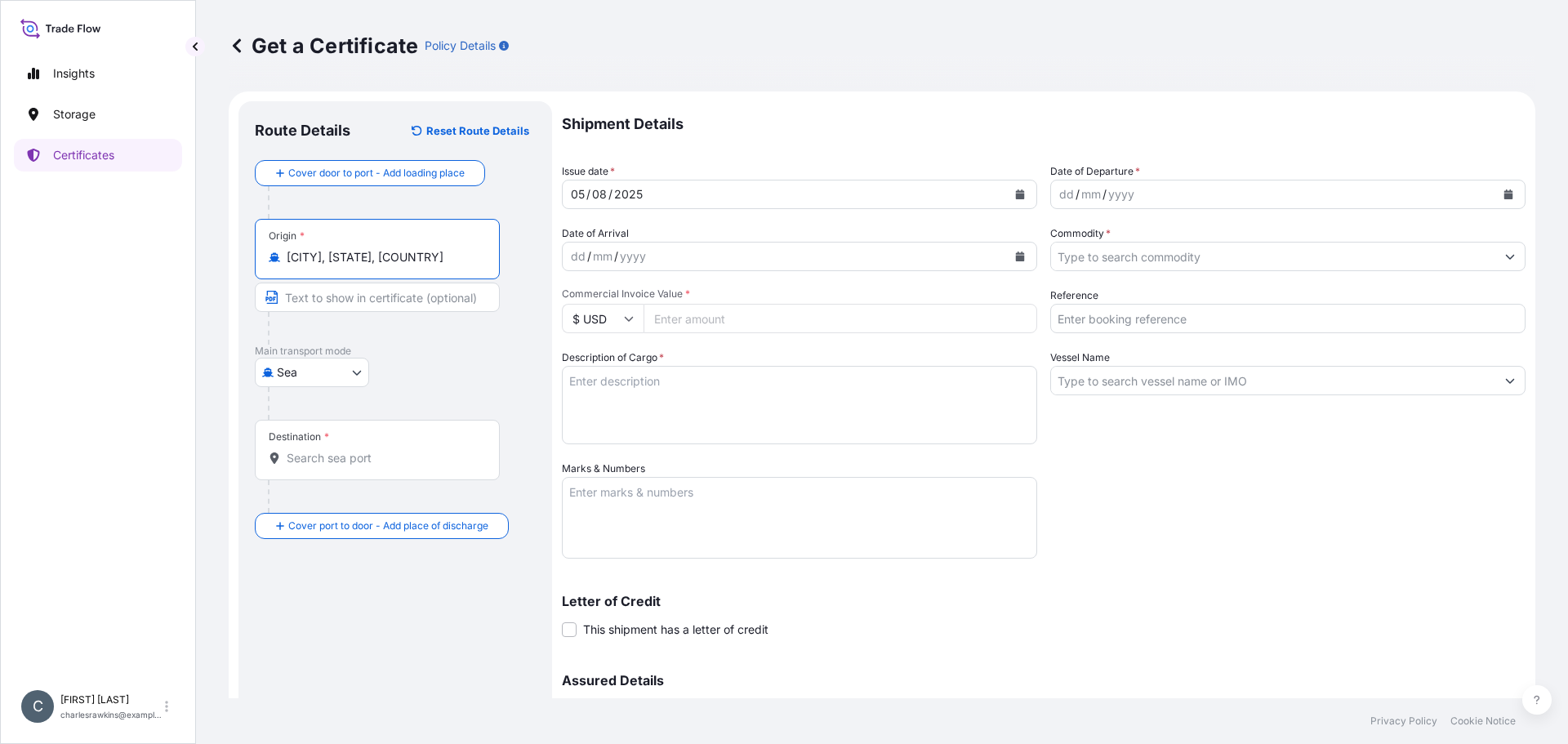 type on "[CITY], [STATE], [COUNTRY]" 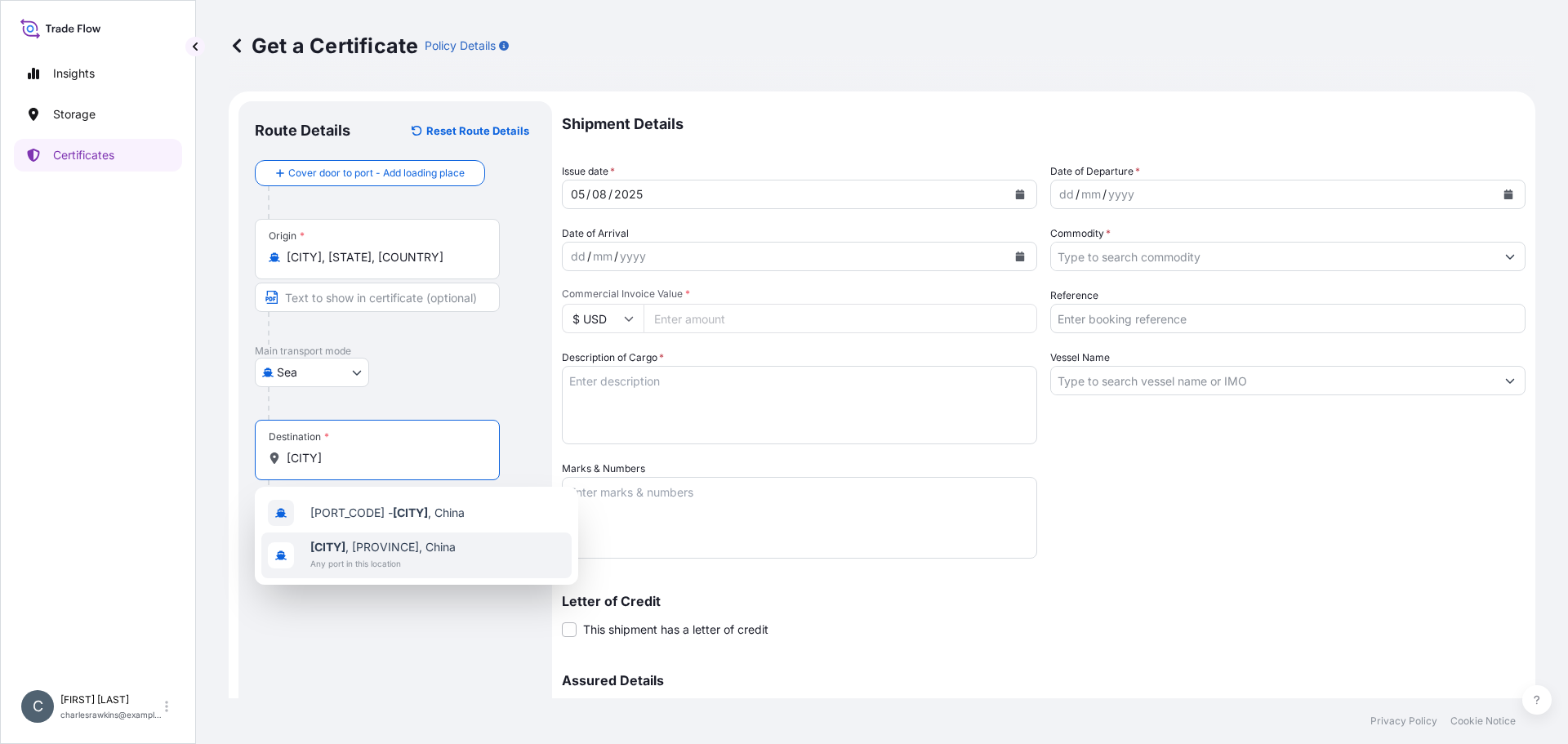 click on "[CITY] , [STATE], [COUNTRY]" at bounding box center [383, 547] 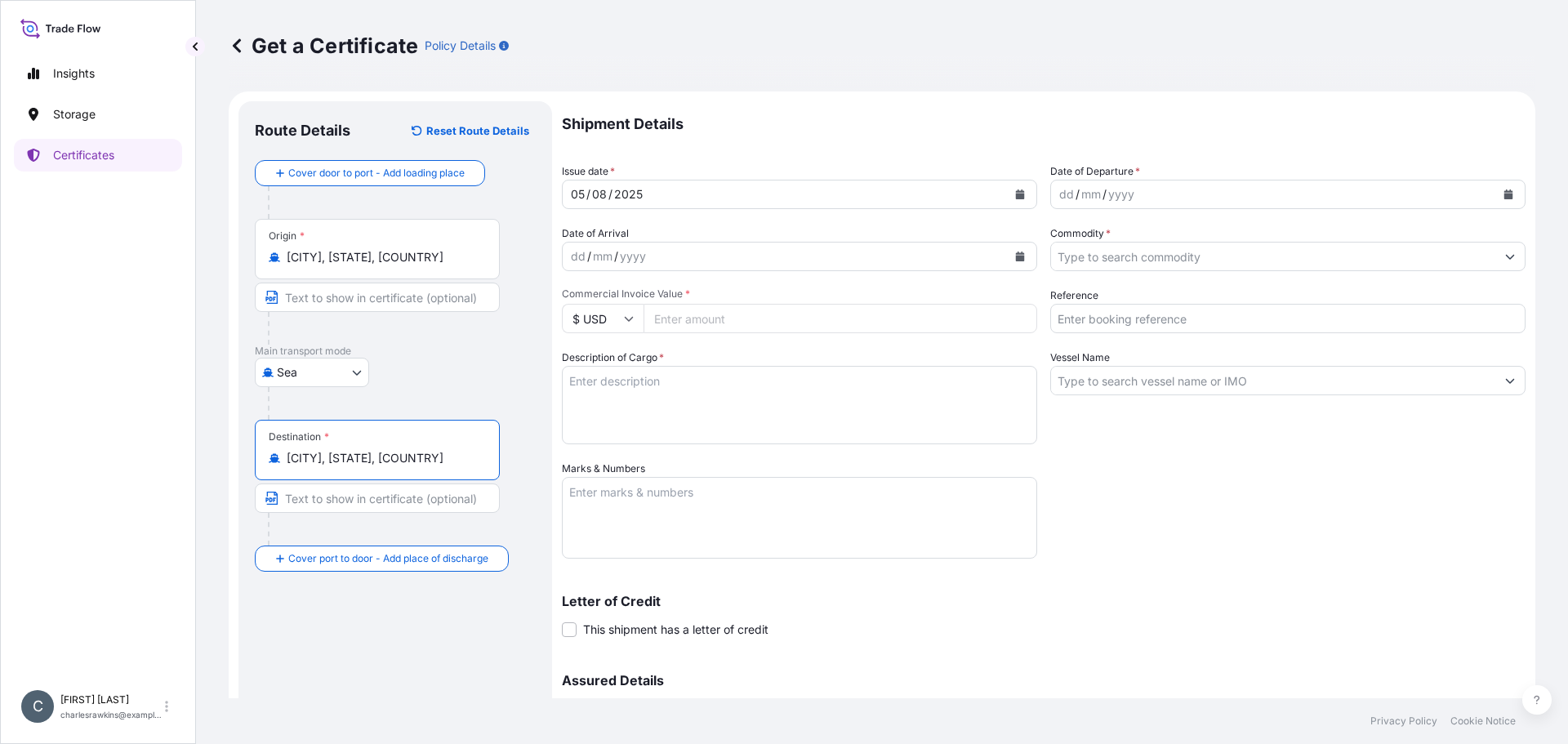 type on "[CITY], [STATE], [COUNTRY]" 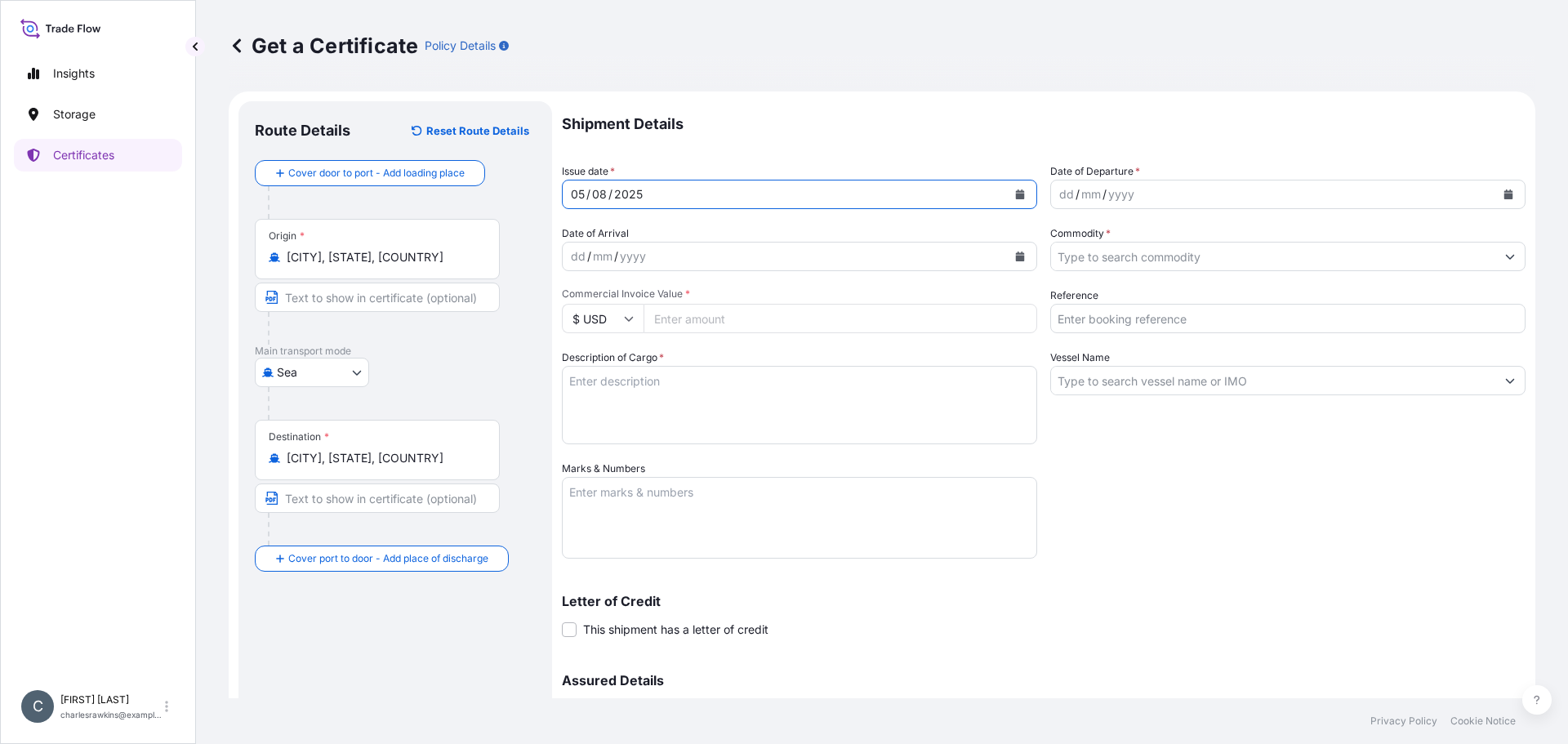 click 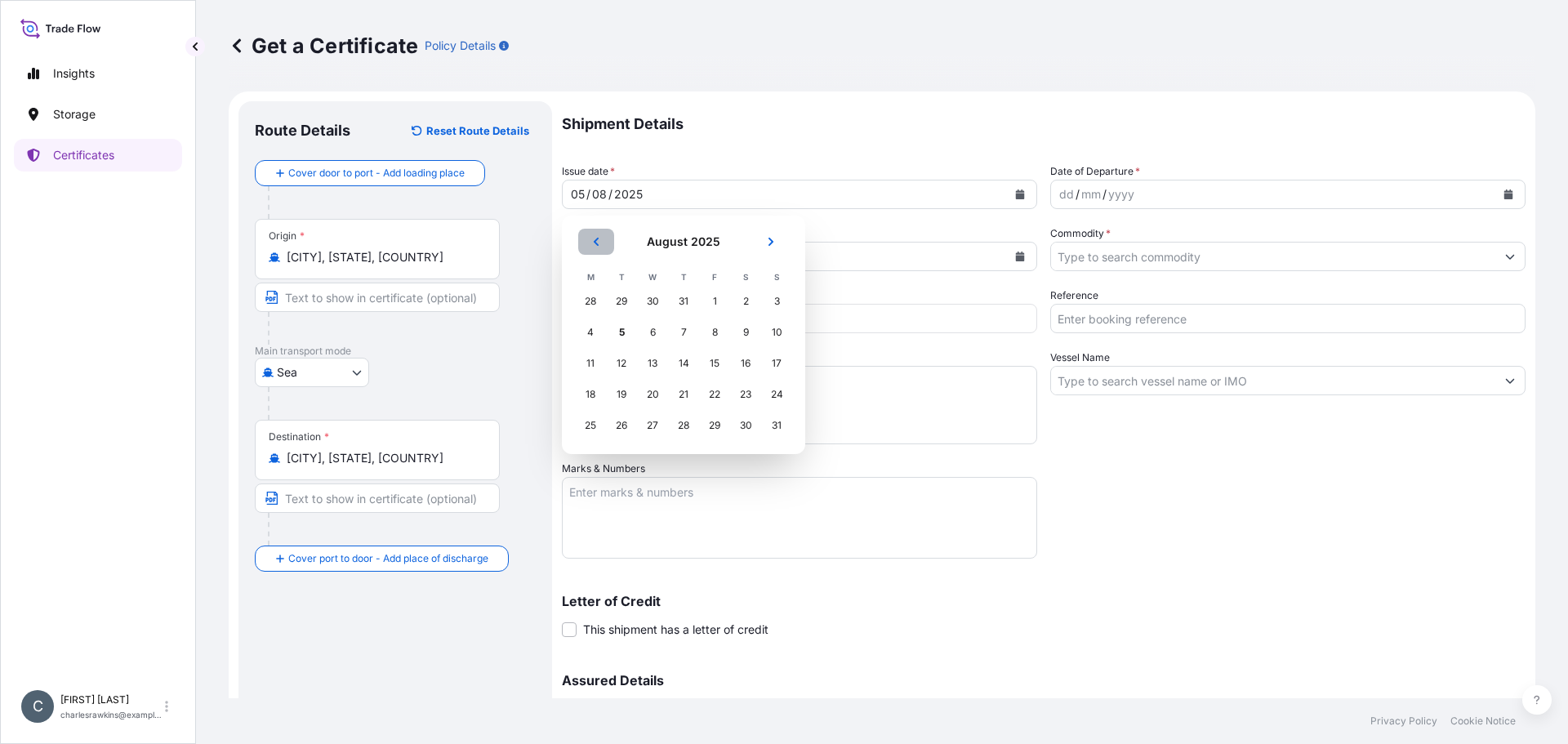 click 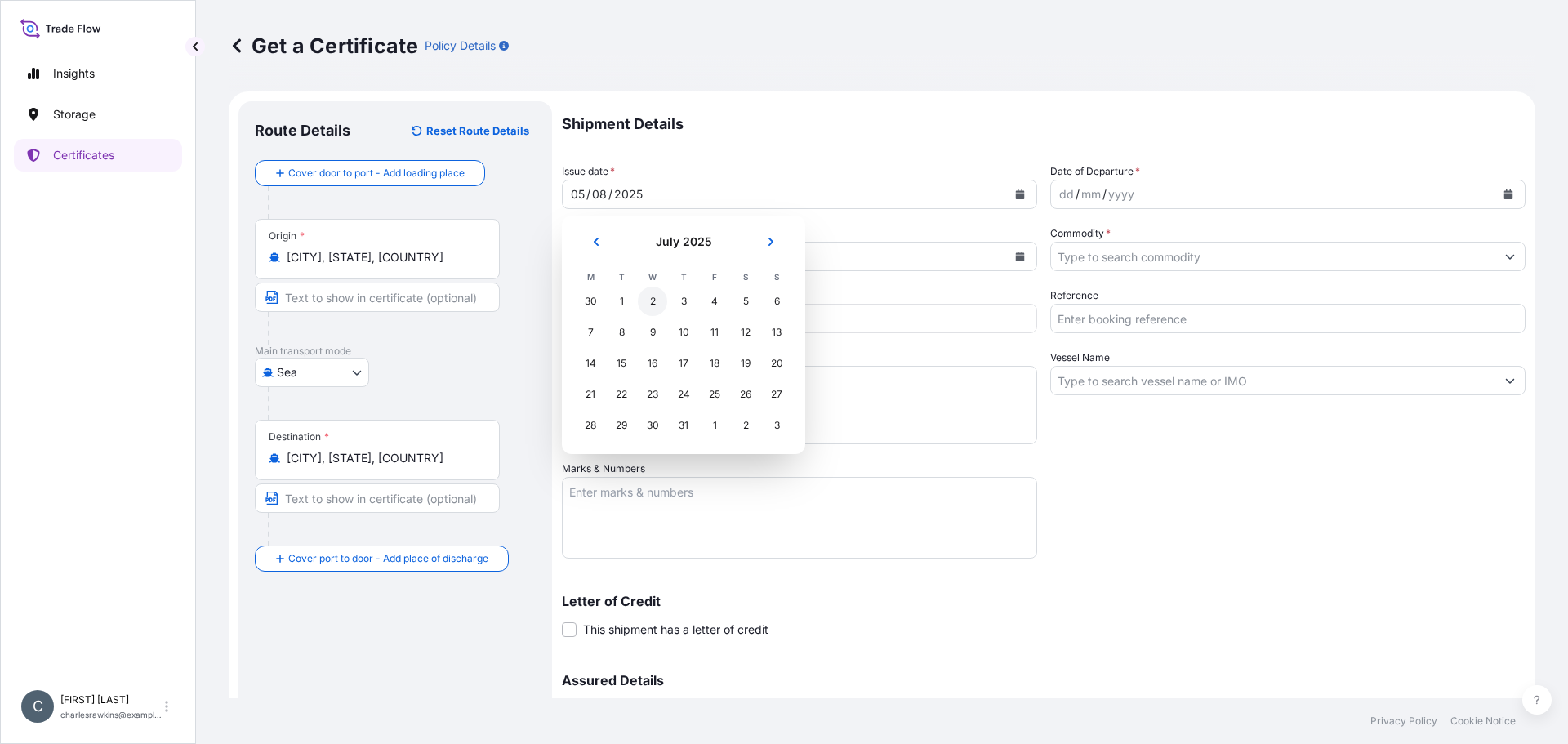 click on "2" at bounding box center [653, 301] 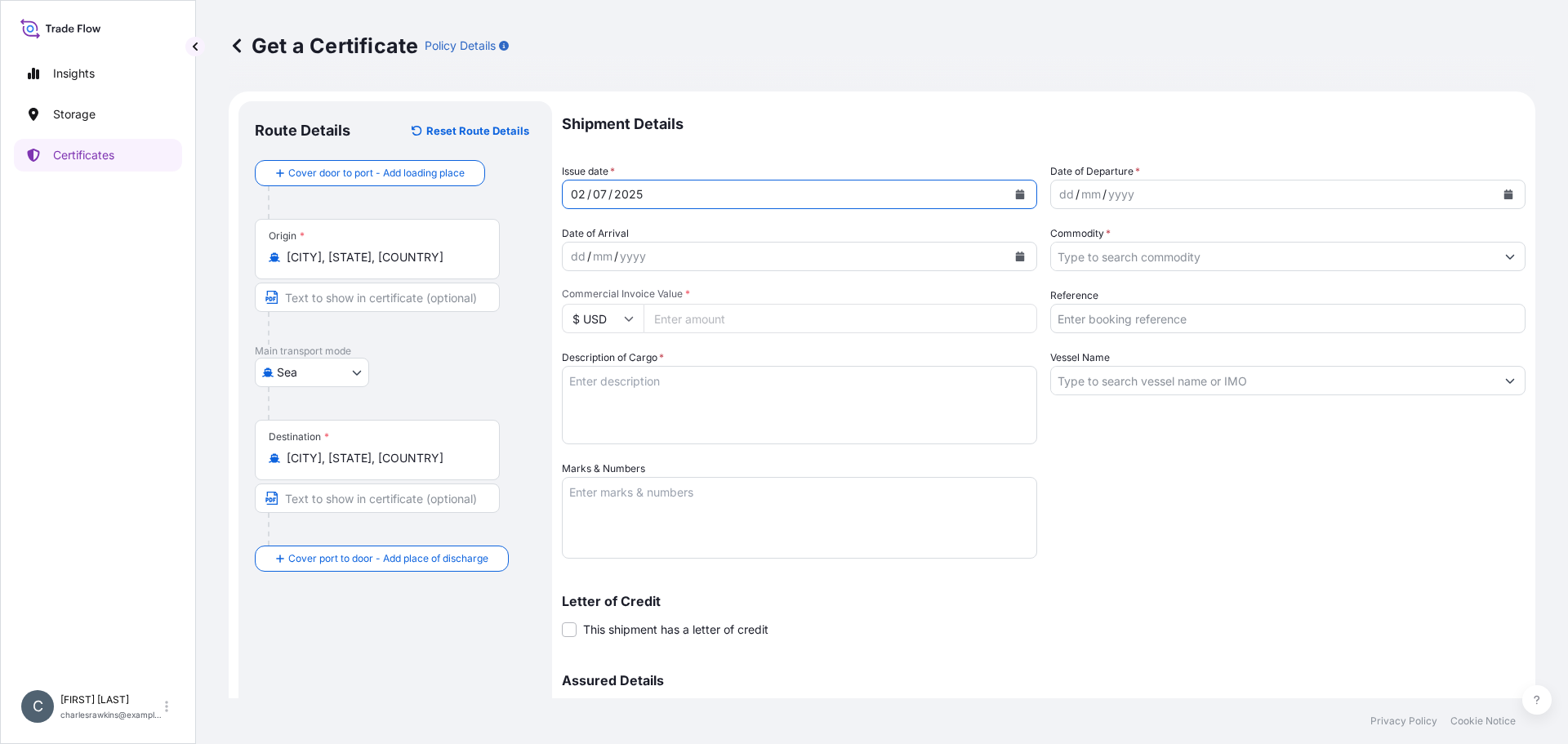 click 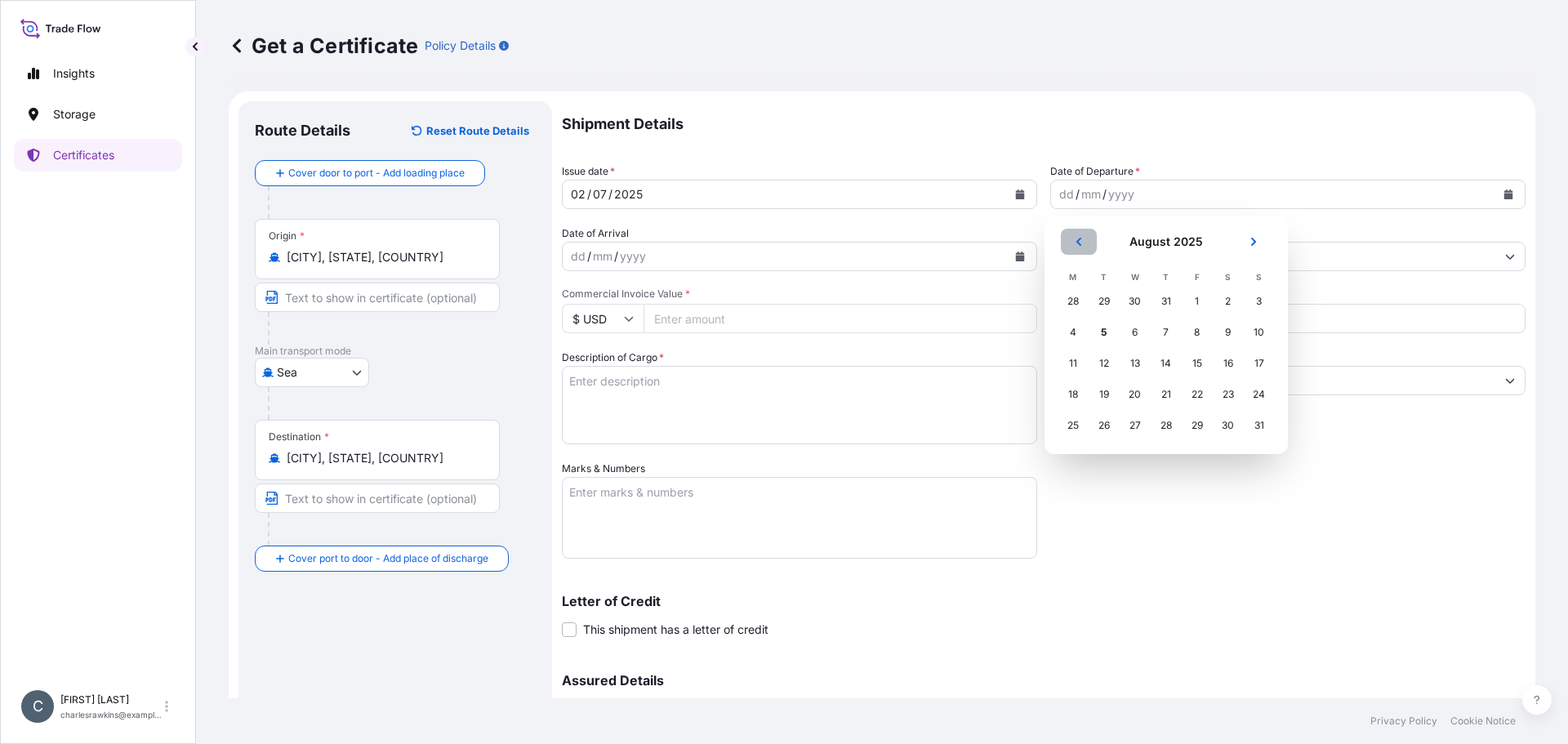 click 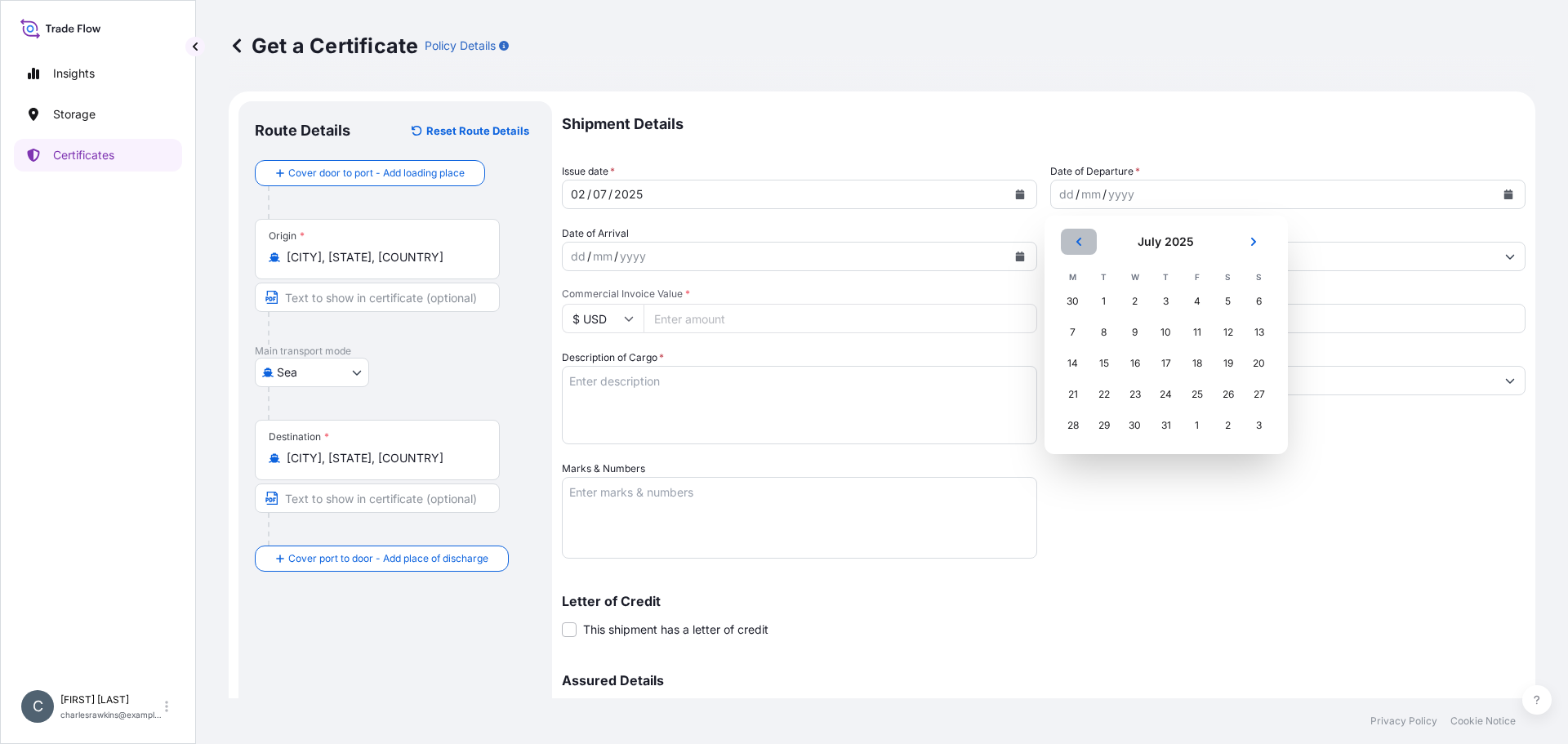 click 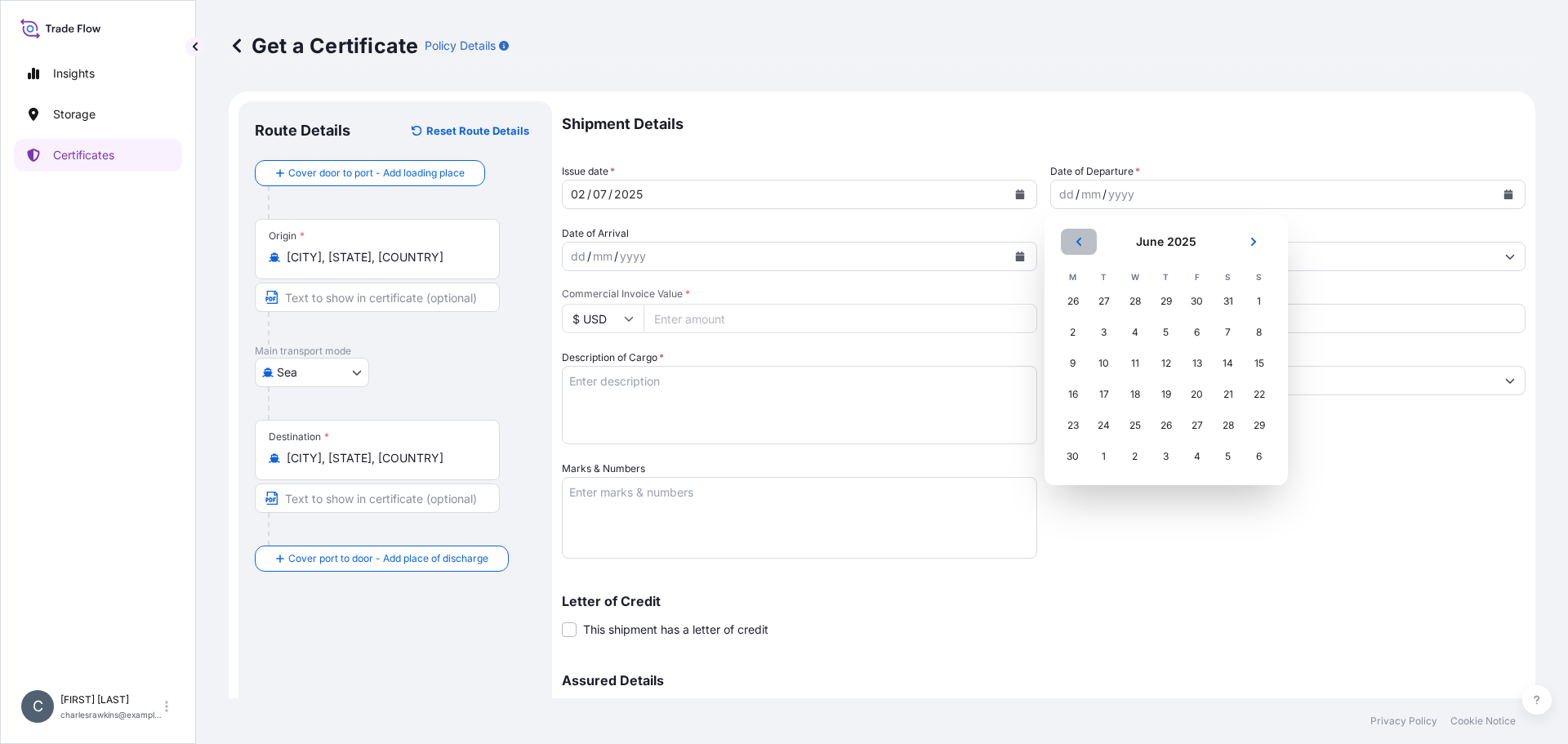 click 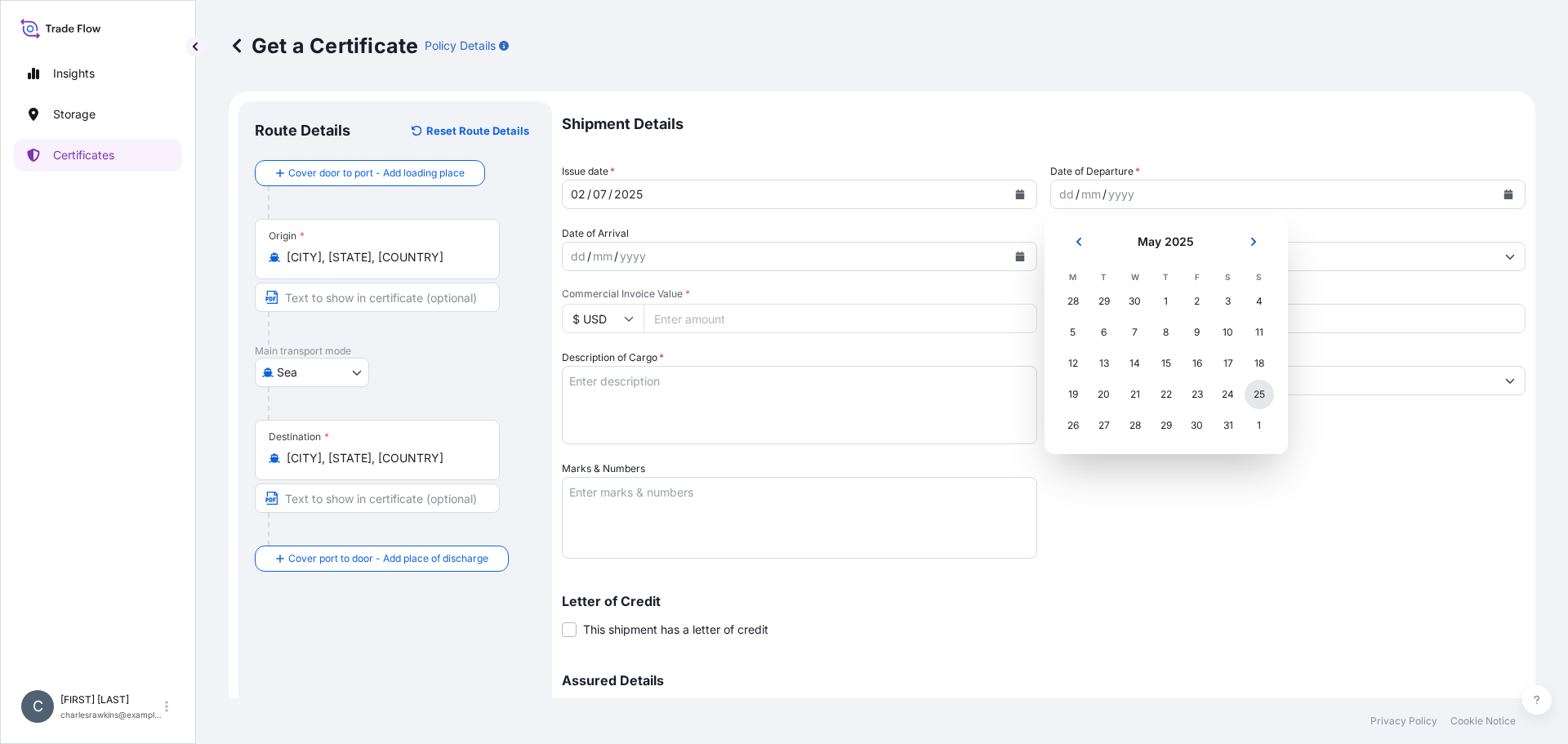 click on "25" at bounding box center [1259, 394] 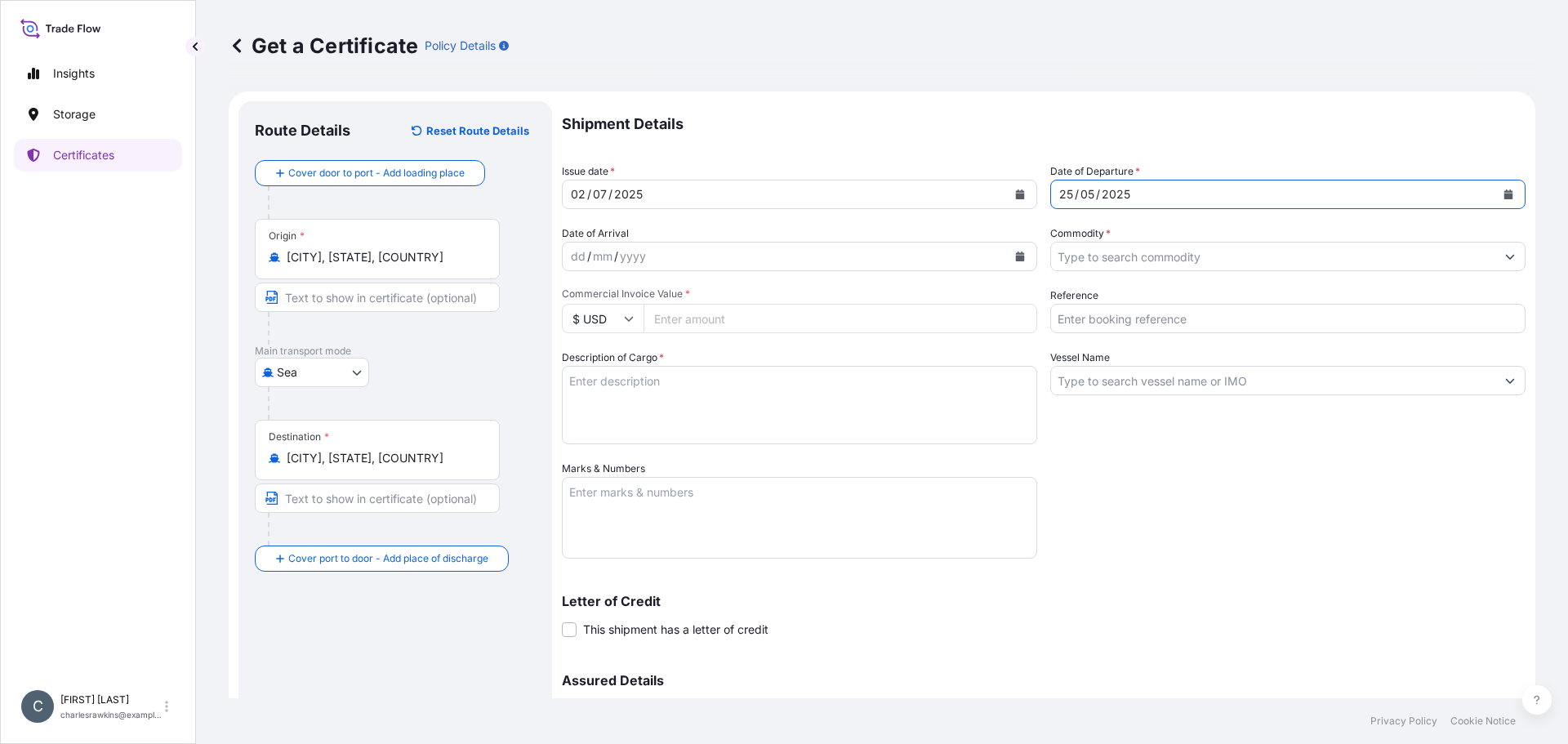 click on "Commodity *" at bounding box center [1273, 256] 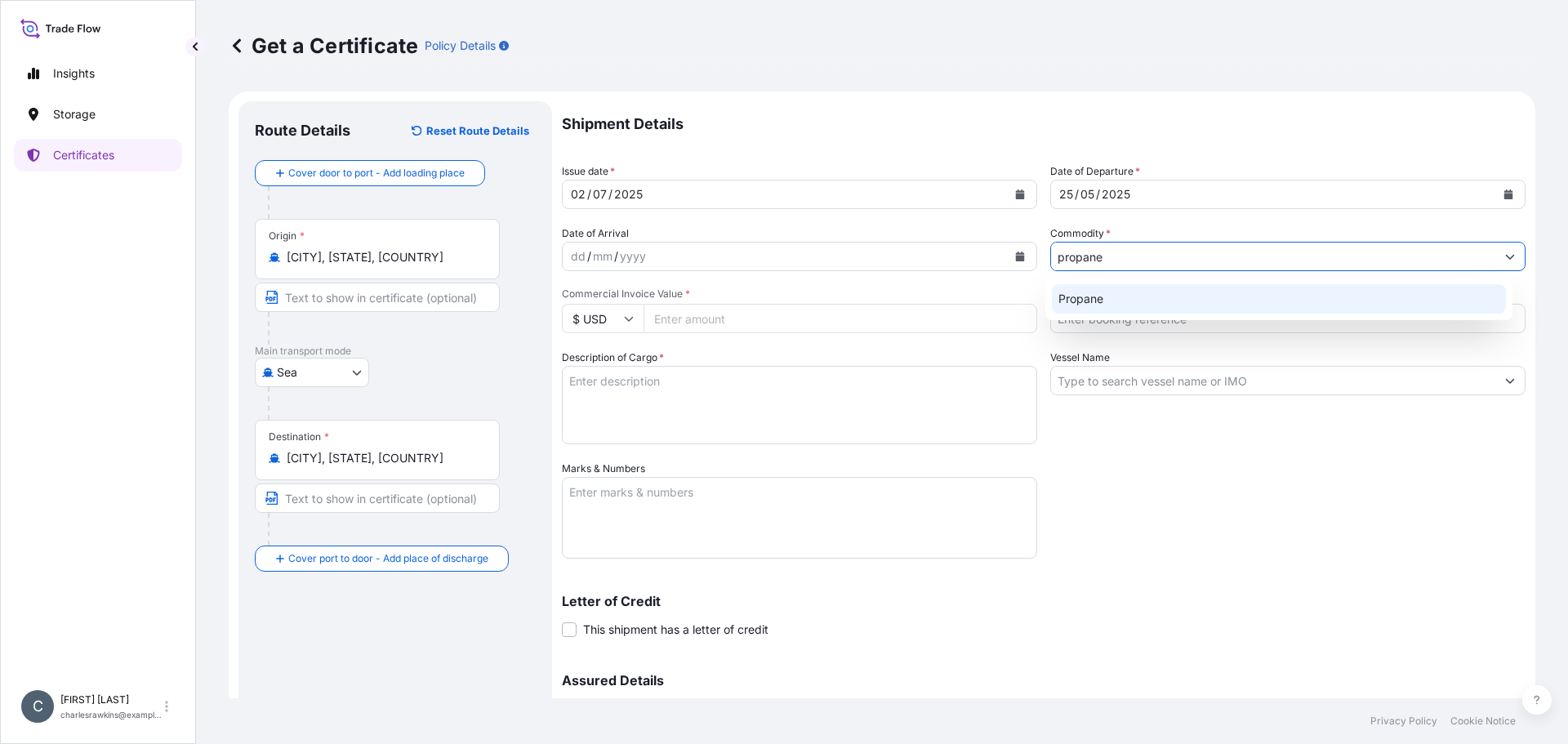 click on "Propane" at bounding box center [1279, 299] 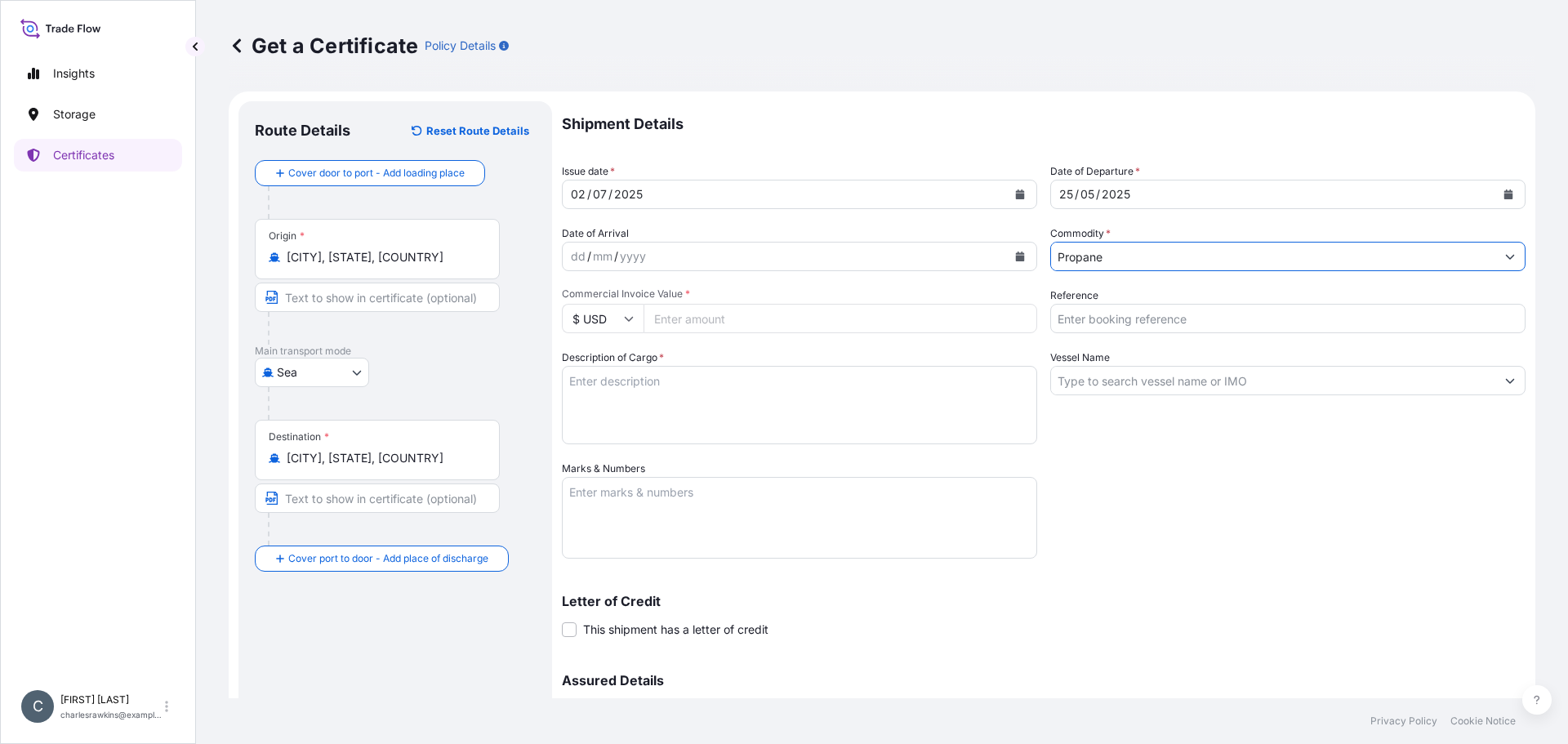 type on "Propane" 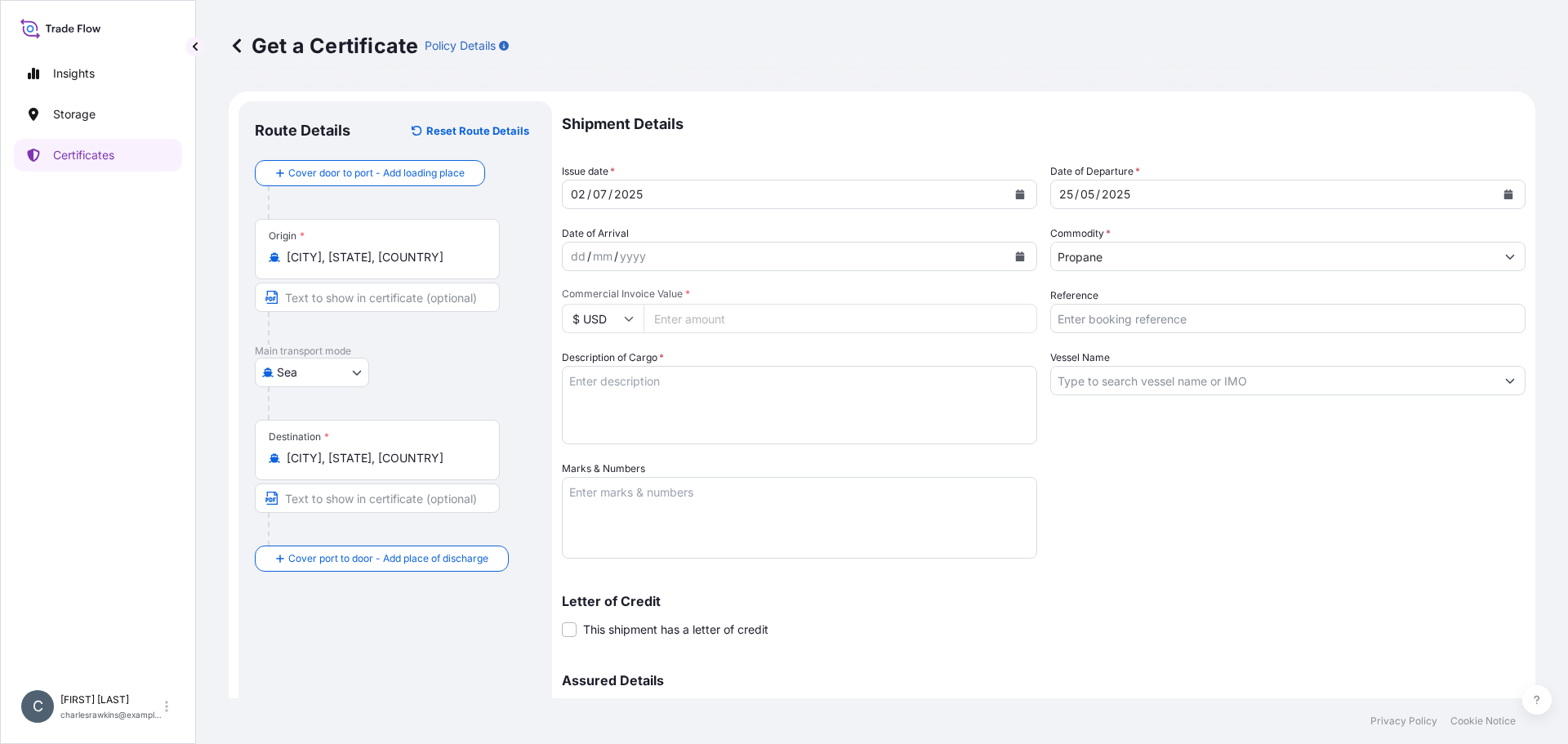click on "Commercial Invoice Value    *" at bounding box center (840, 319) 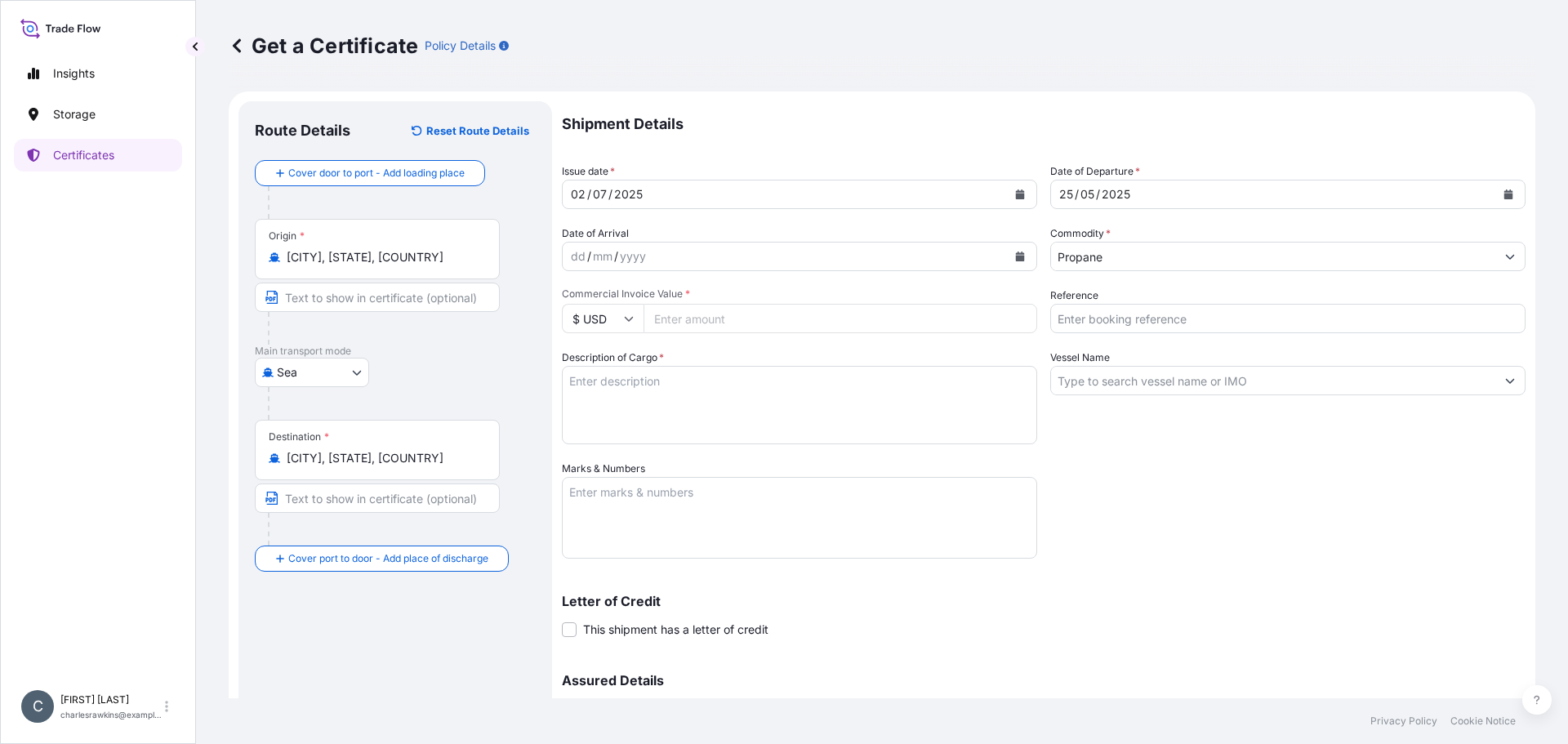 type on "Use "COMMANDER"" 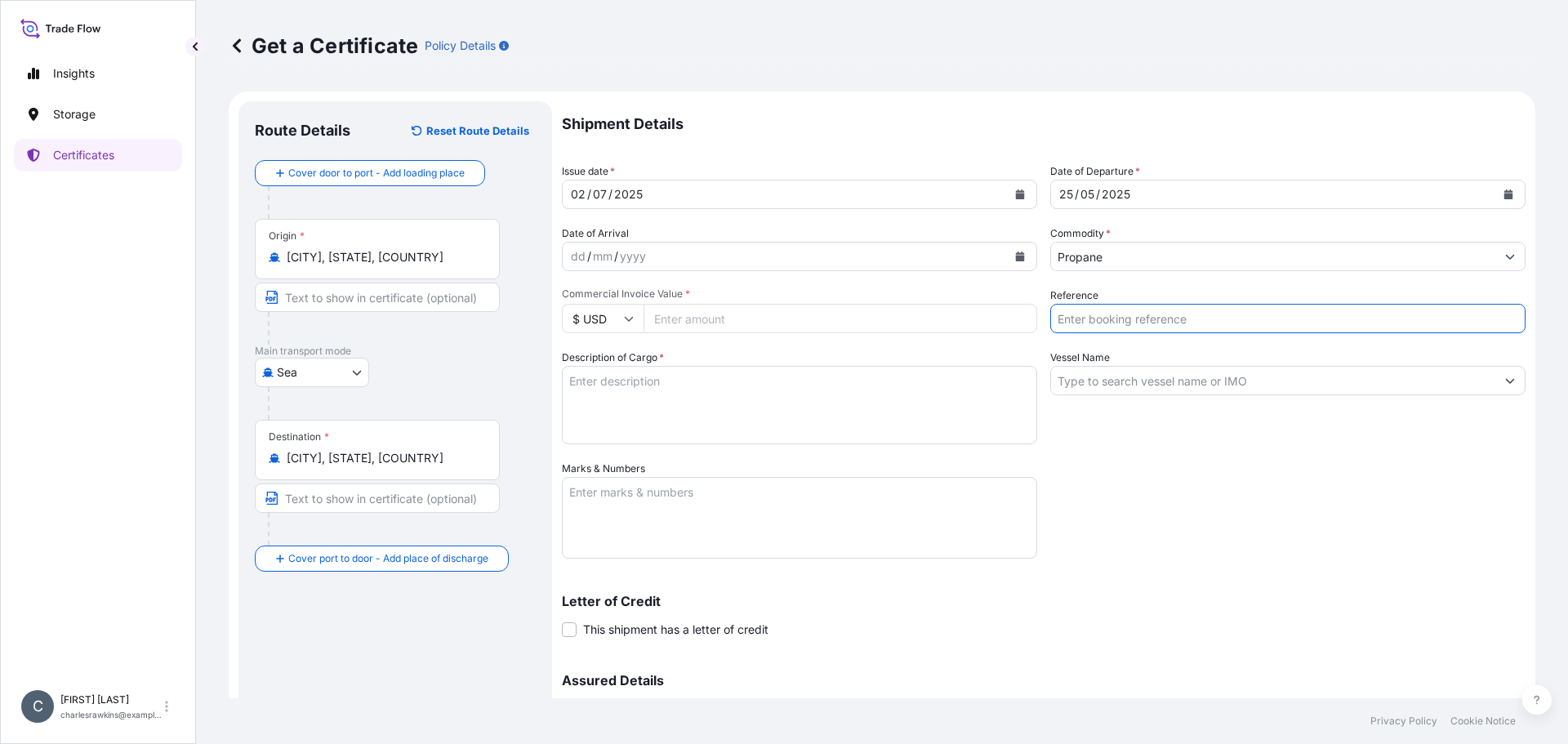 click on "Reference" at bounding box center [1288, 319] 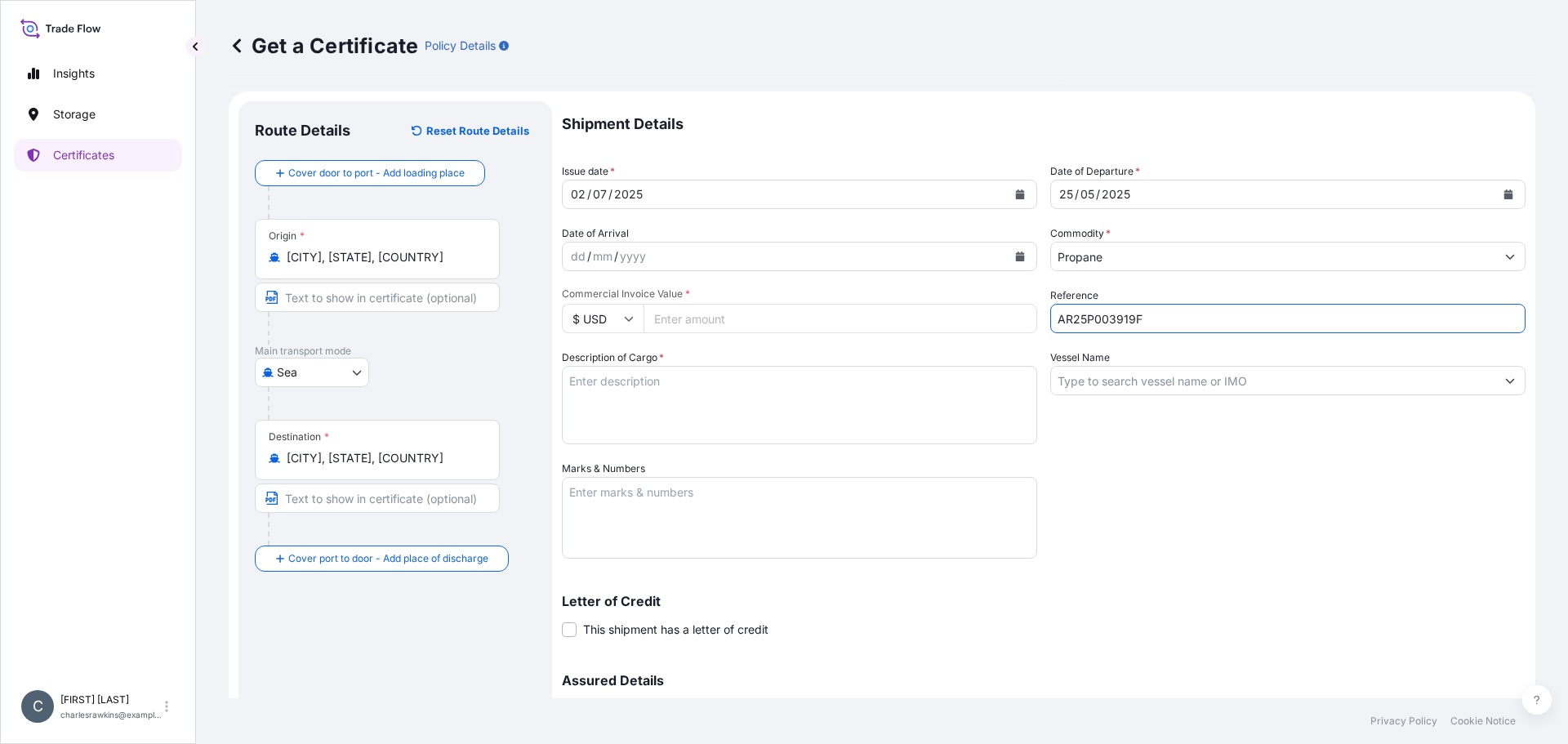 type on "AR25P003919F" 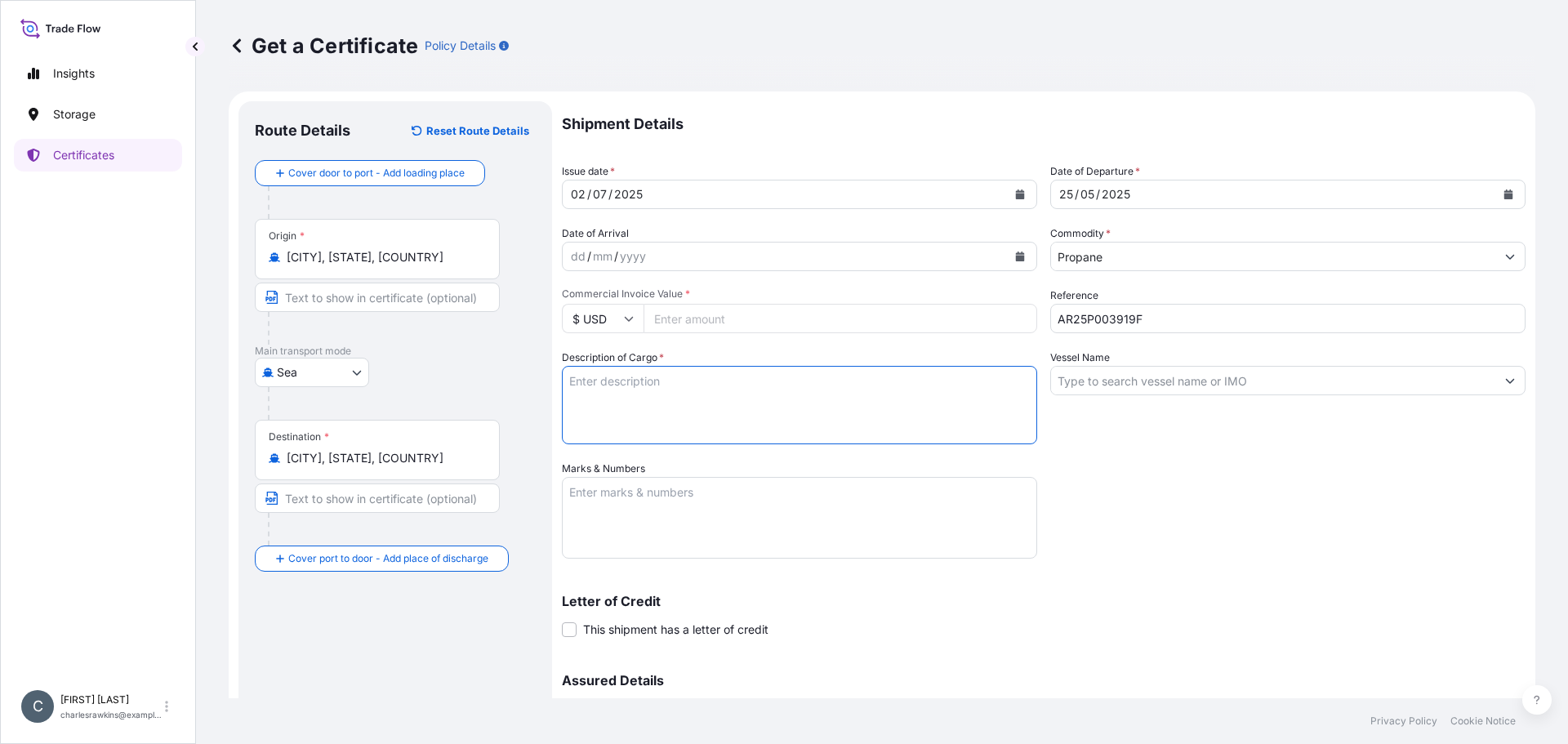click on "Description of Cargo *" at bounding box center (800, 405) 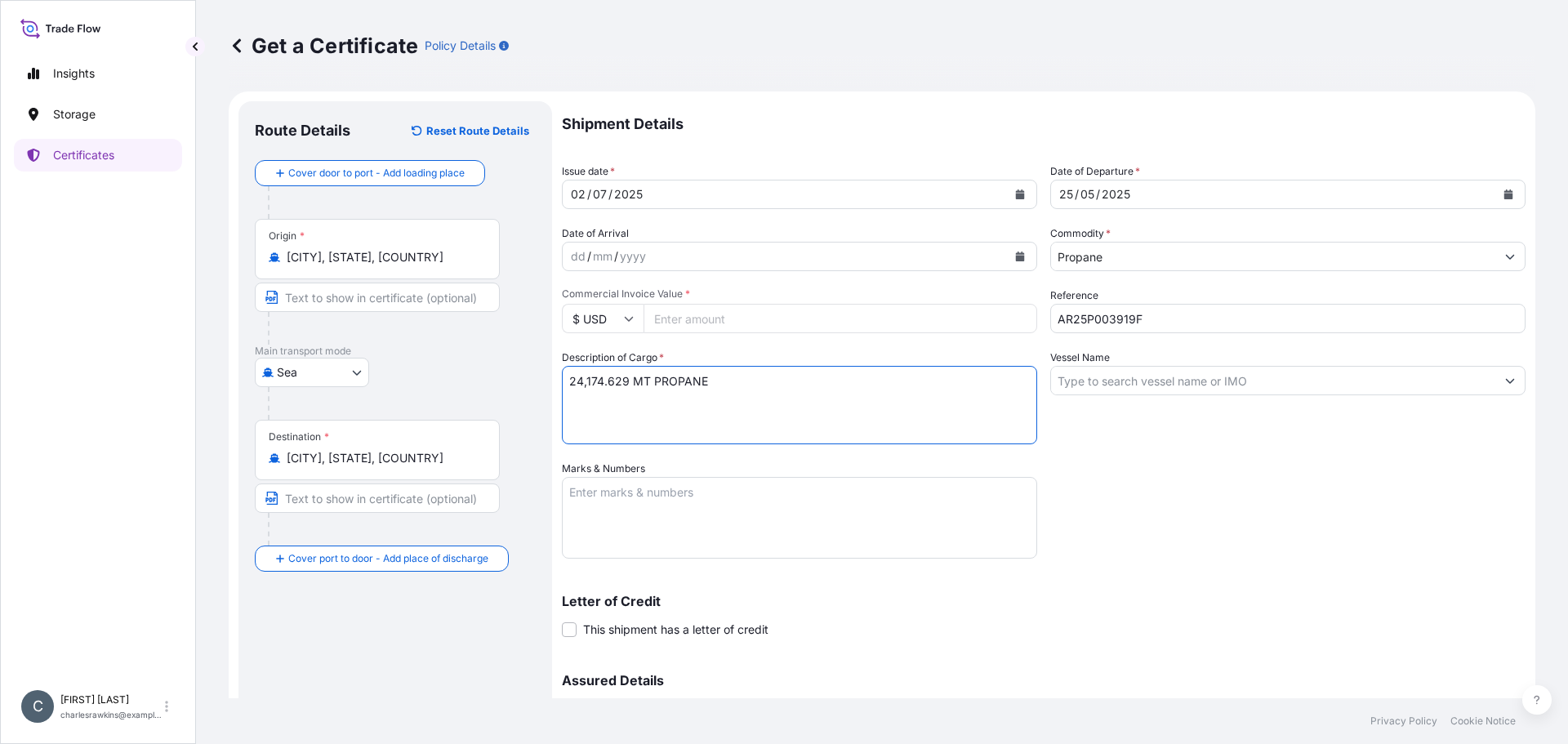 type on "24,174.629 MT PROPANE" 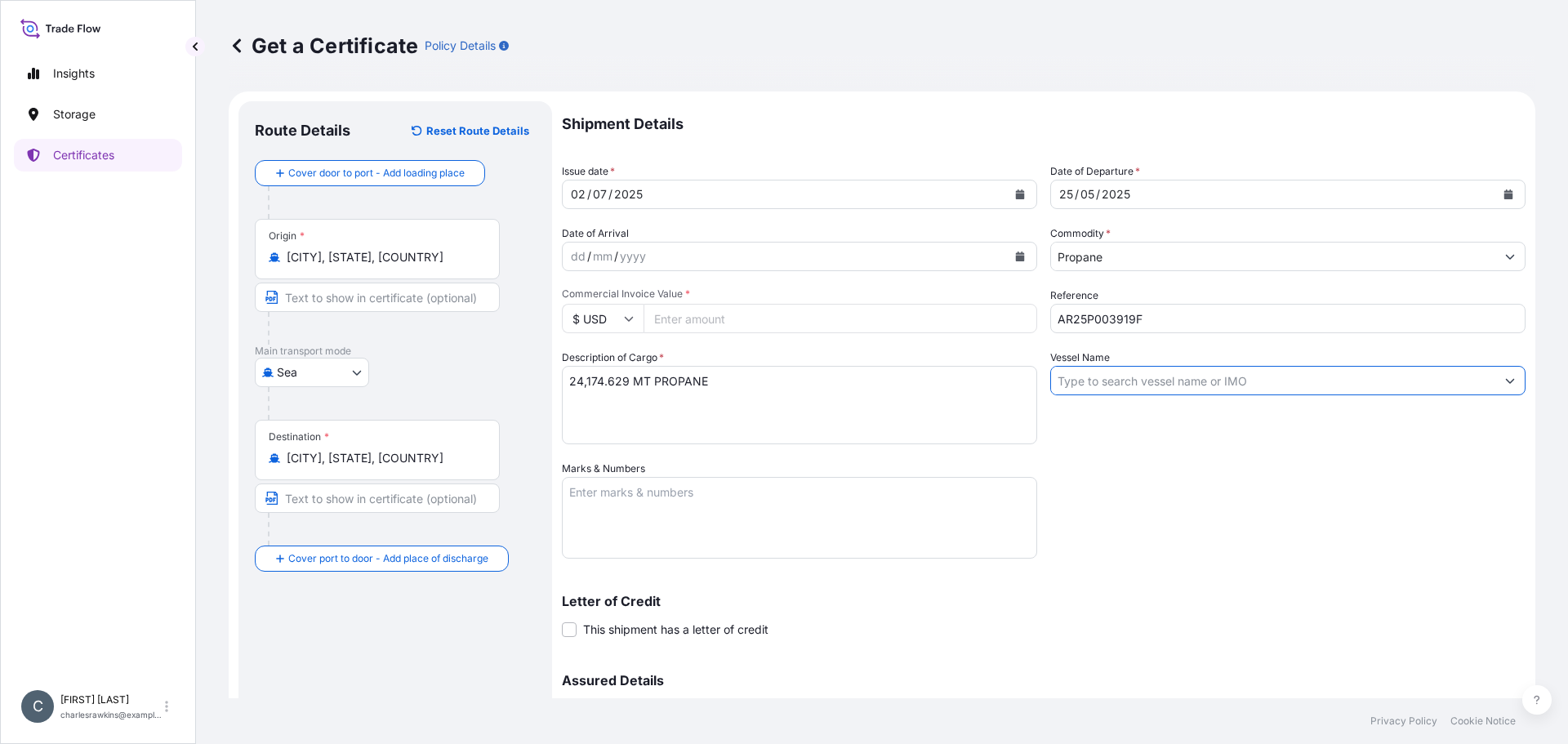 click on "Vessel Name" at bounding box center [1273, 381] 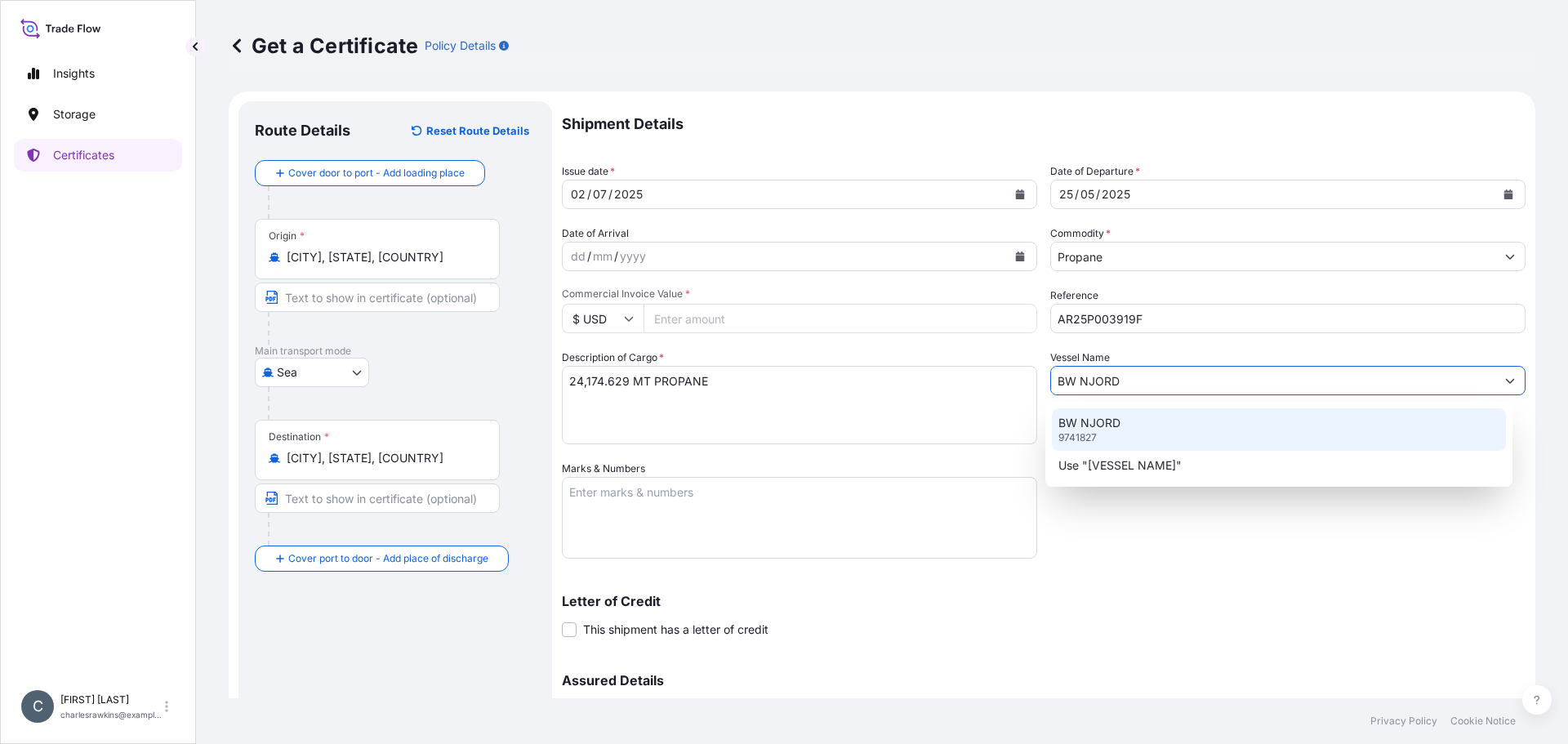 click on "BW NJORD" at bounding box center [1089, 423] 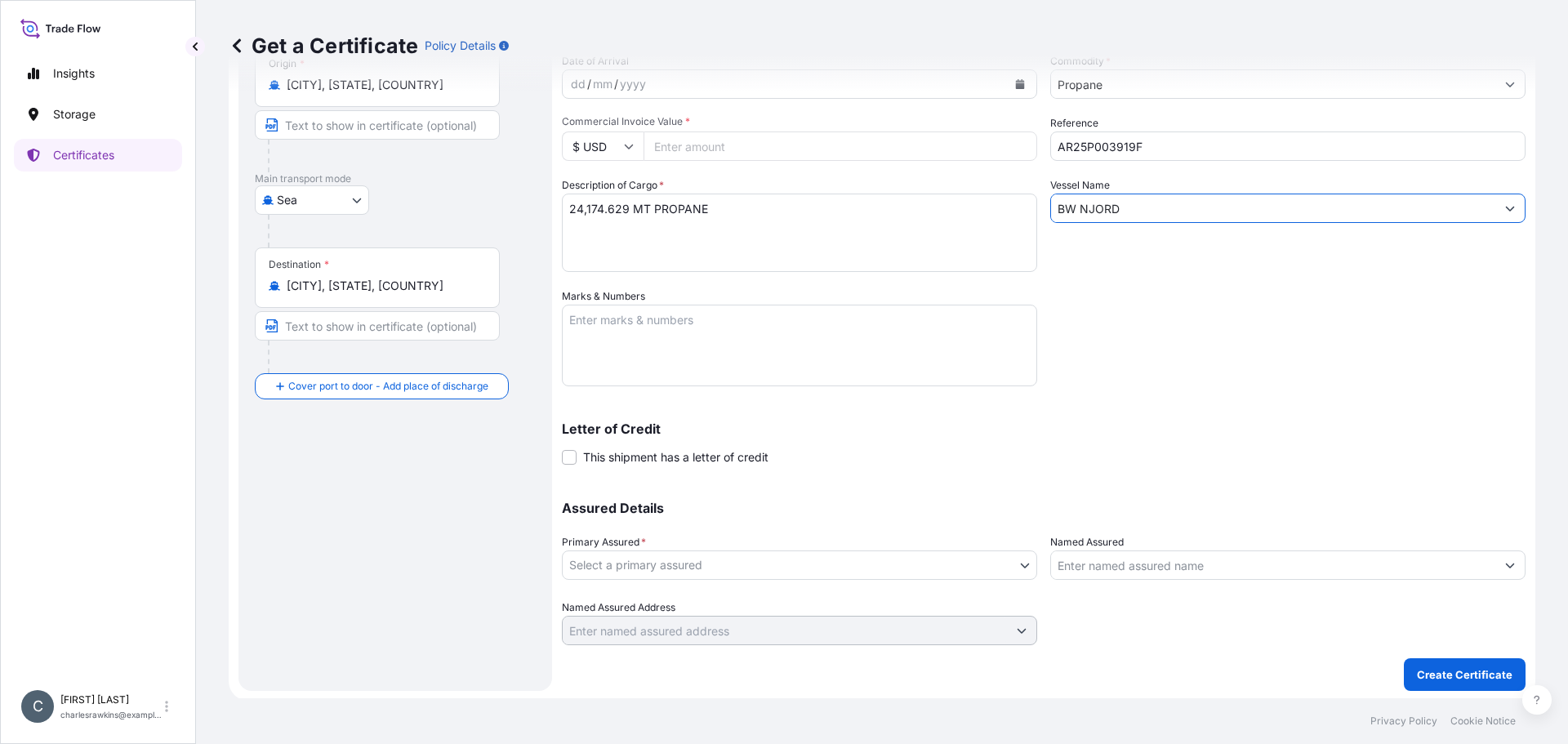 scroll, scrollTop: 175, scrollLeft: 0, axis: vertical 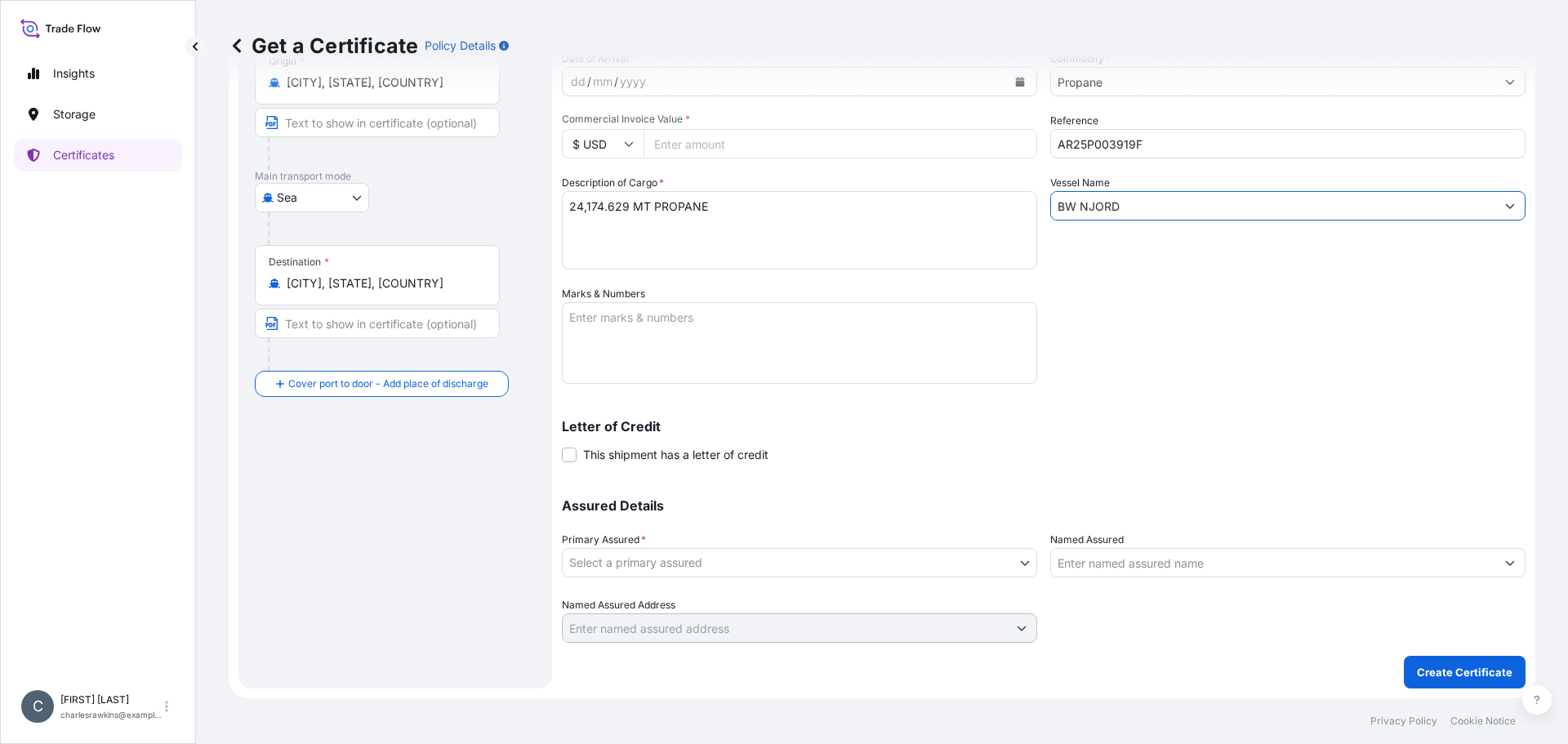type on "BW NJORD" 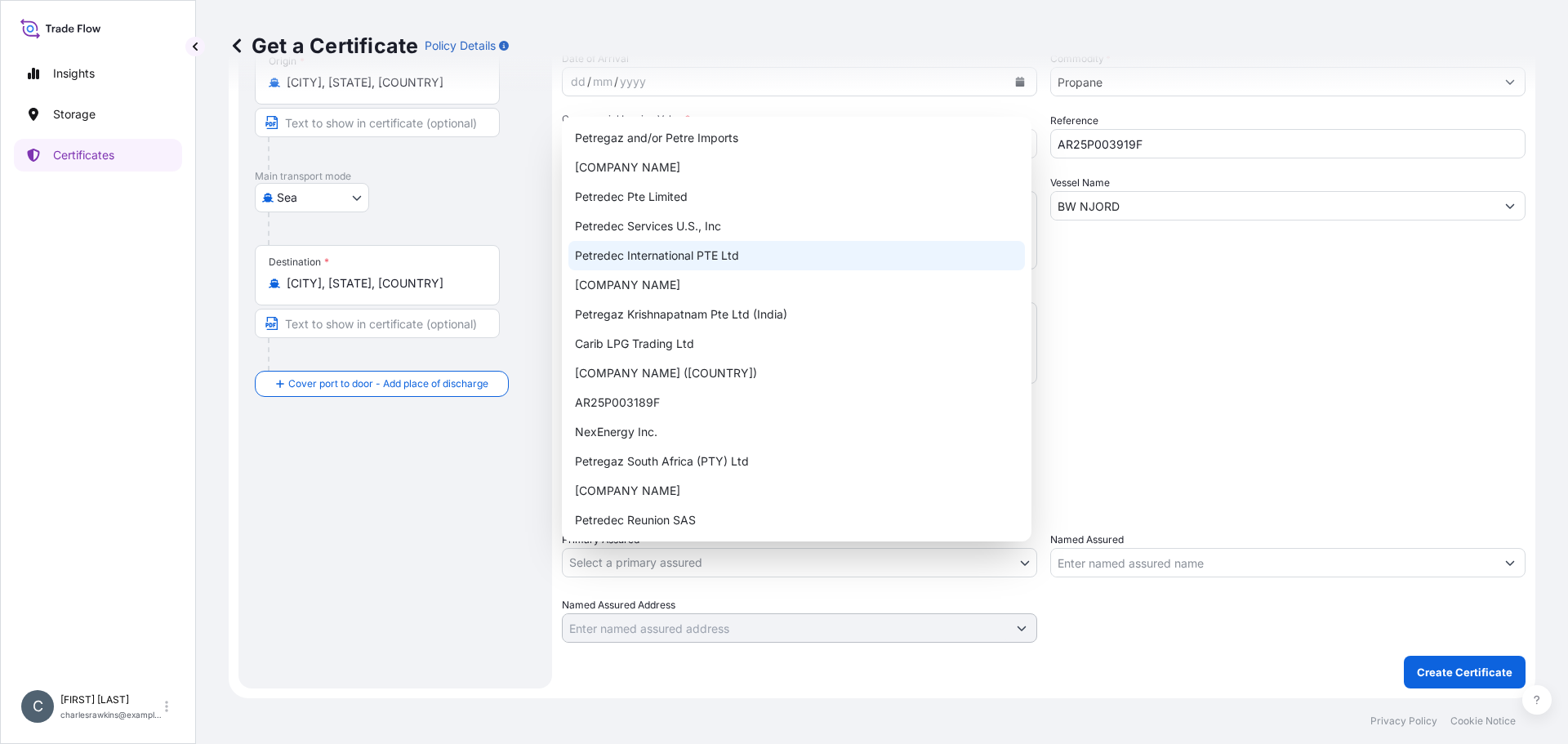 click on "Petredec International PTE Ltd" at bounding box center [796, 256] 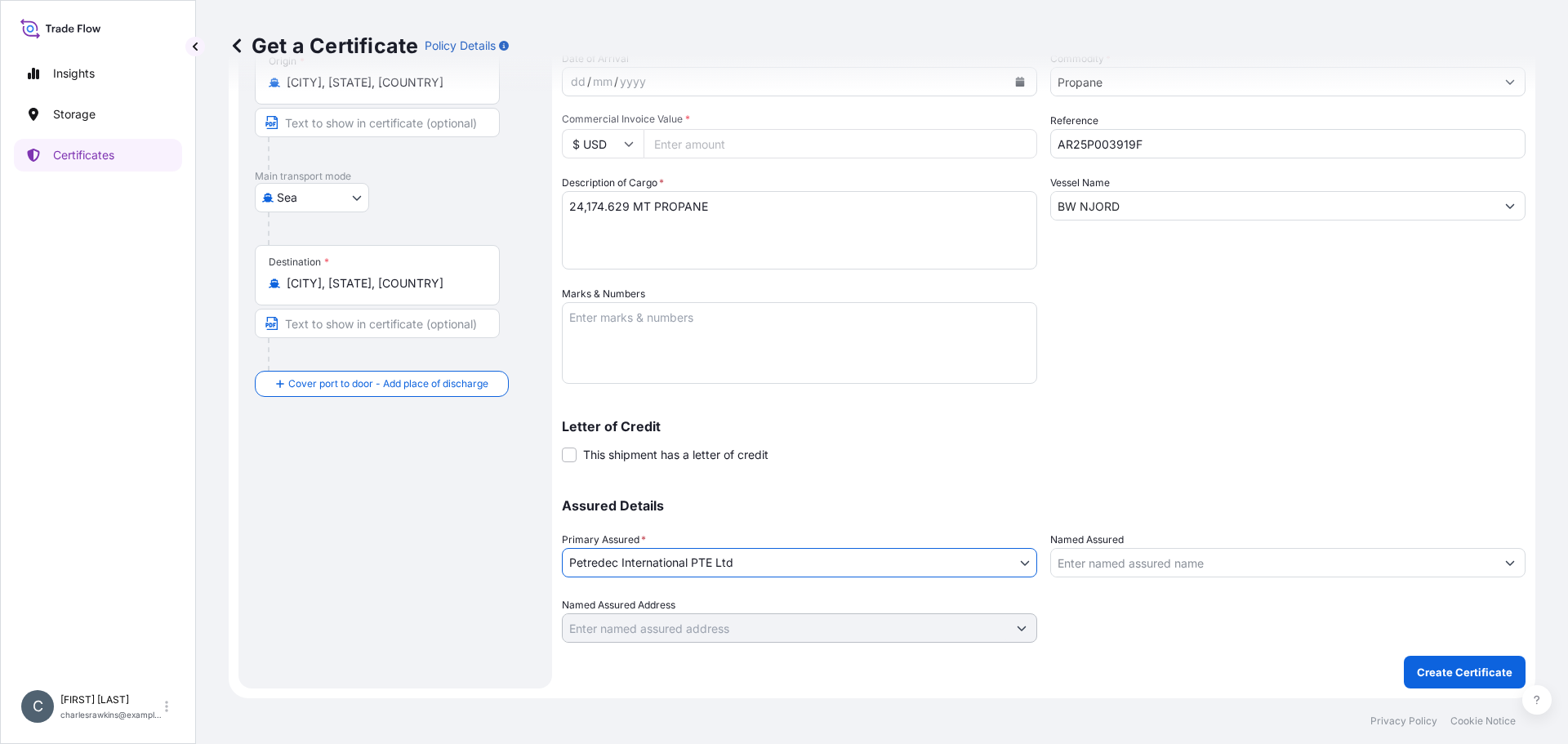 click on "Named Assured" at bounding box center [1273, 563] 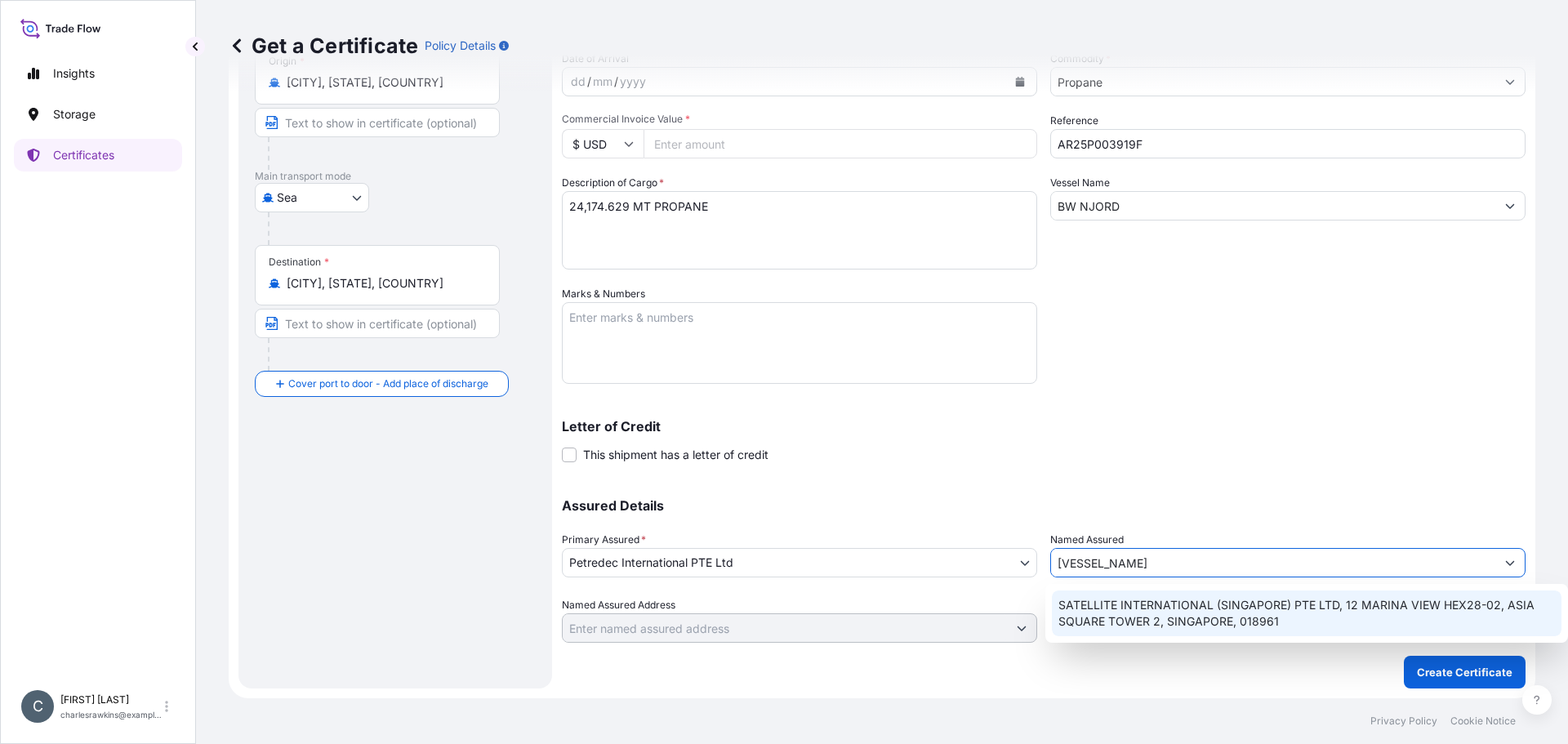 click on "SATELLITE INTERNATIONAL (SINGAPORE) PTE LTD, 12 MARINA VIEW HEX28-02, ASIA SQUARE TOWER 2, SINGAPORE, 018961" at bounding box center [1307, 613] 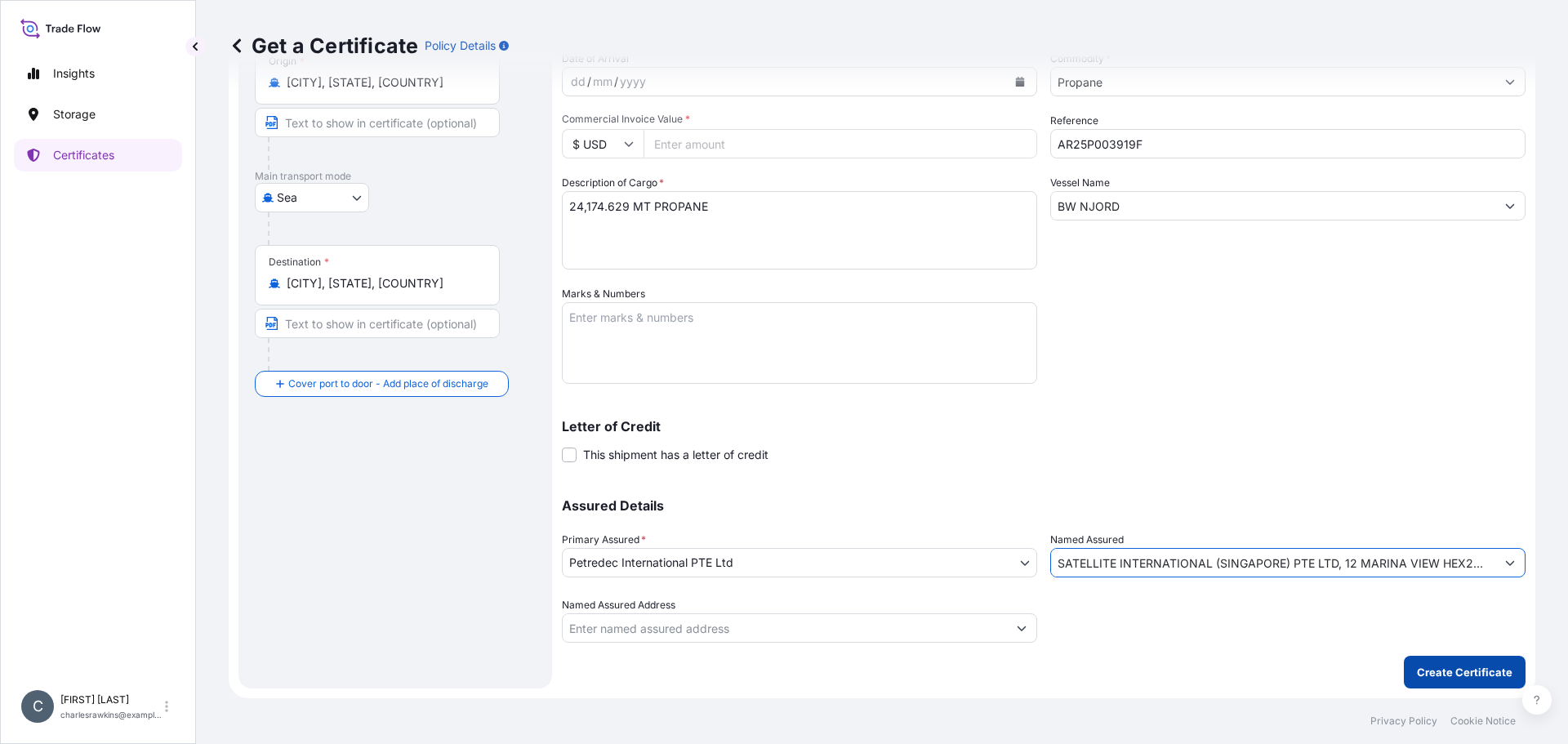 type on "SATELLITE INTERNATIONAL (SINGAPORE) PTE LTD, 12 MARINA VIEW HEX28-02, ASIA SQUARE TOWER 2, SINGAPORE, 018961" 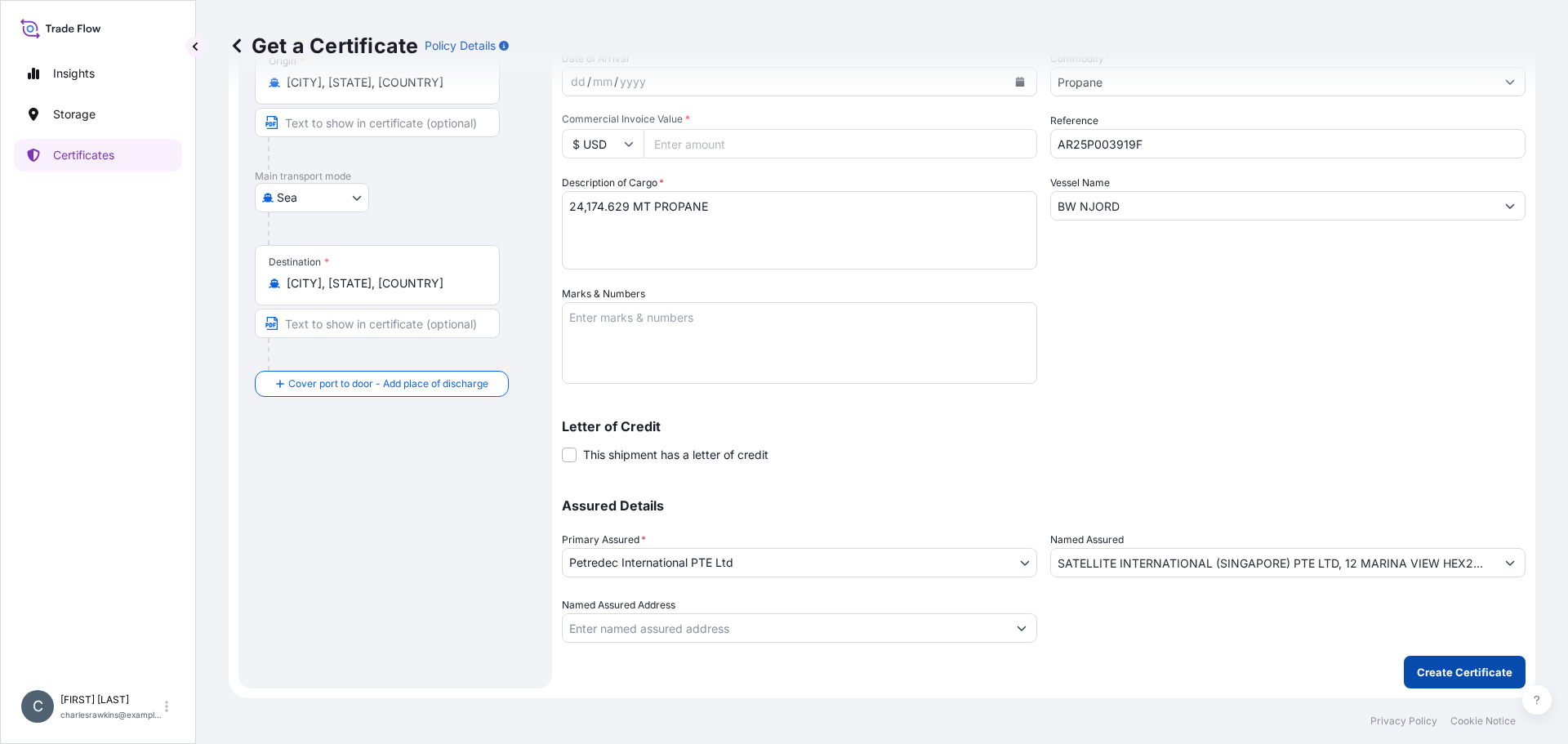 click on "Create Certificate" at bounding box center [1464, 672] 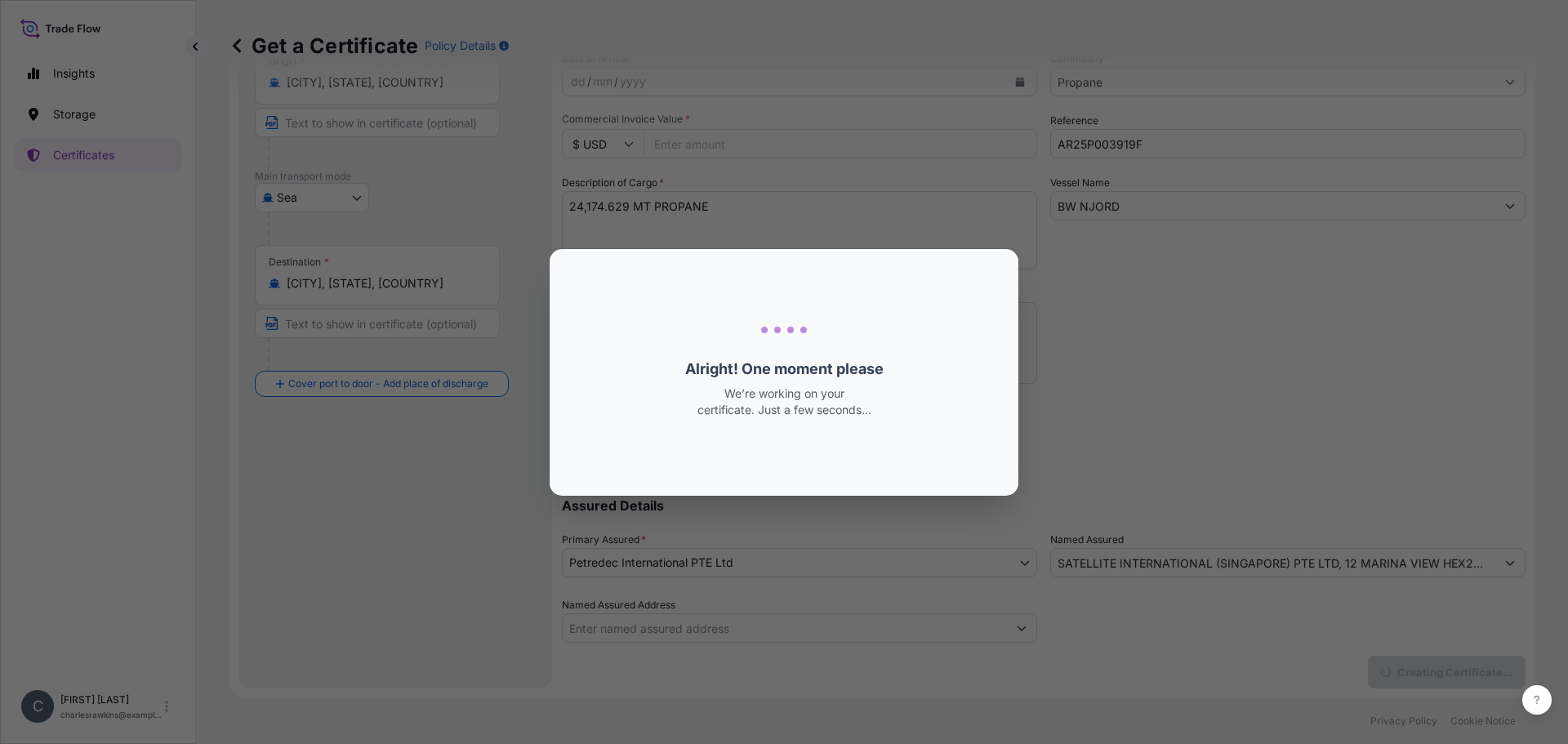 scroll, scrollTop: 0, scrollLeft: 0, axis: both 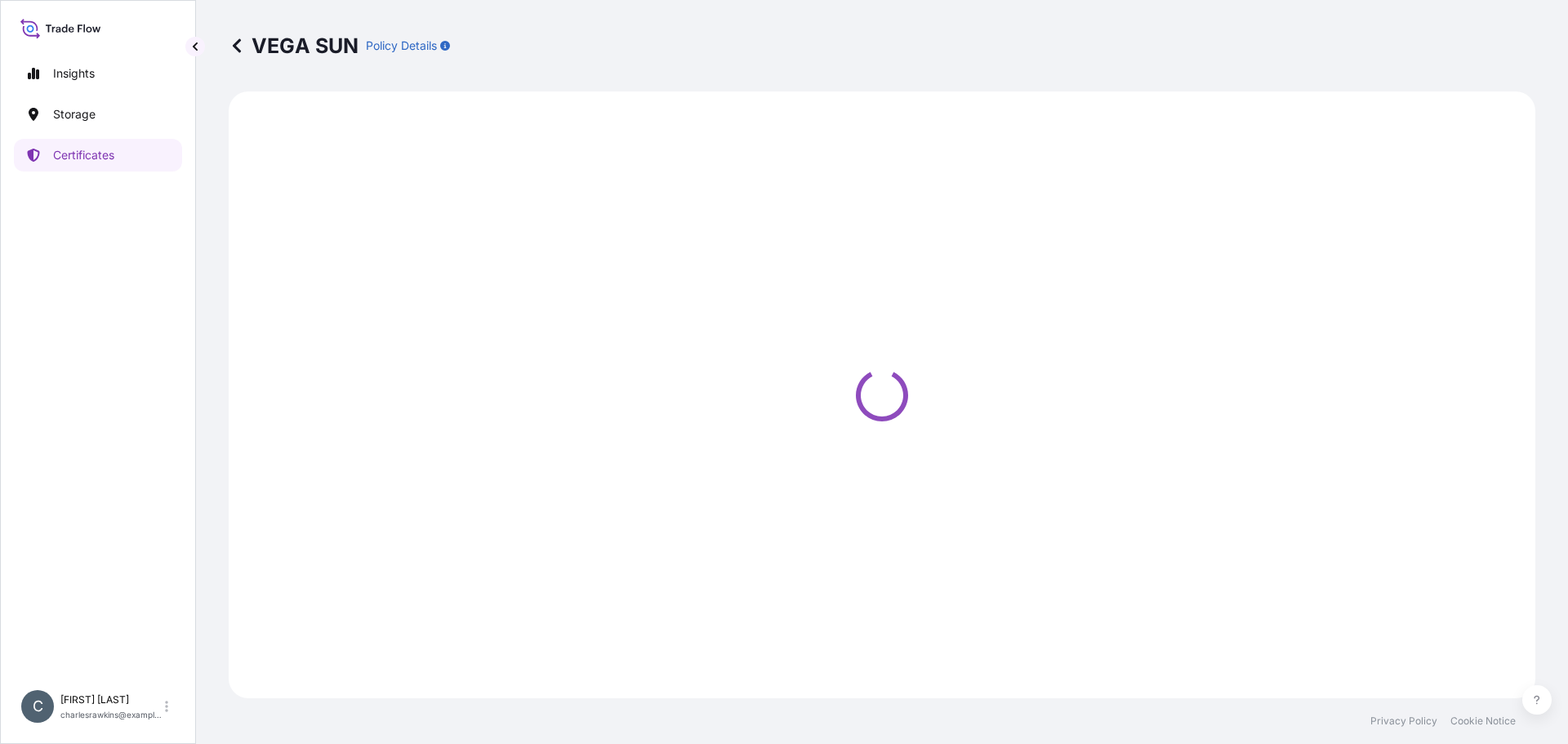select on "Sea" 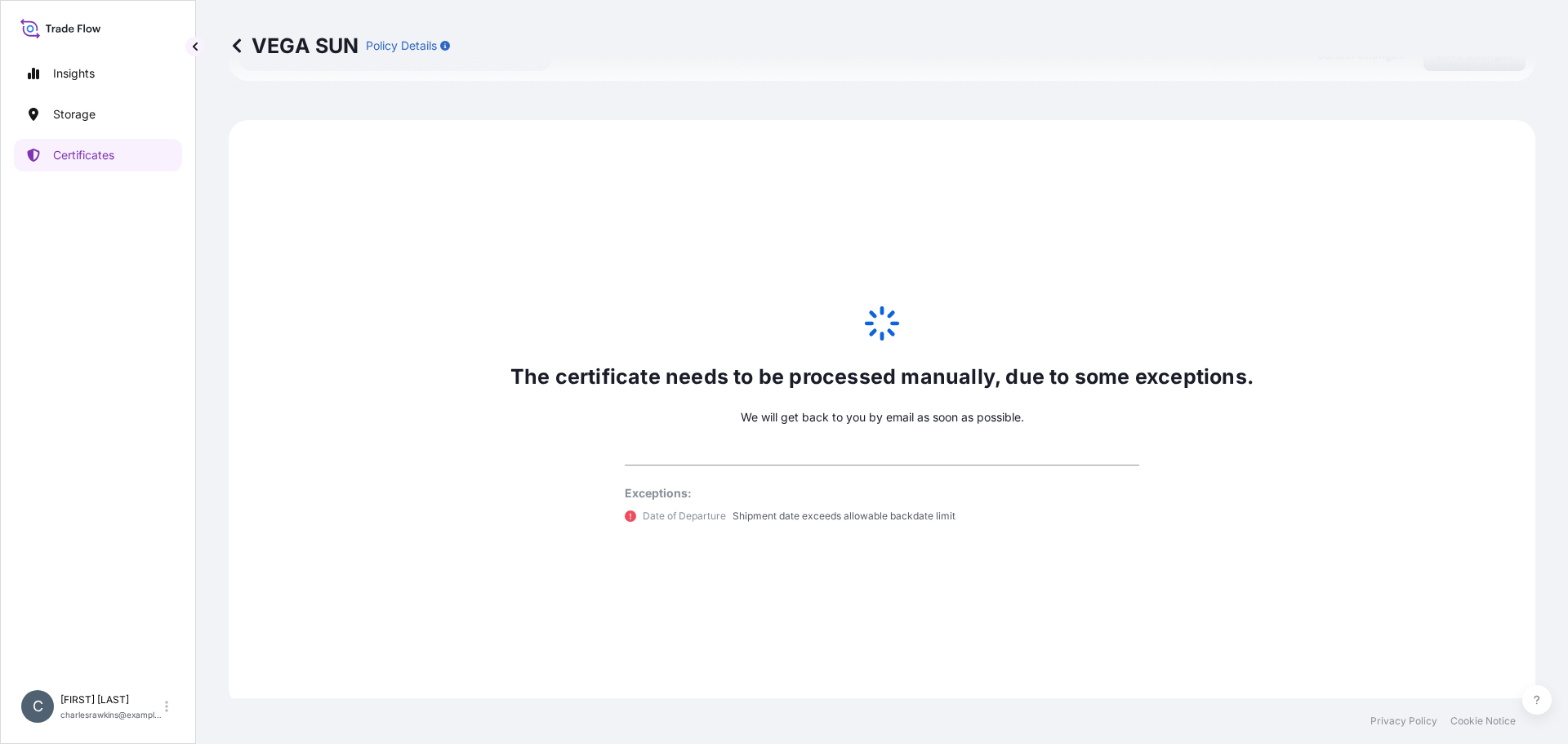 scroll, scrollTop: 801, scrollLeft: 0, axis: vertical 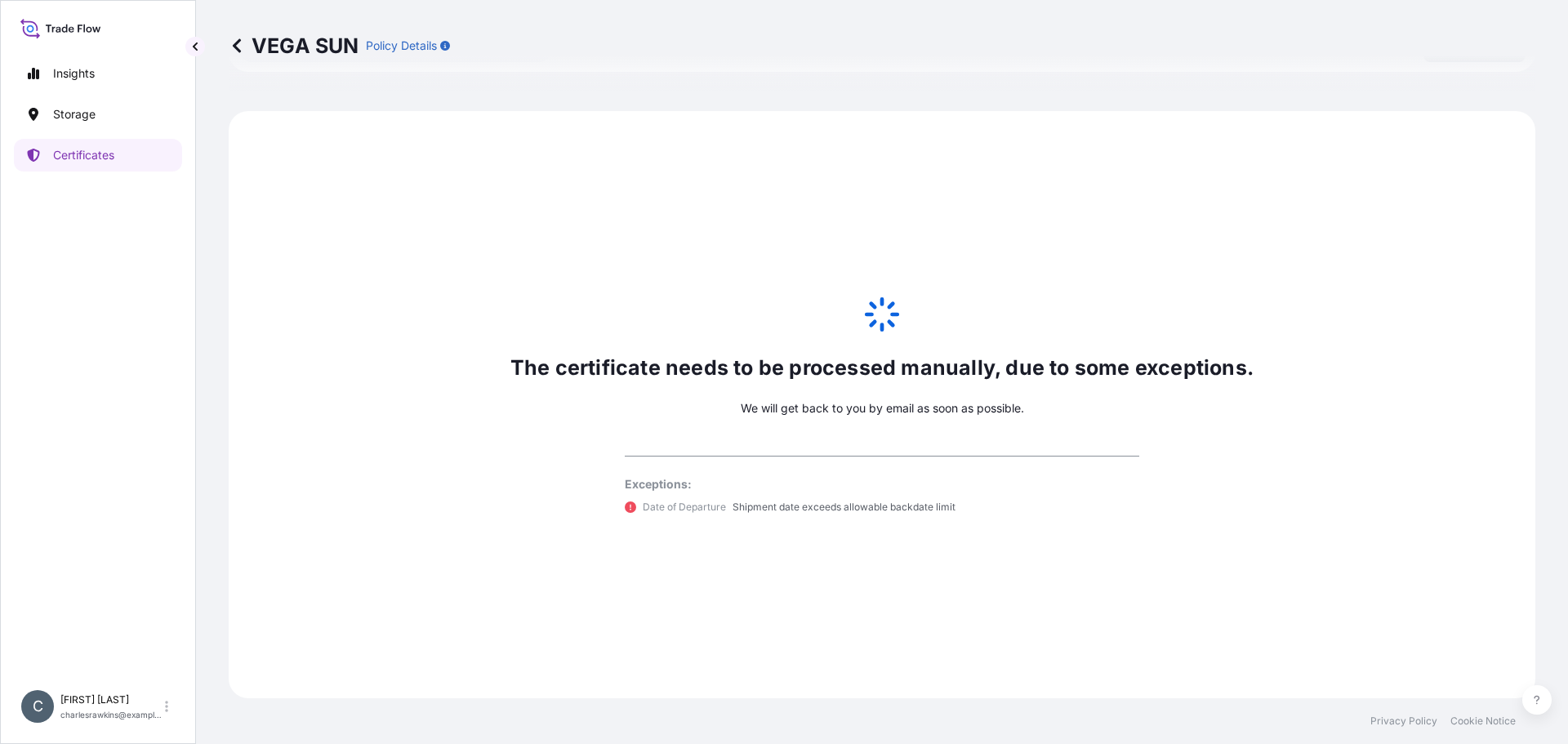 select on "BW NJ" 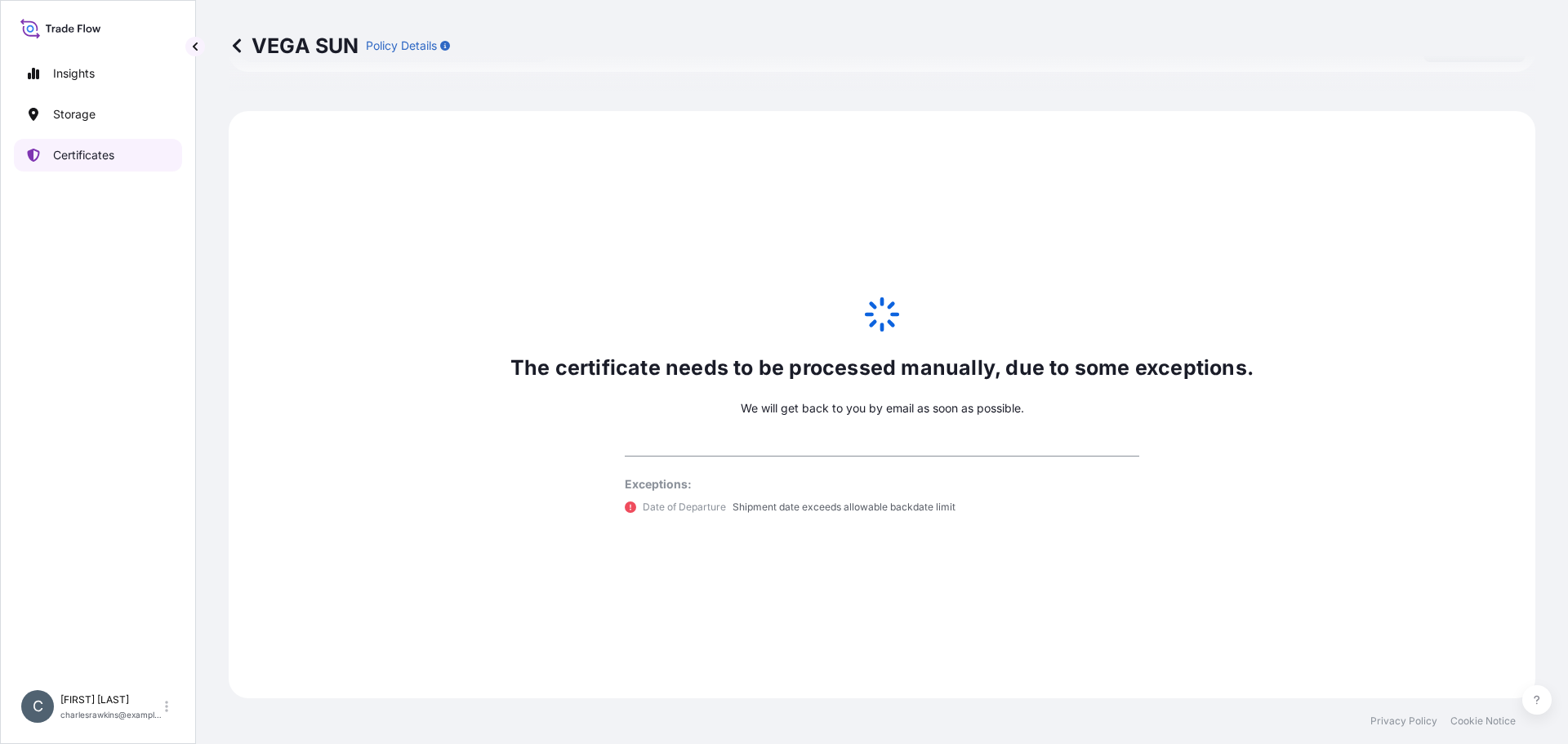 click on "Certificates" at bounding box center (83, 155) 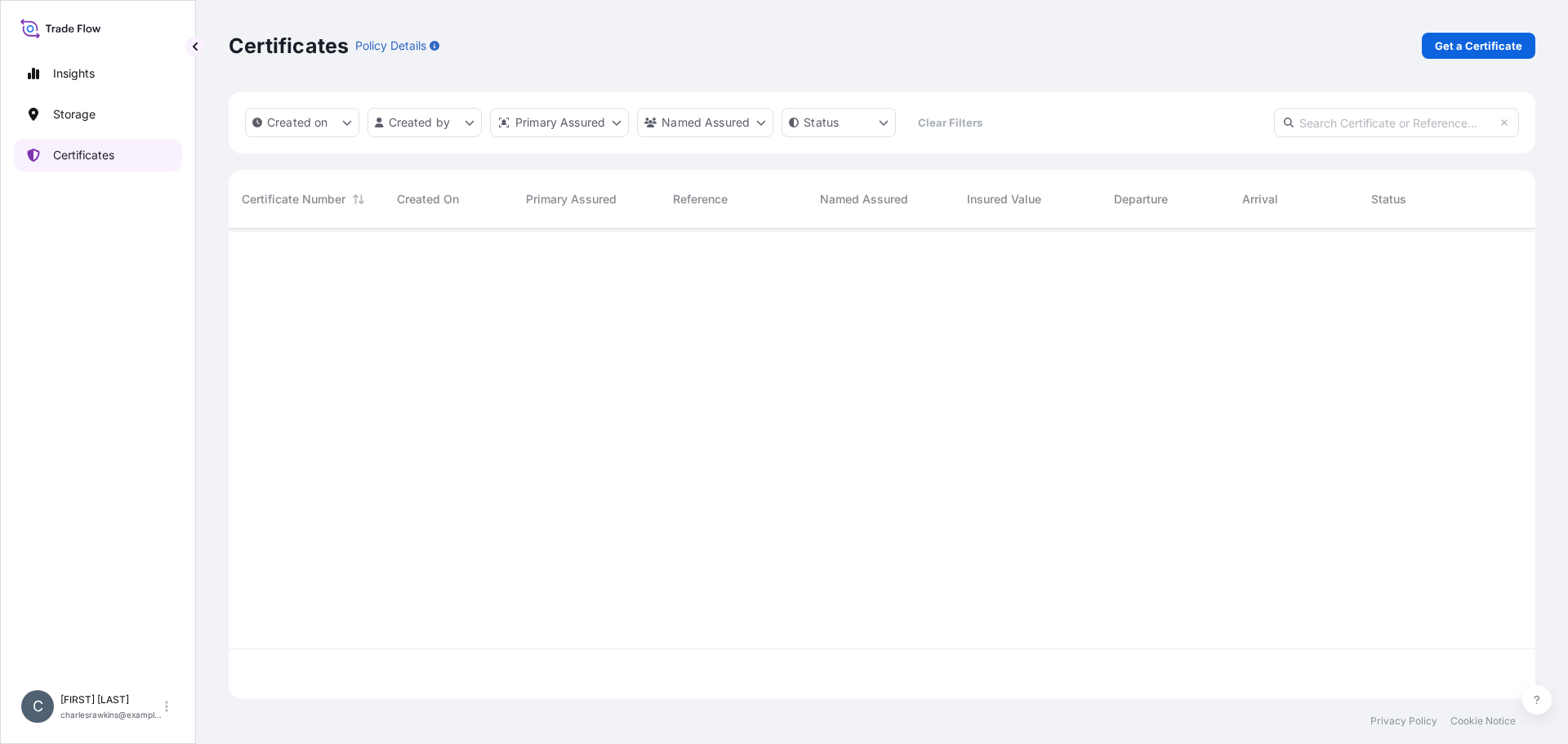 scroll, scrollTop: 0, scrollLeft: 0, axis: both 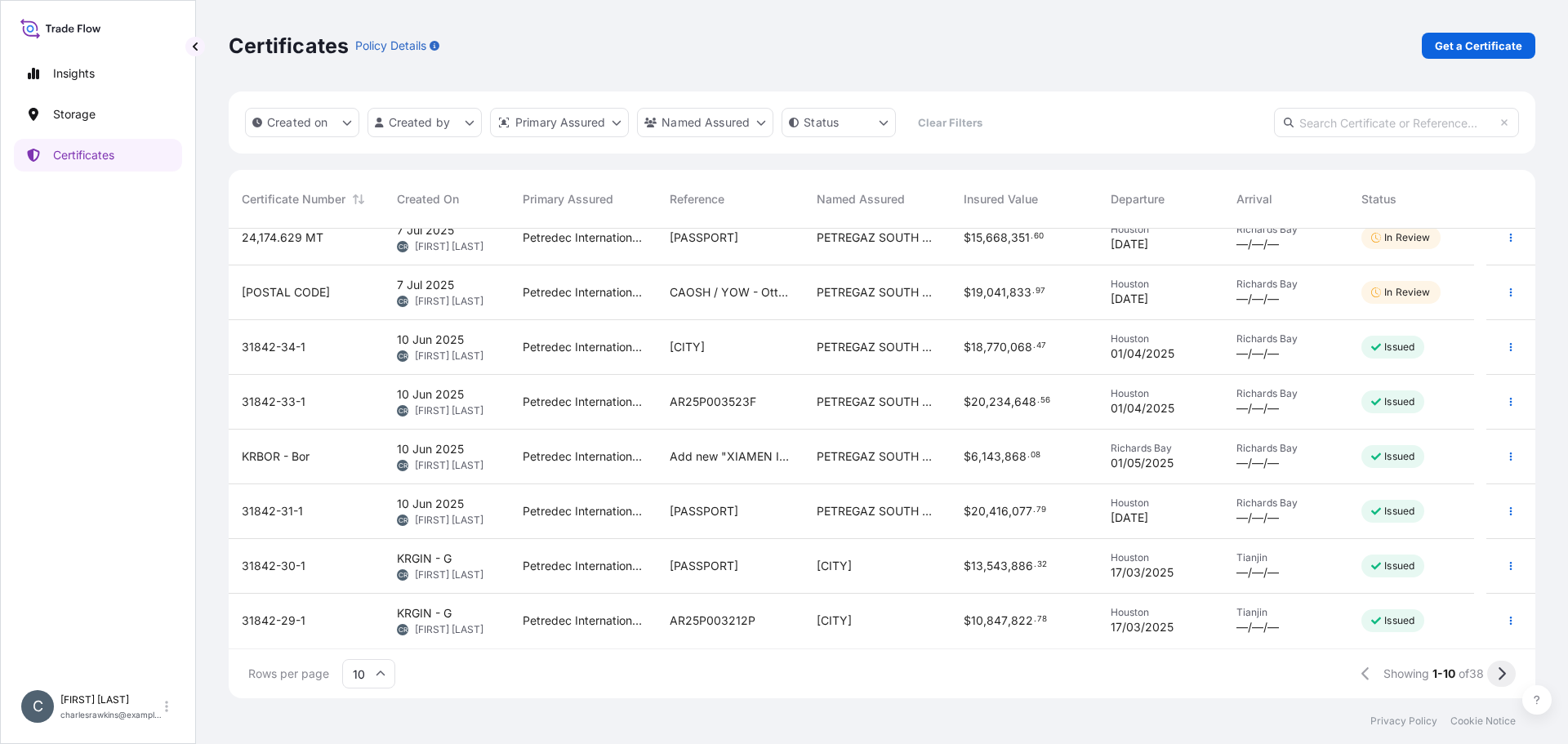 click 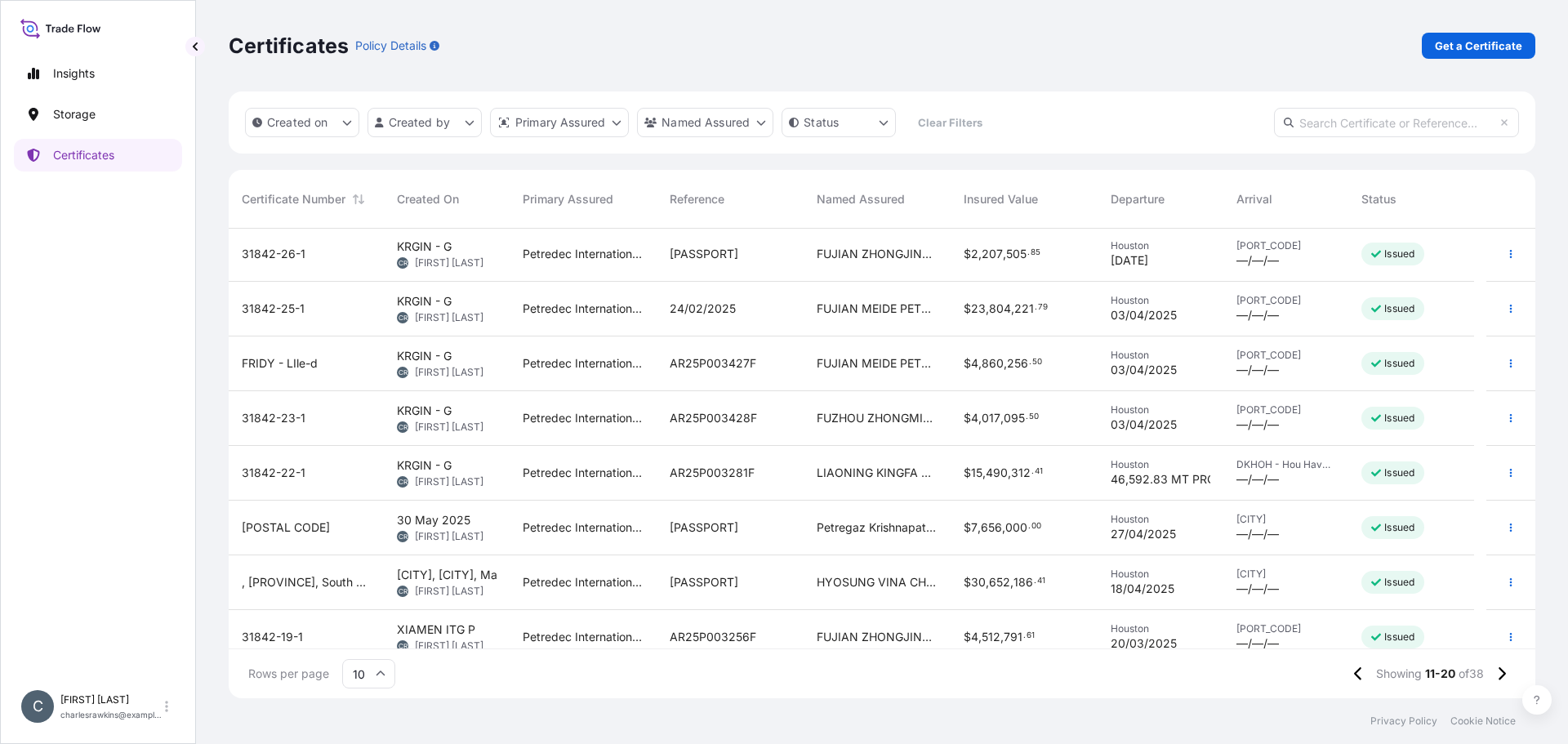 scroll, scrollTop: 127, scrollLeft: 0, axis: vertical 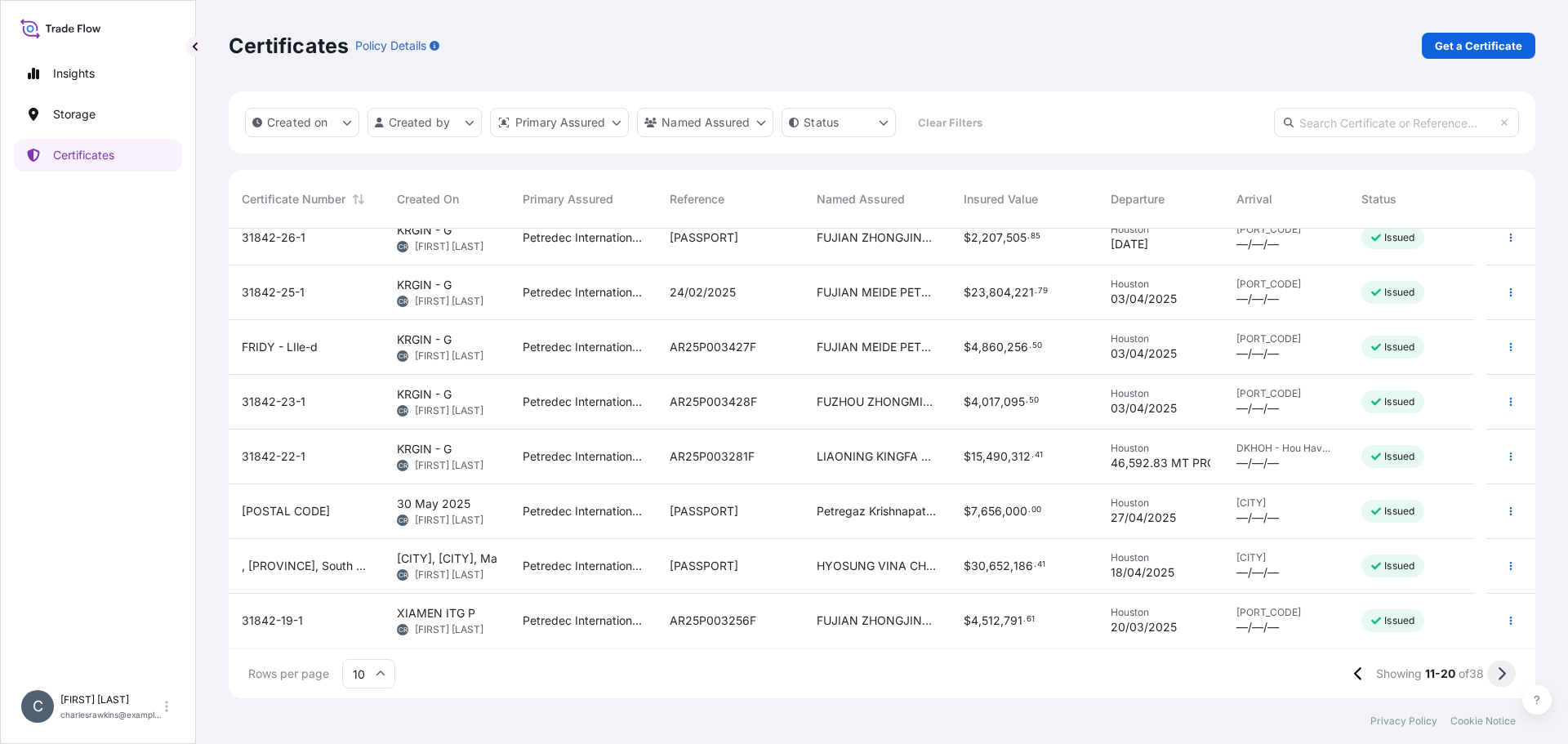 click 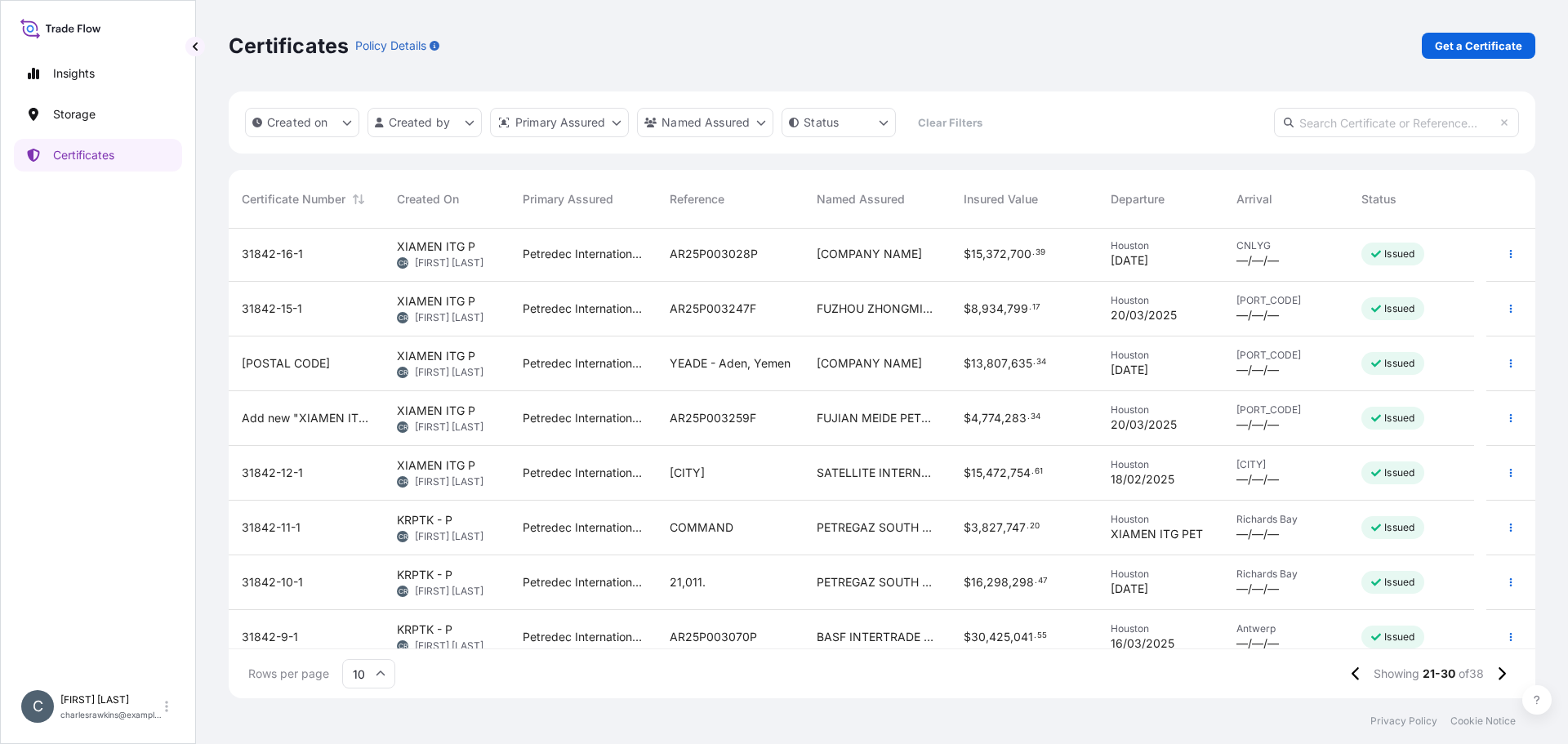 scroll, scrollTop: 127, scrollLeft: 0, axis: vertical 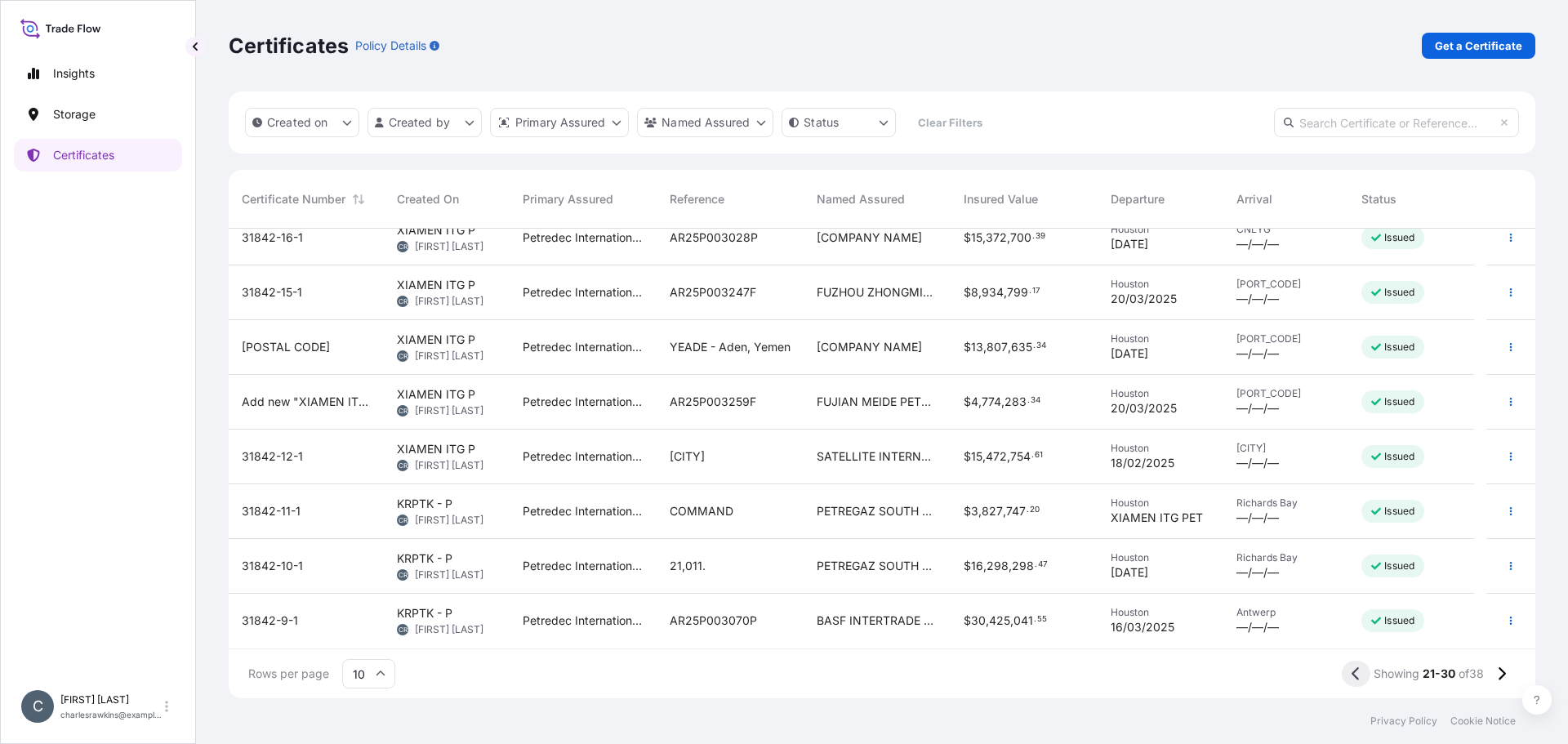 click 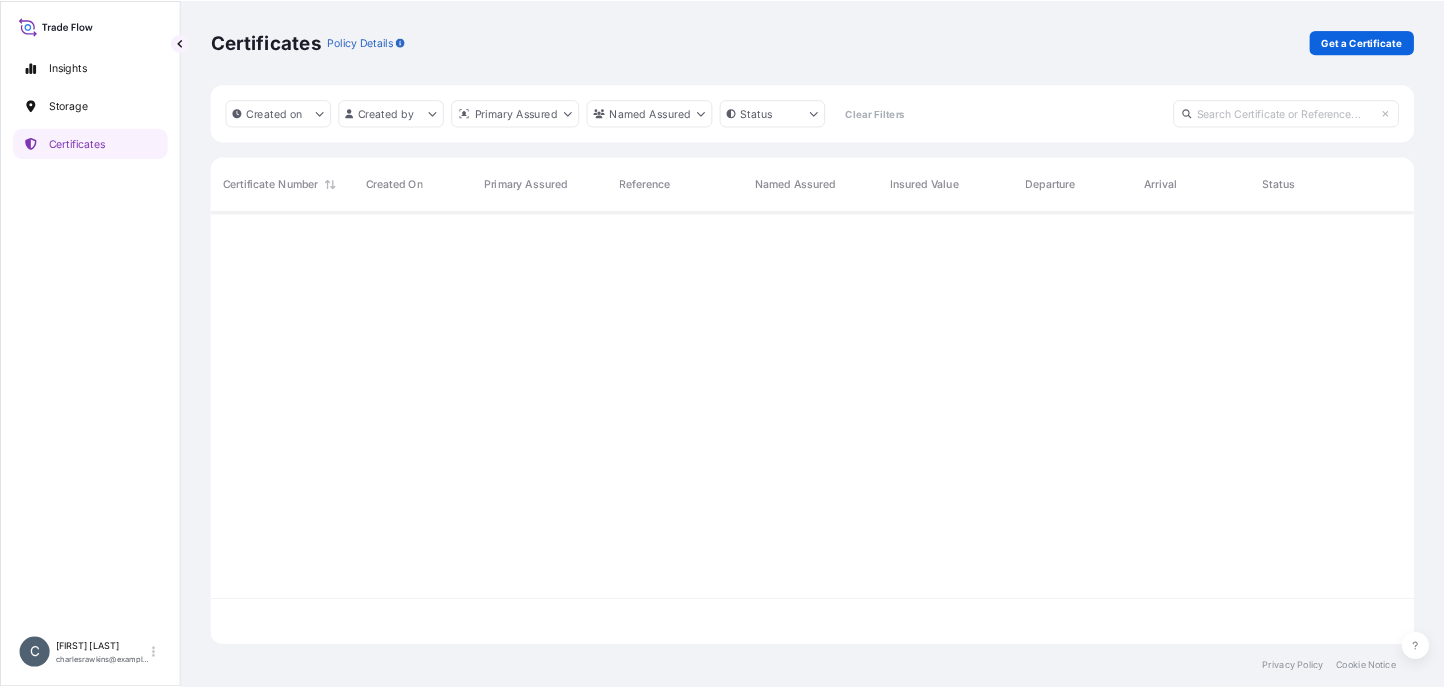 scroll, scrollTop: 0, scrollLeft: 0, axis: both 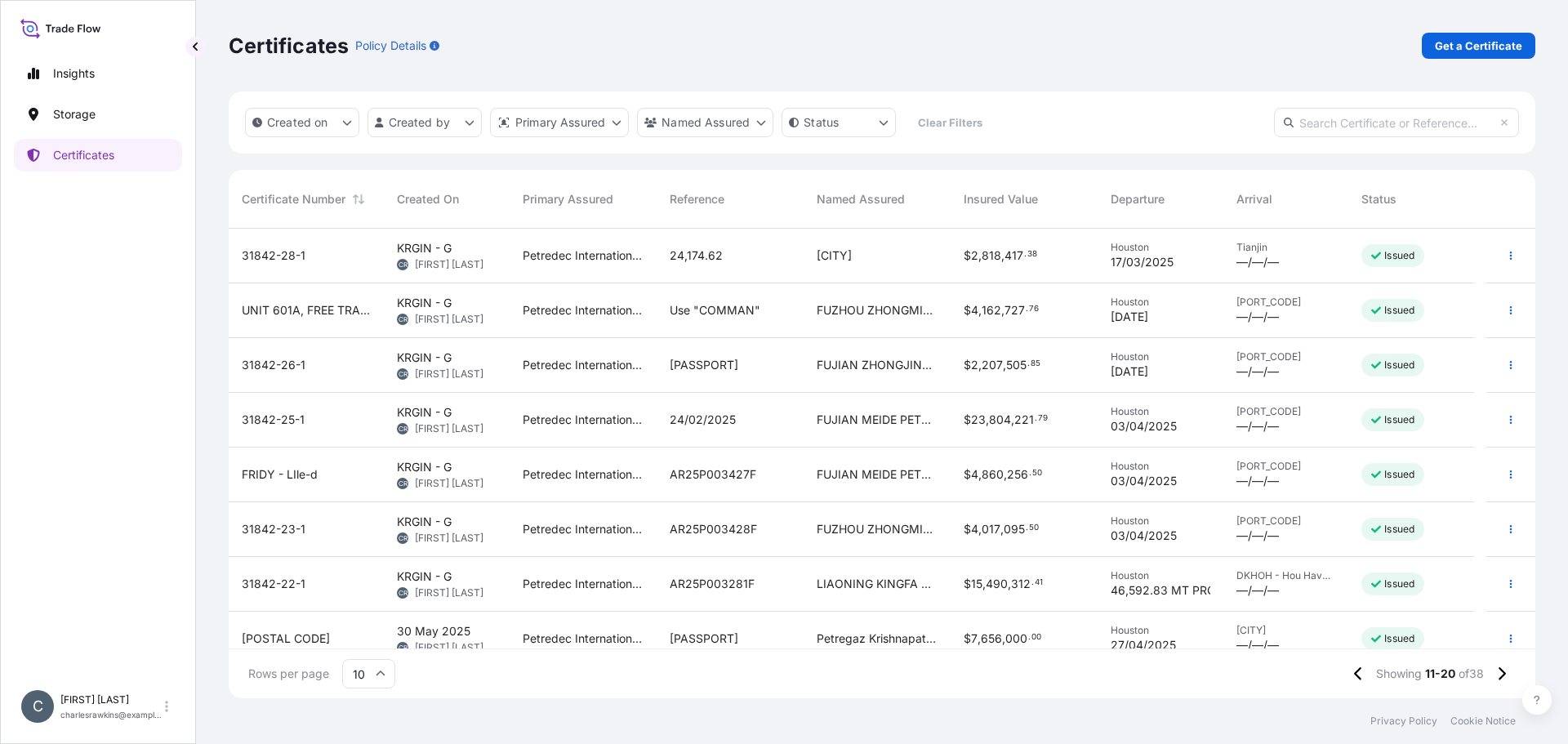 click 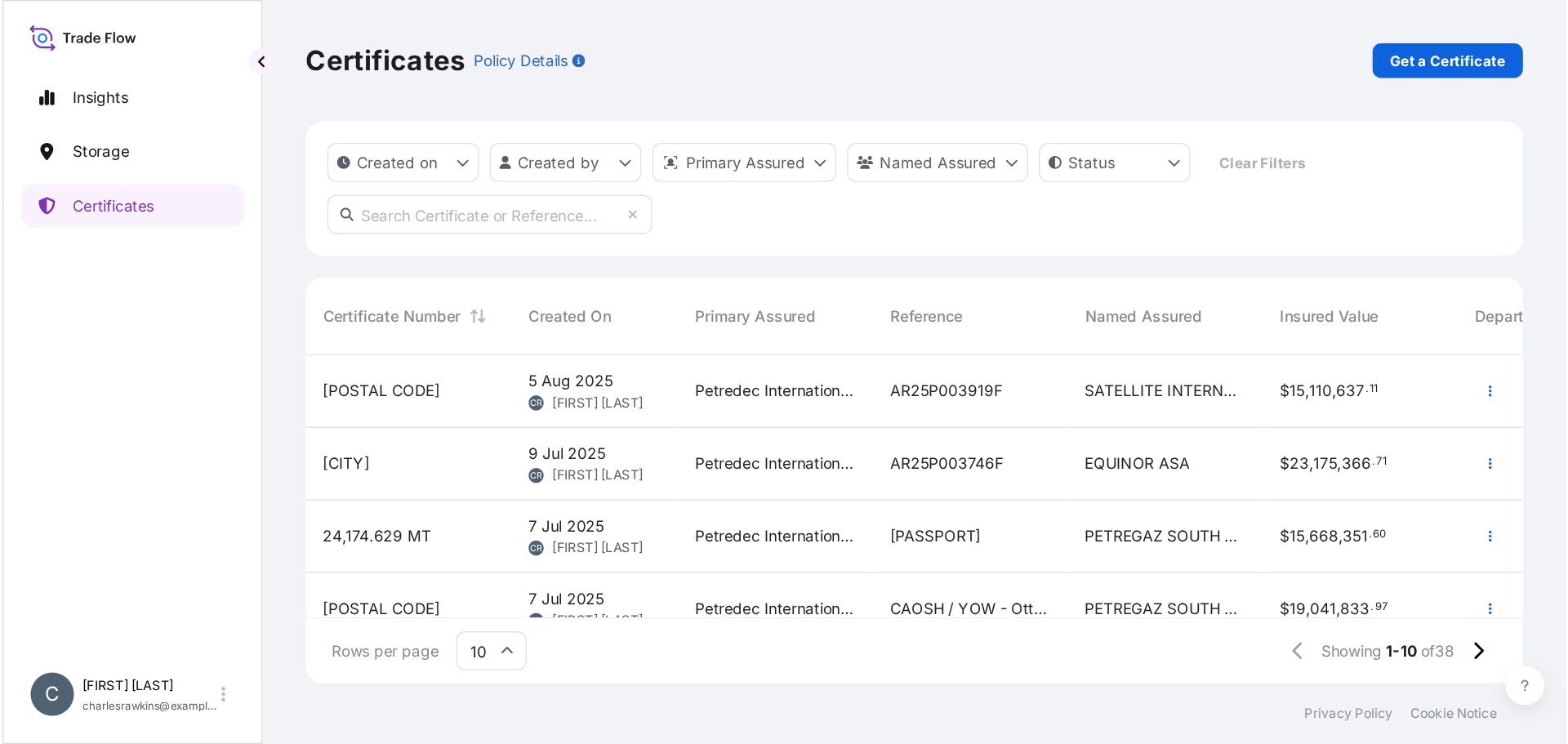 scroll, scrollTop: 244, scrollLeft: 906, axis: both 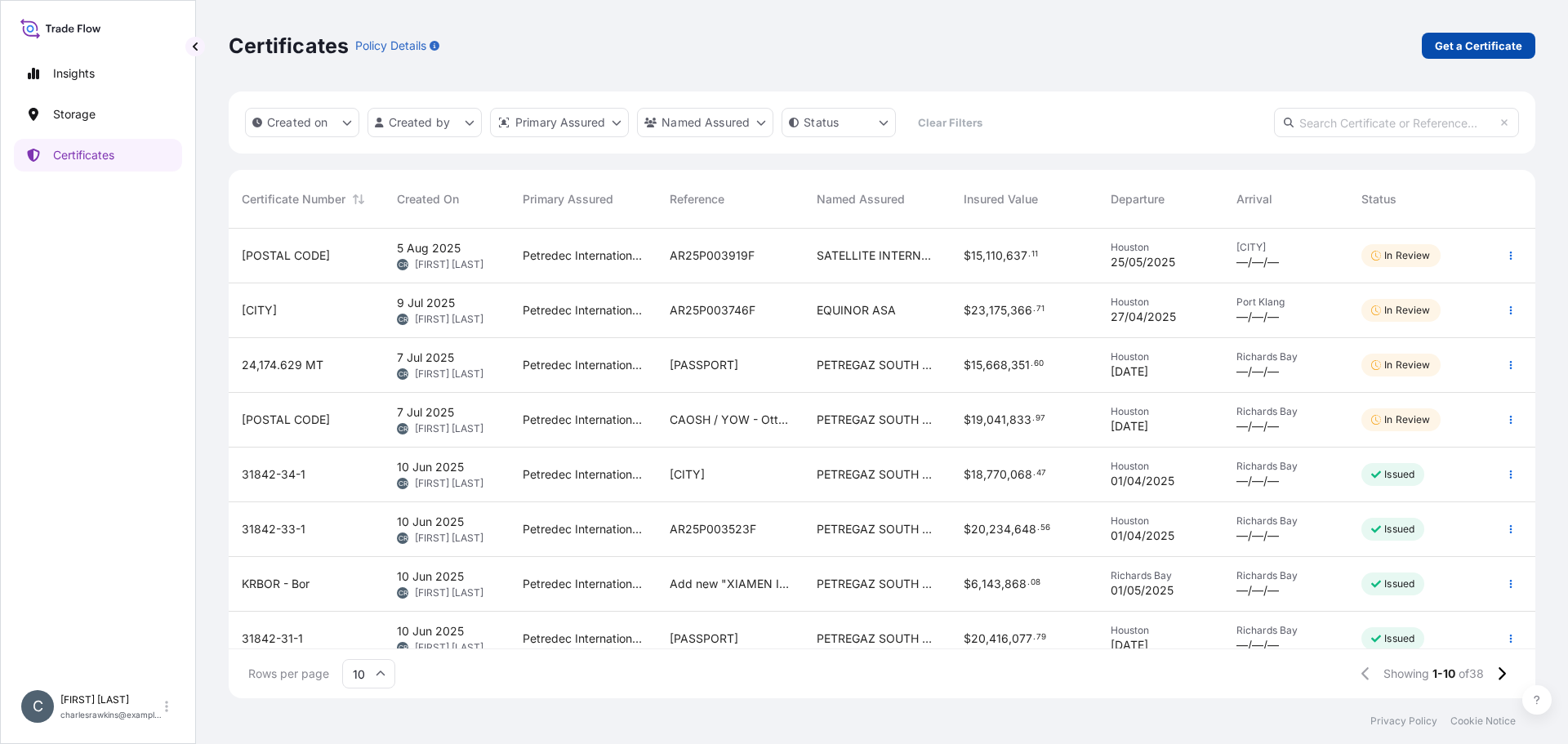 click on "Get a Certificate" at bounding box center [1478, 46] 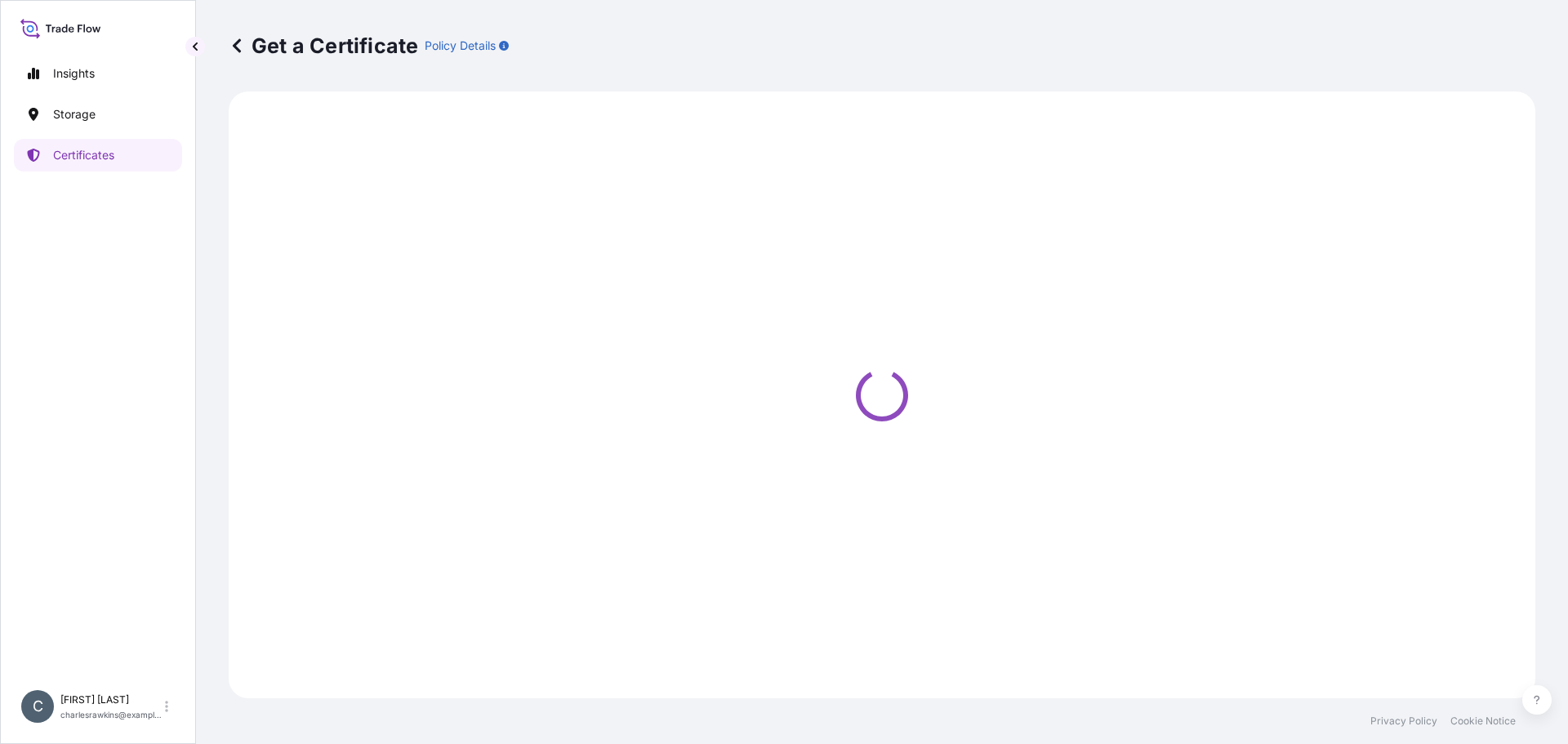 select on "Sea" 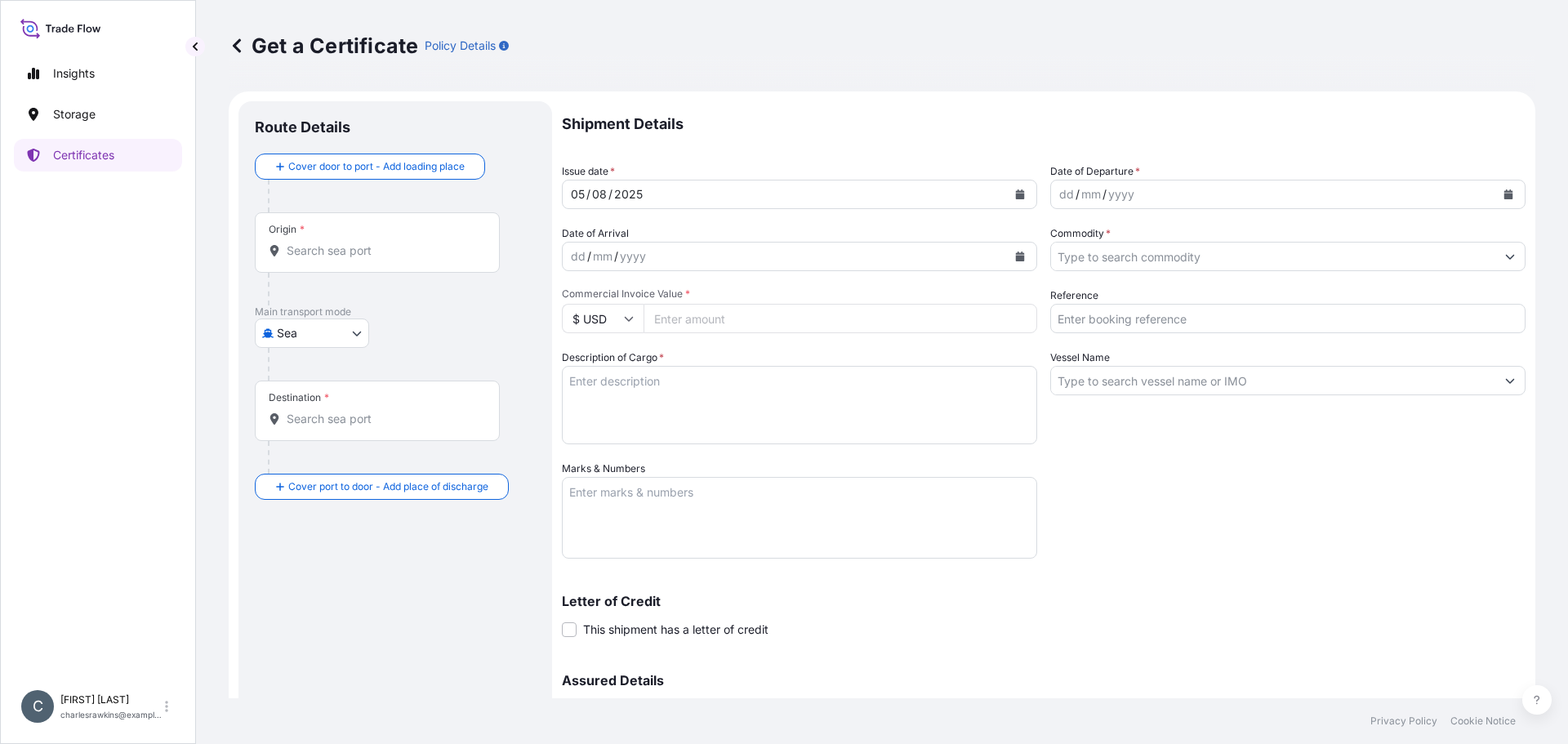 click at bounding box center [1020, 194] 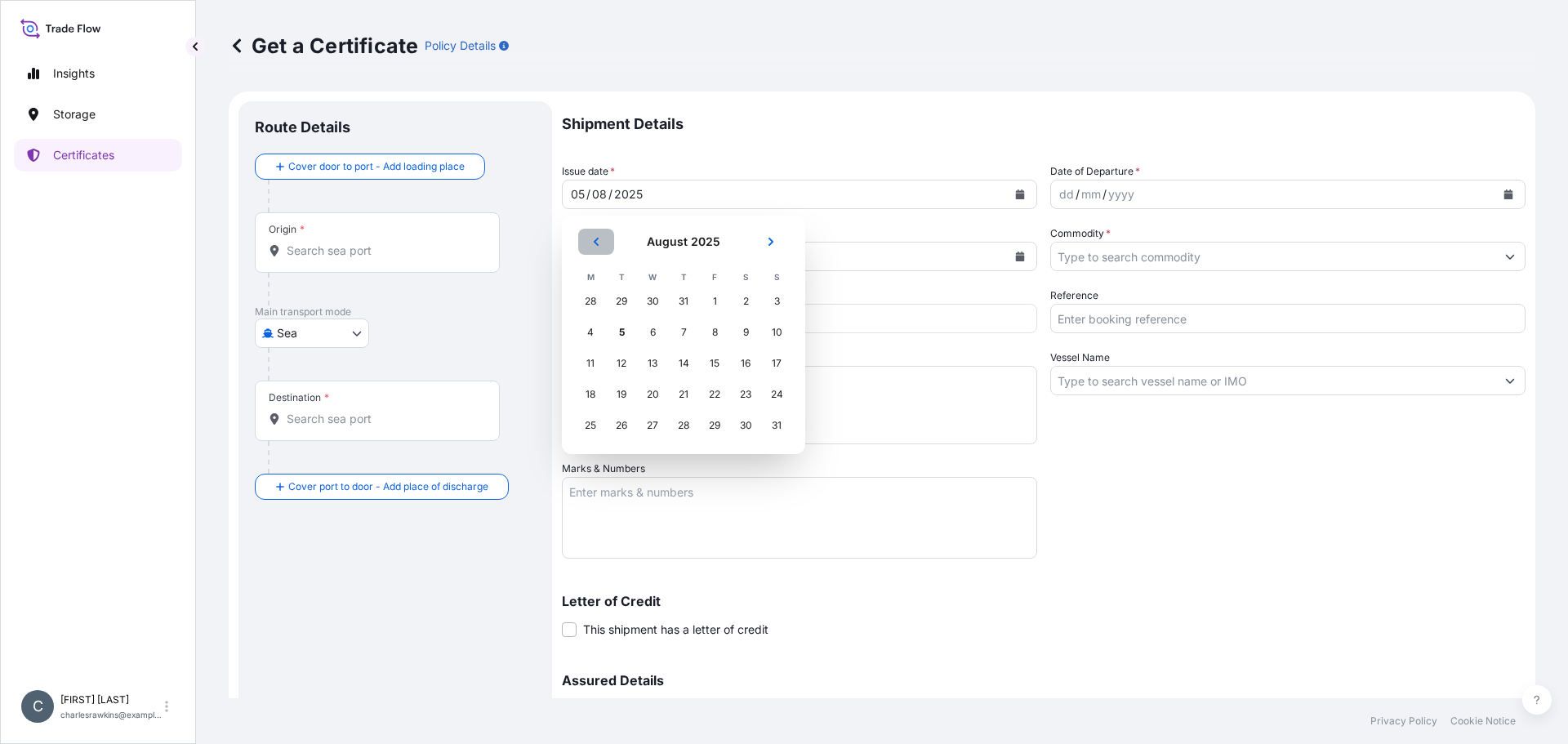 click at bounding box center (596, 242) 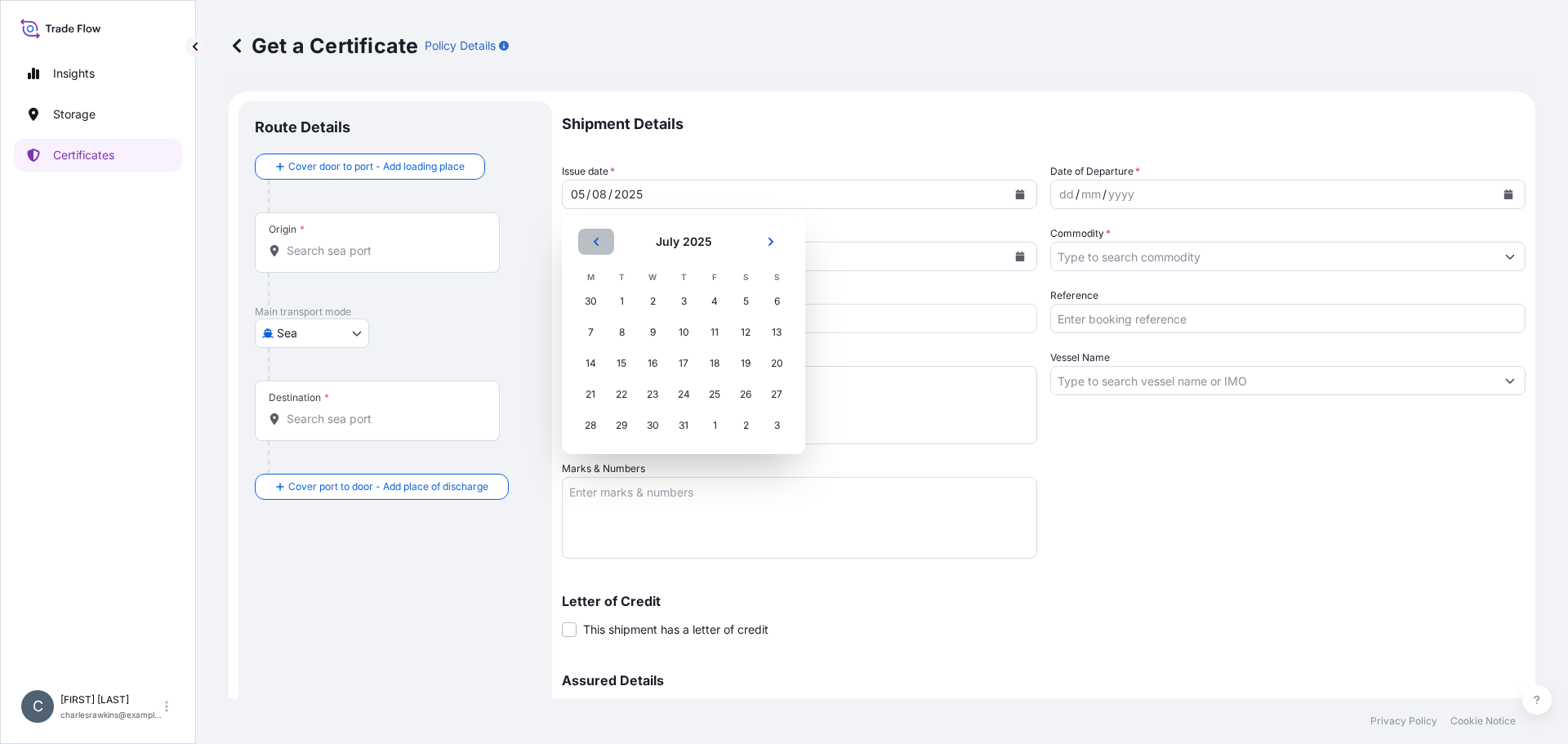 click at bounding box center (596, 242) 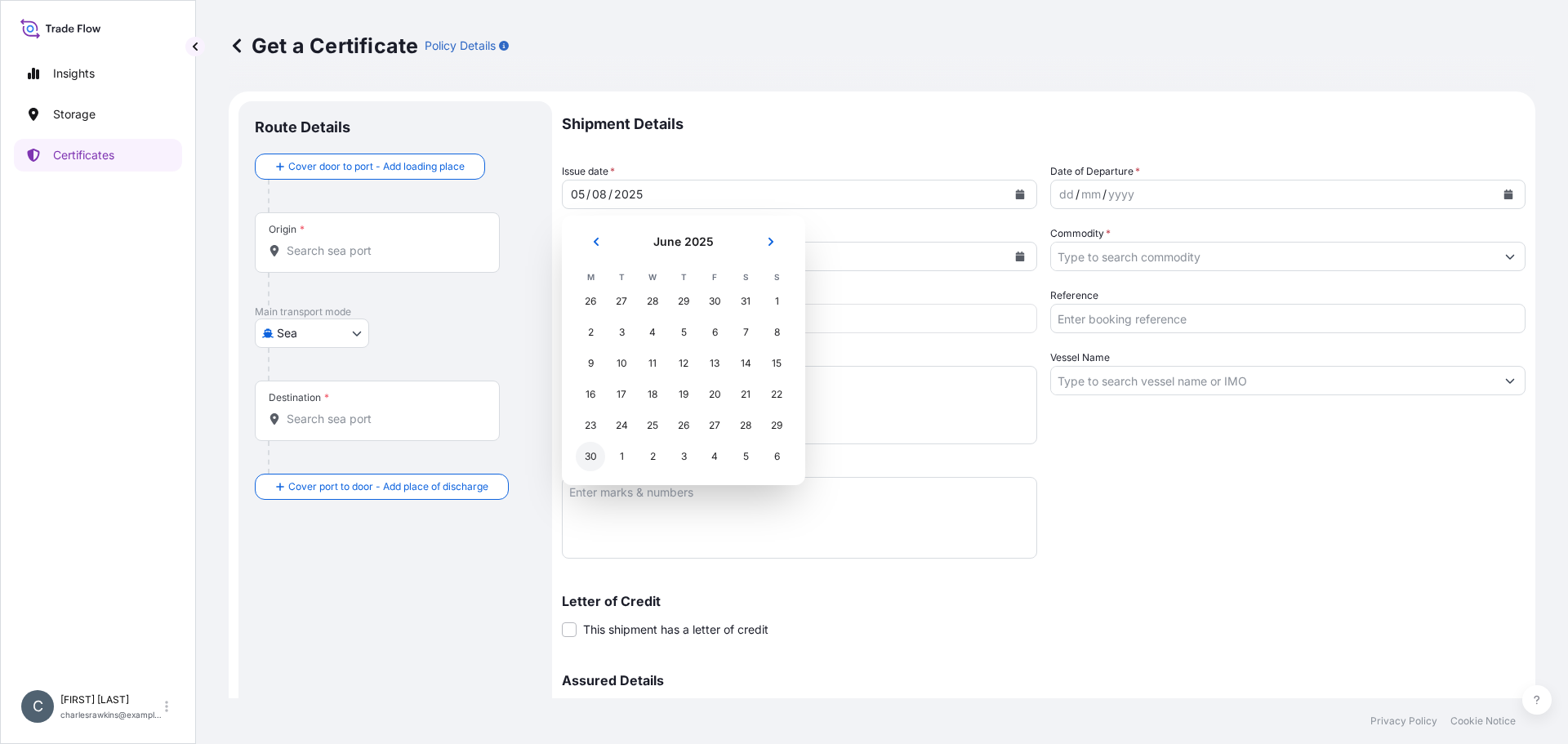 click on "30" at bounding box center (590, 457) 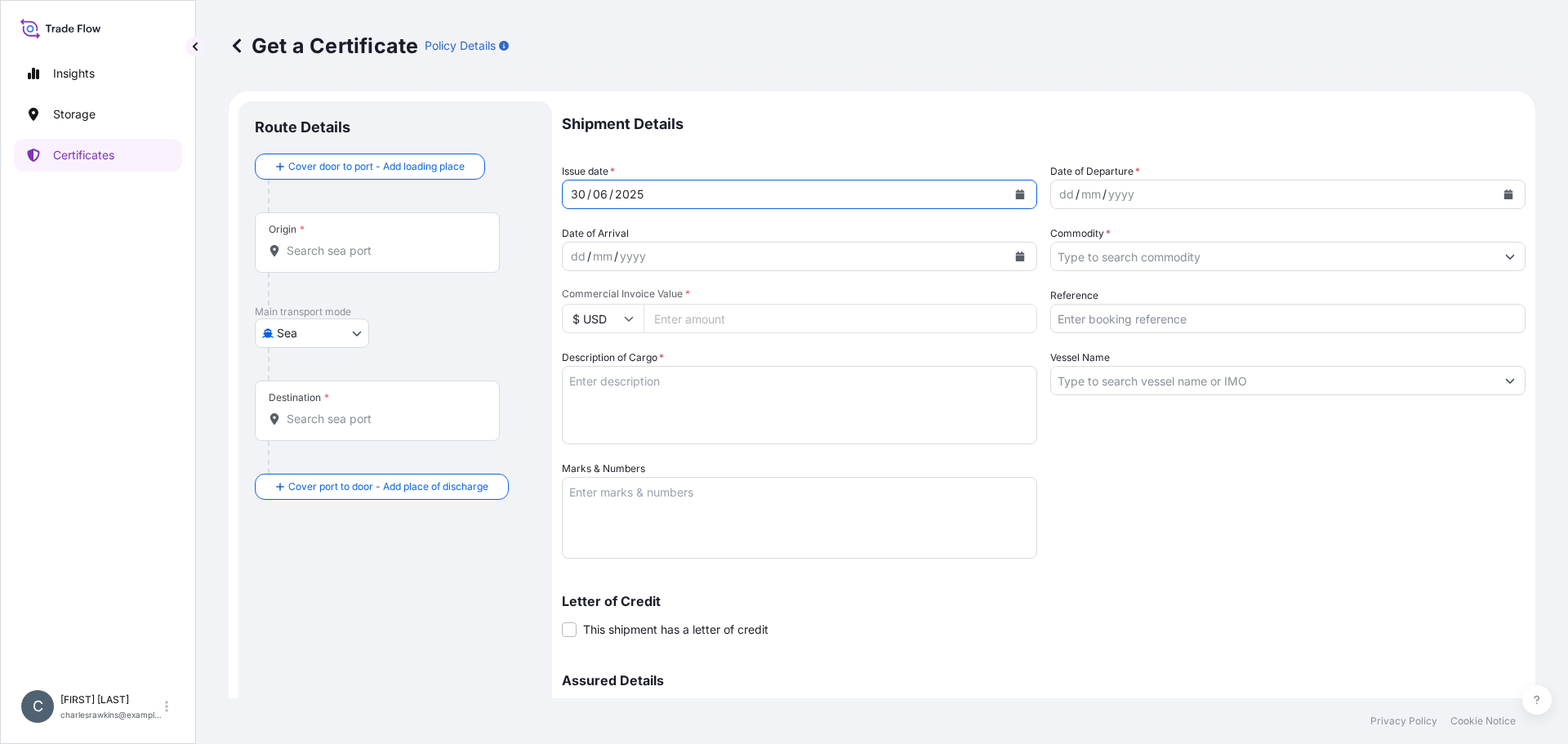 click 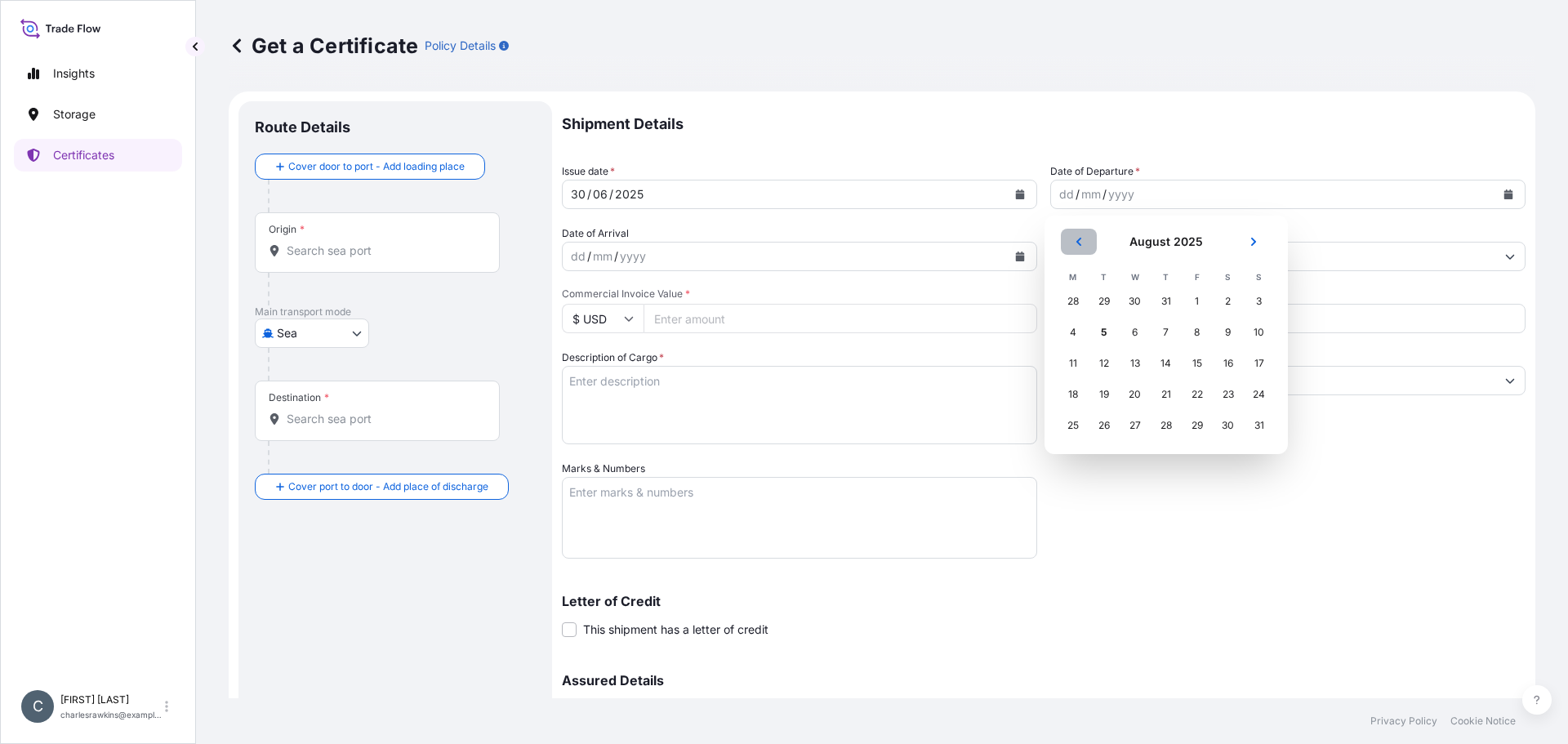 click at bounding box center [1079, 242] 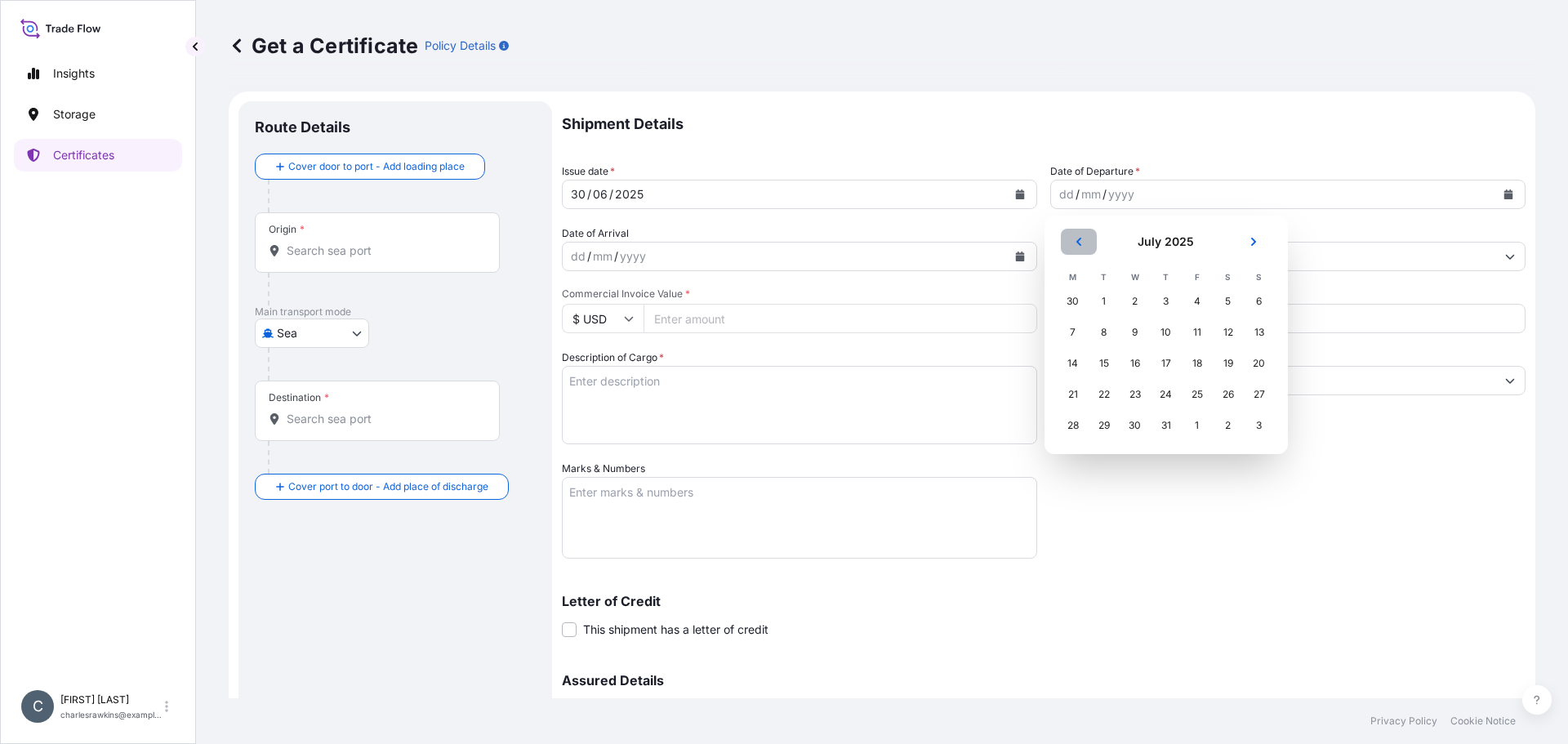 click at bounding box center [1079, 242] 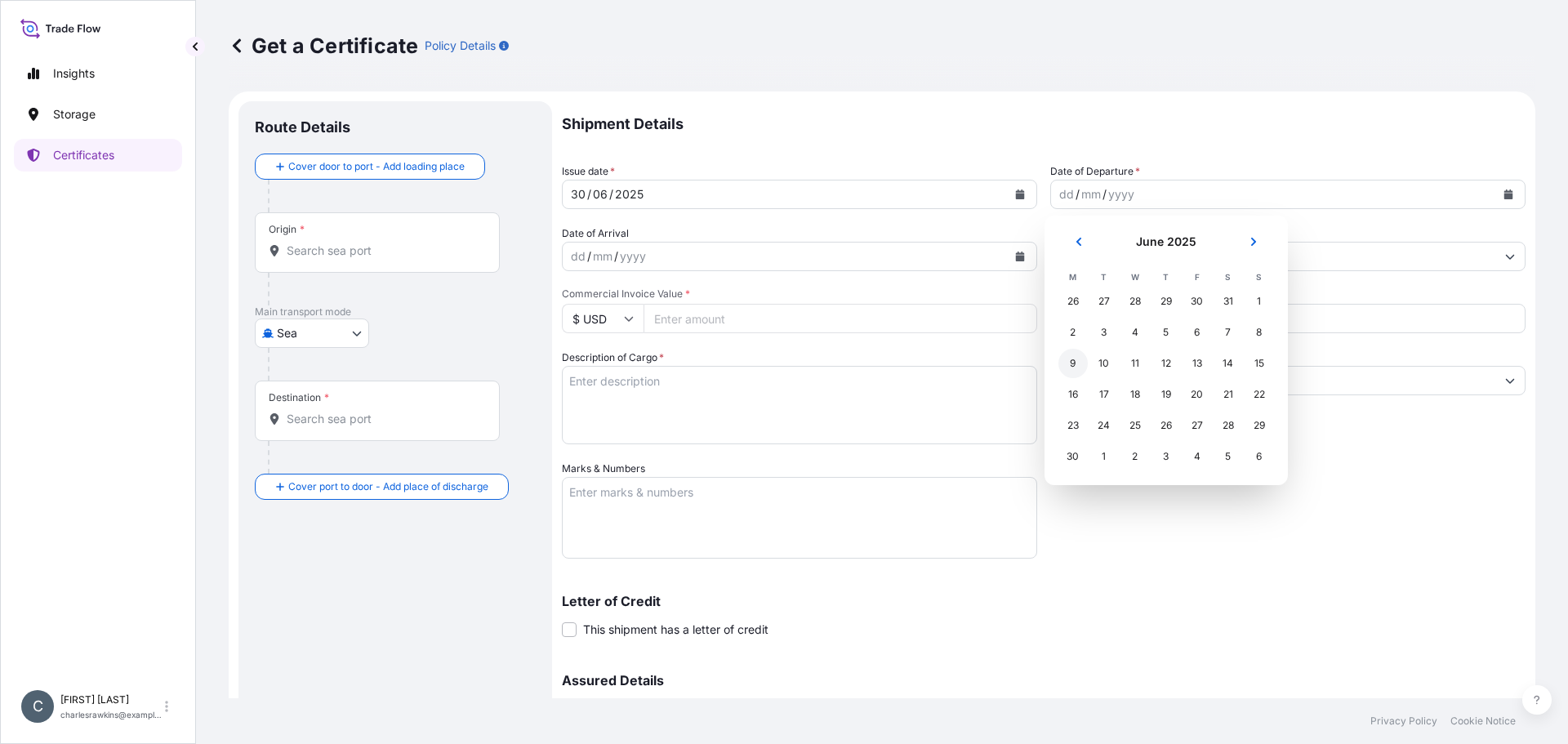 click on "9" at bounding box center [1073, 363] 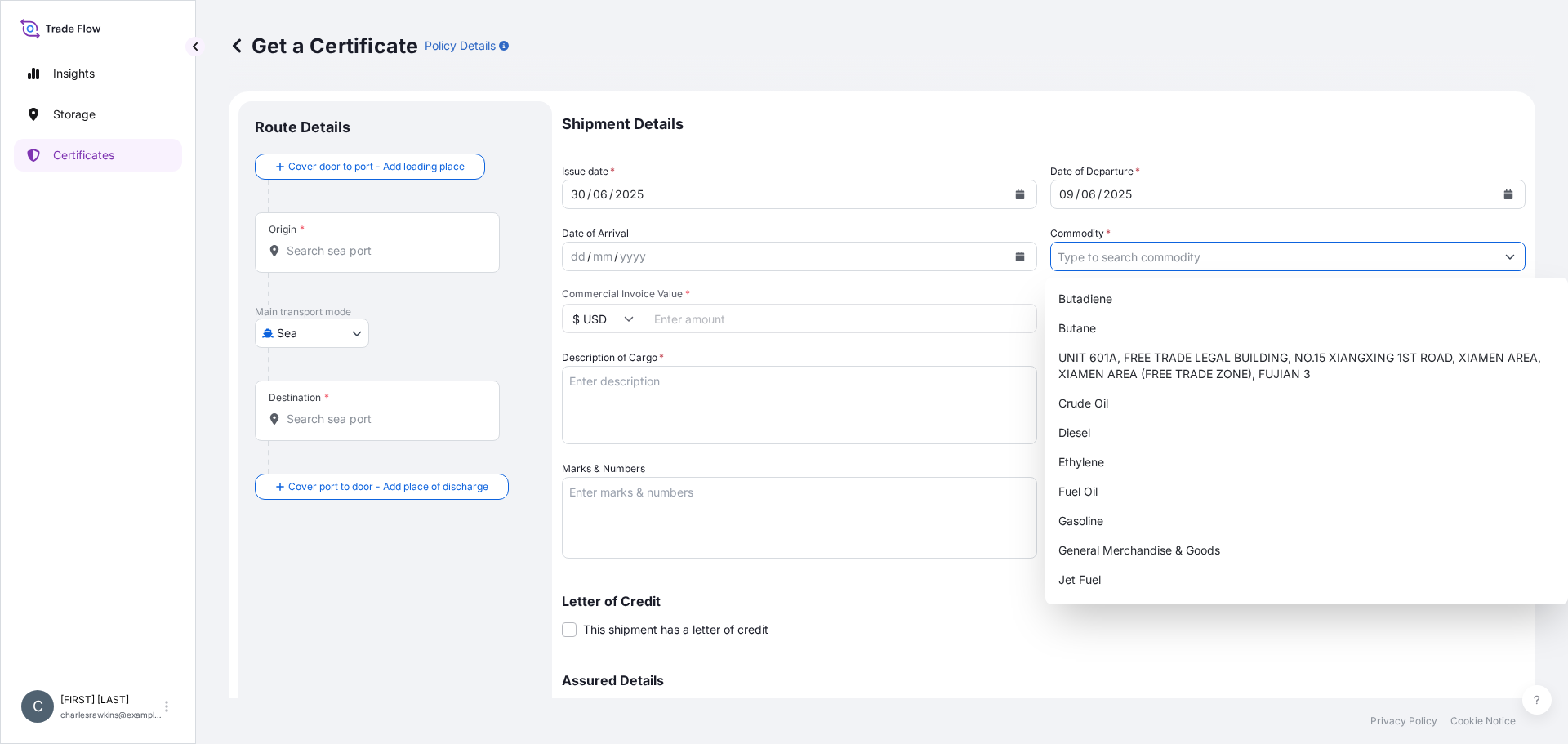 click on "Commodity *" at bounding box center (1273, 256) 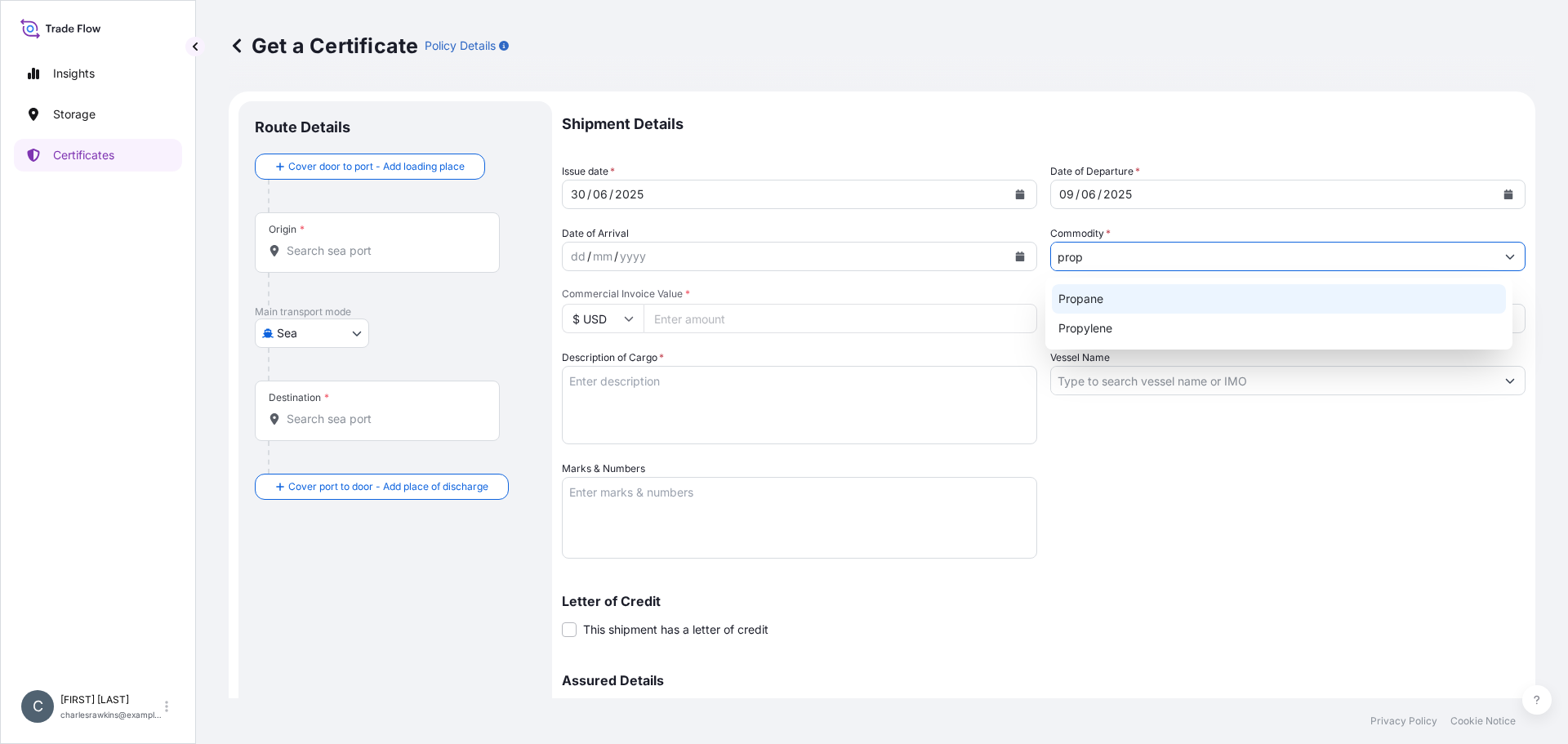 click on "Propane" at bounding box center (1279, 299) 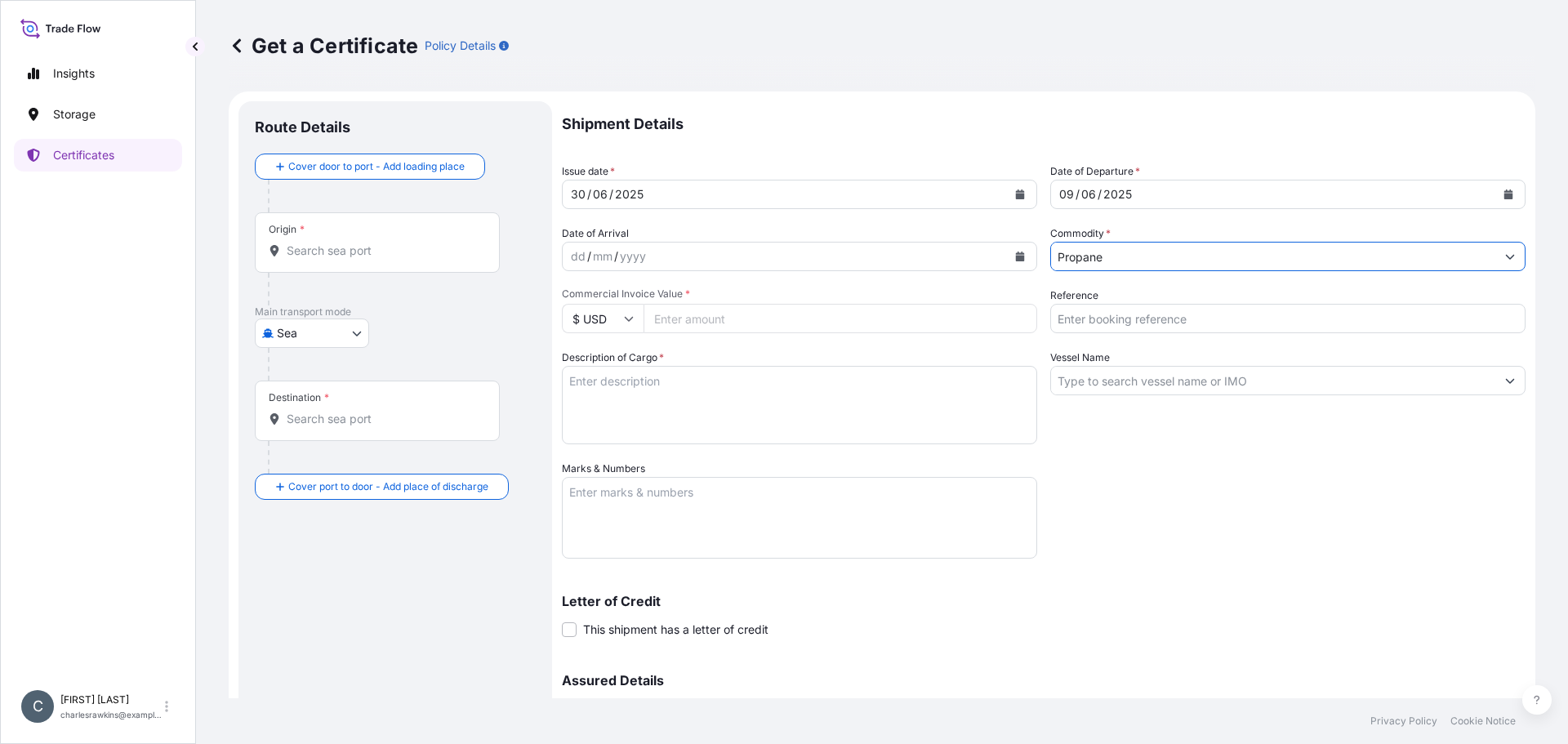 type on "Propane" 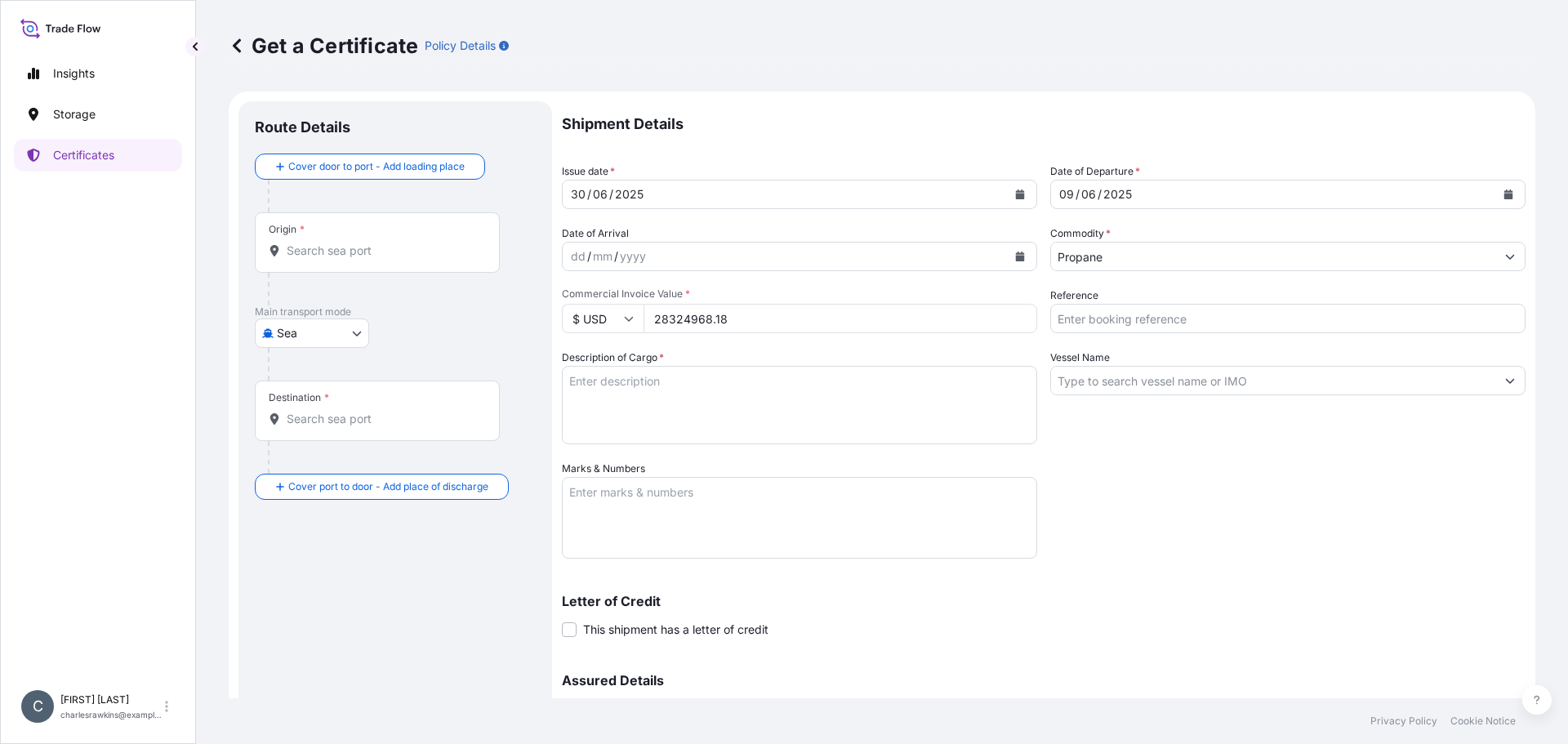type on "28324968.18" 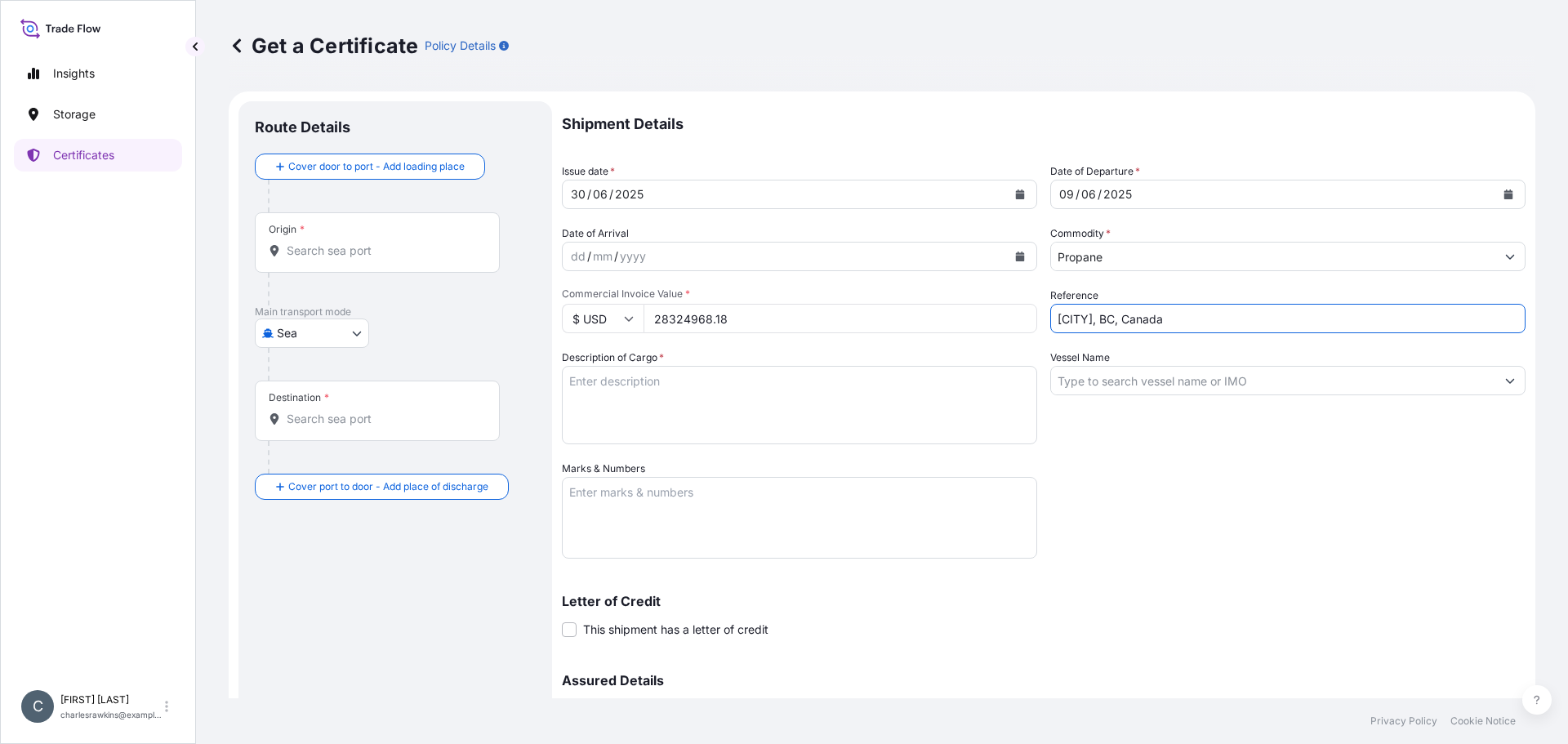 type on "[CITY], BC, Canada" 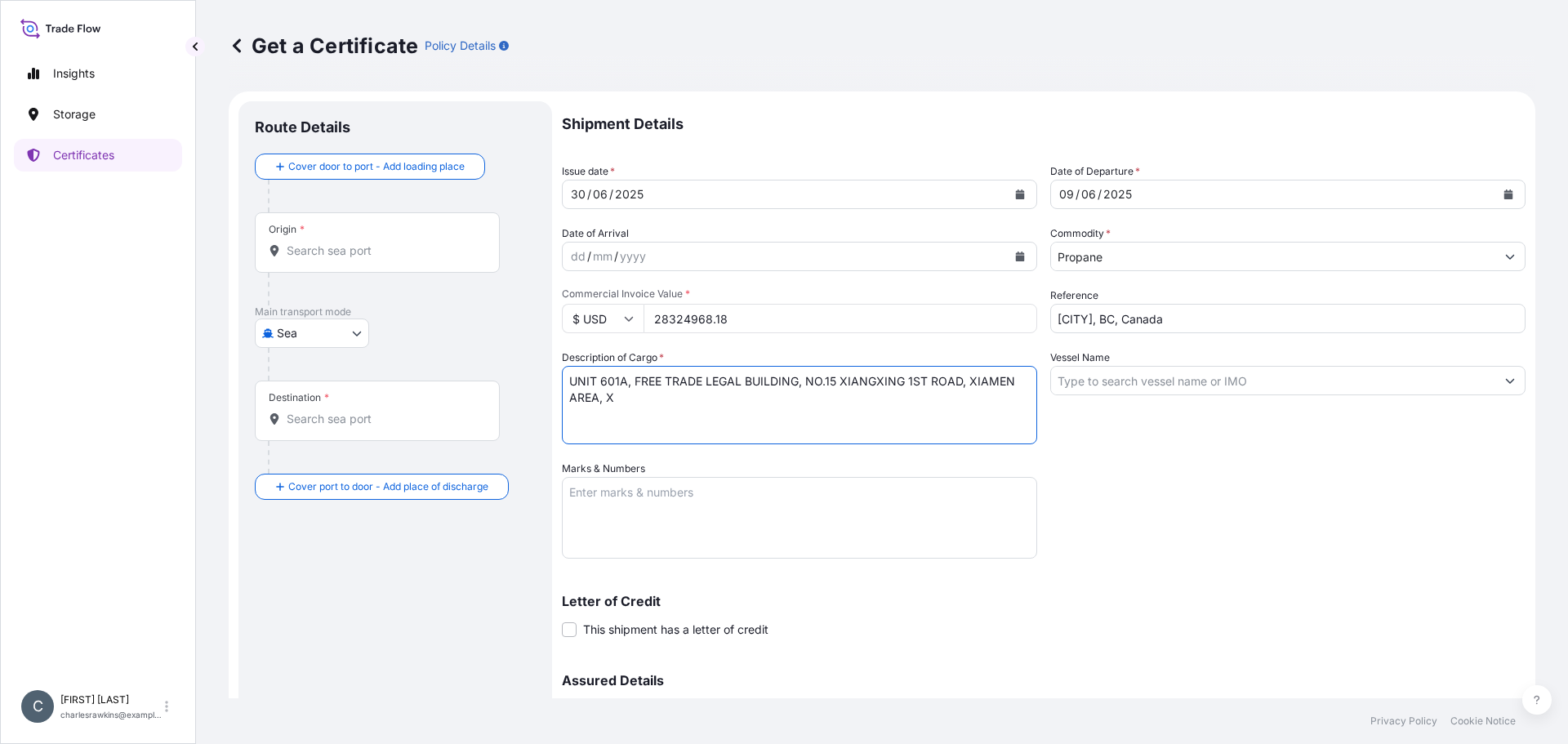type on "UNIT 601A, FREE TRADE LEGAL BUILDING, NO.15 XIANGXING 1ST ROAD, XIAMEN AREA, X" 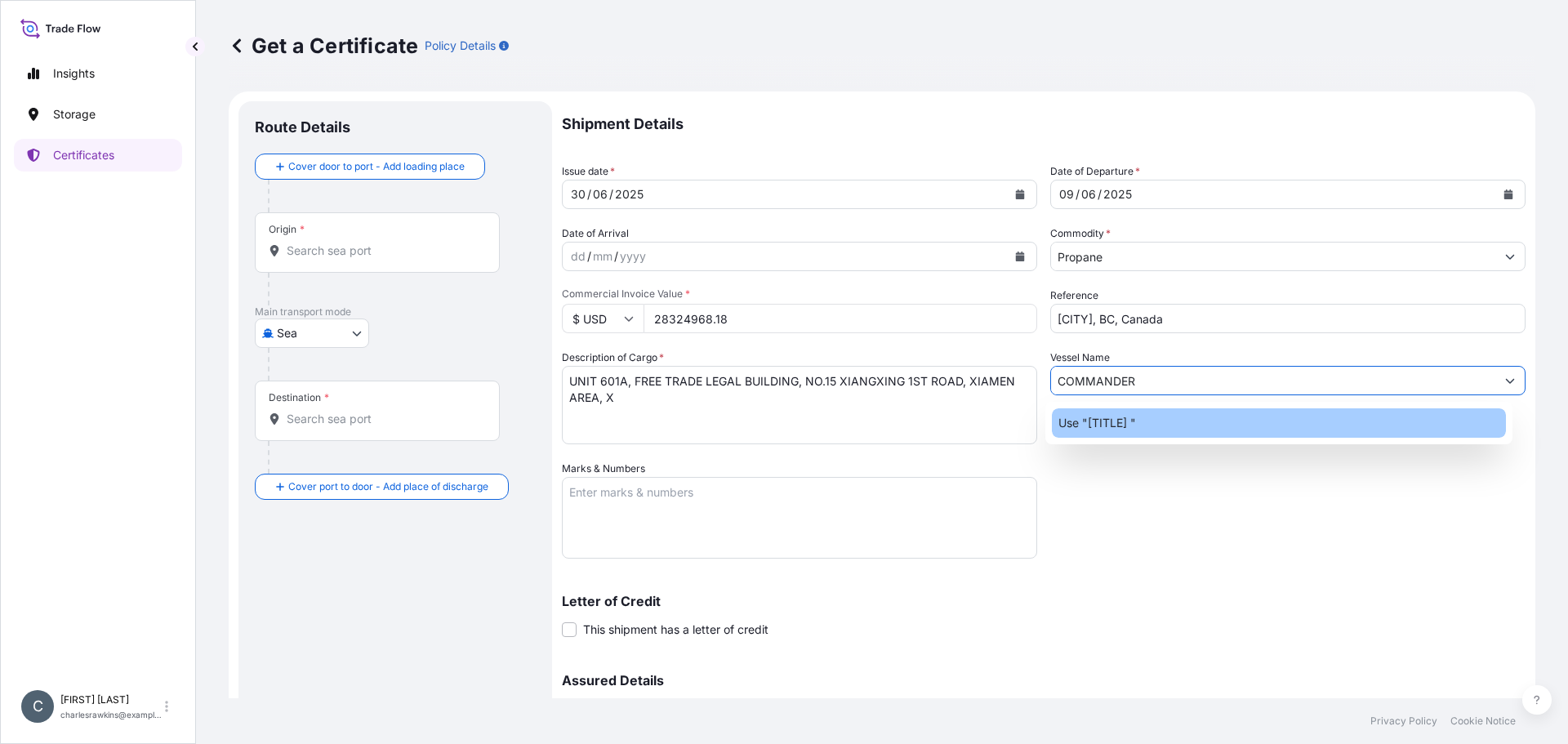 click on "Use "[TITLE] "" 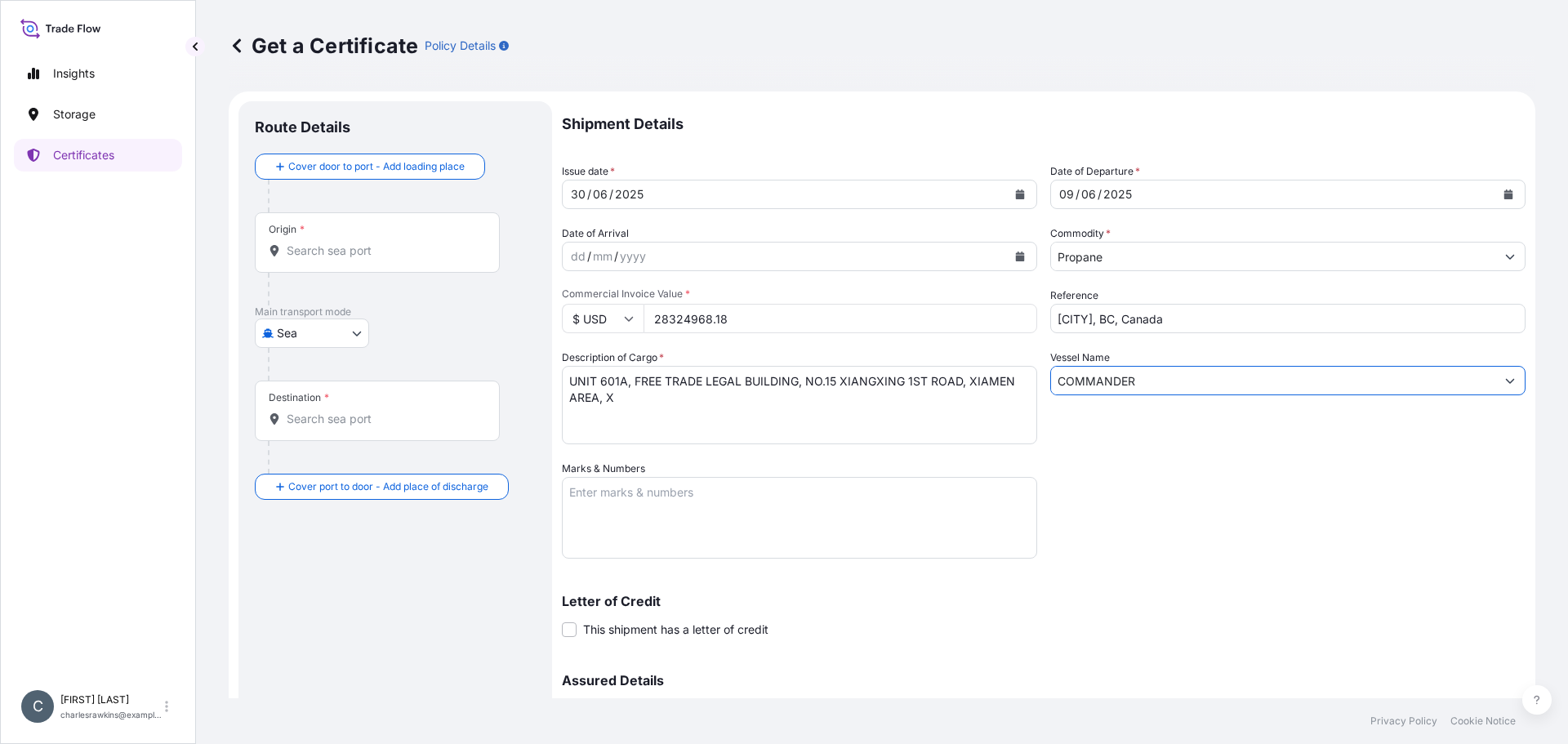 click on "COMMANDER" at bounding box center (1273, 381) 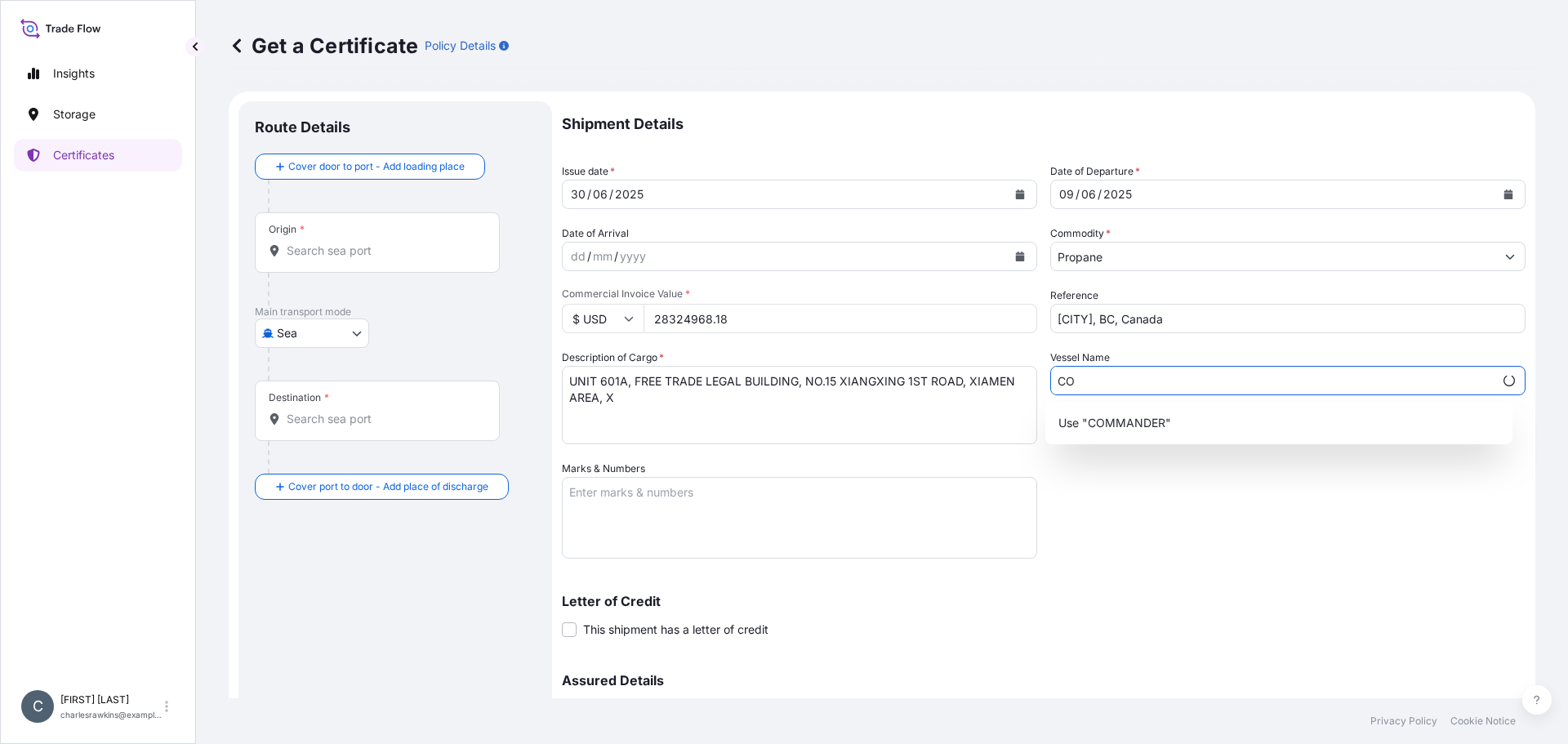 type on "C" 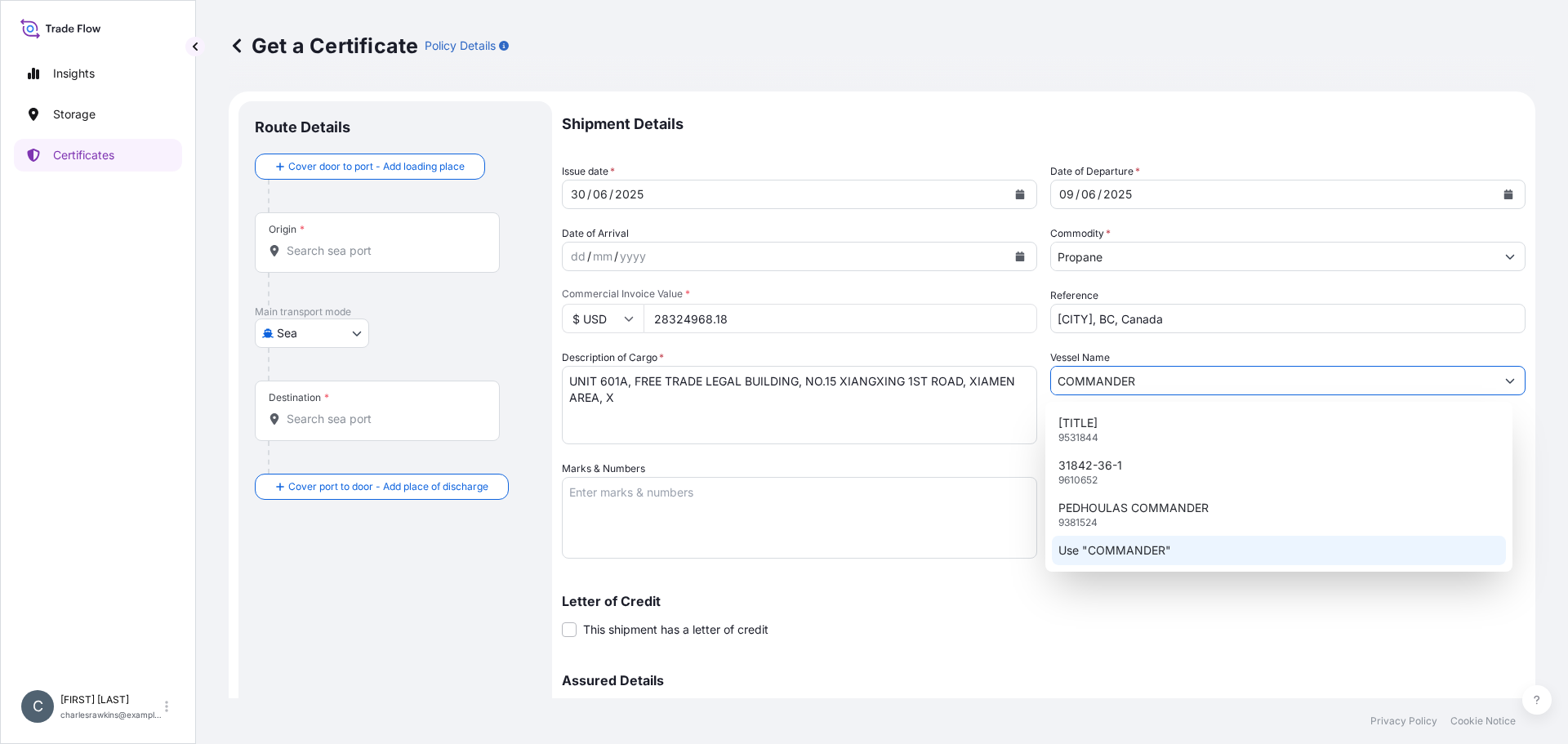 click on "Use "COMMANDER"" 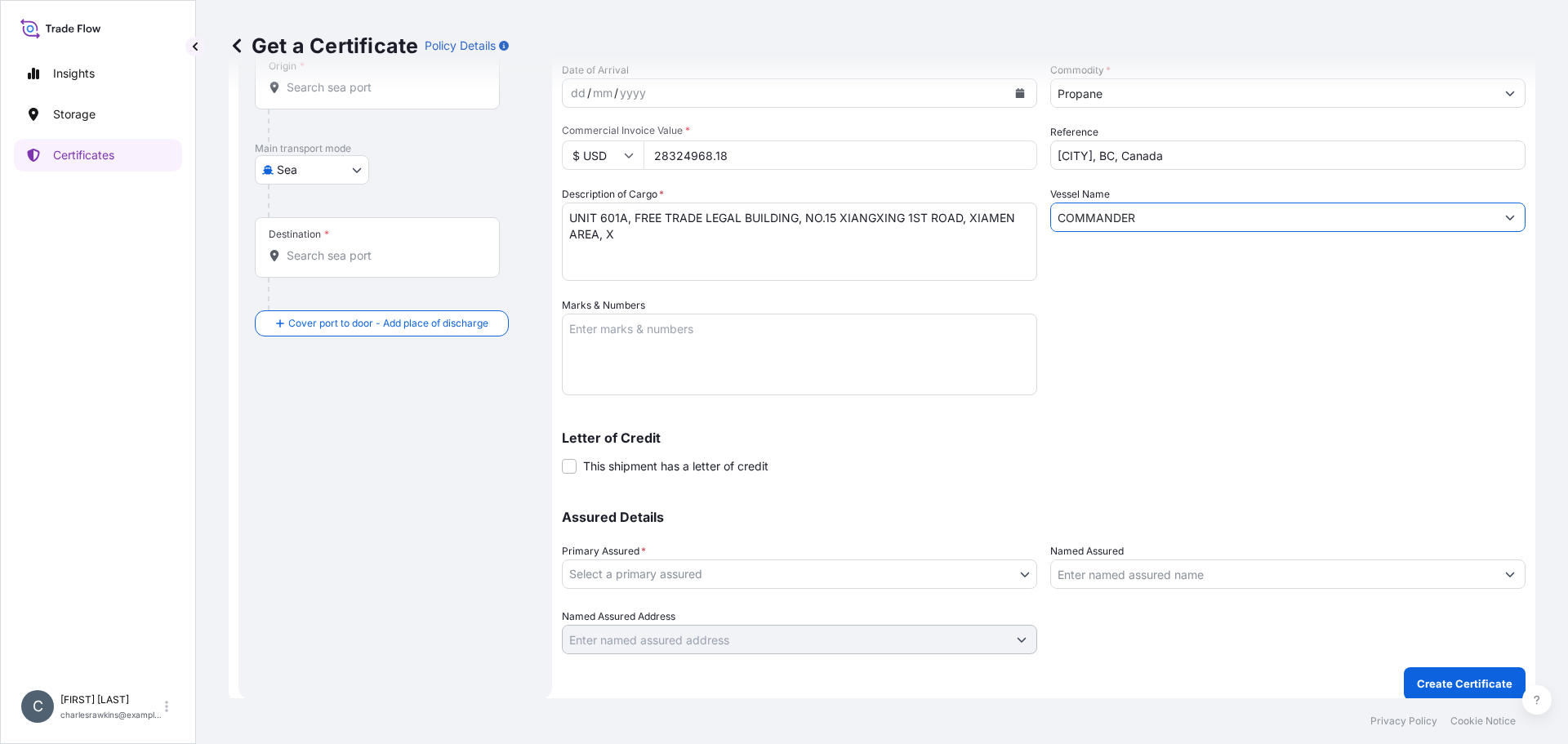 scroll, scrollTop: 175, scrollLeft: 0, axis: vertical 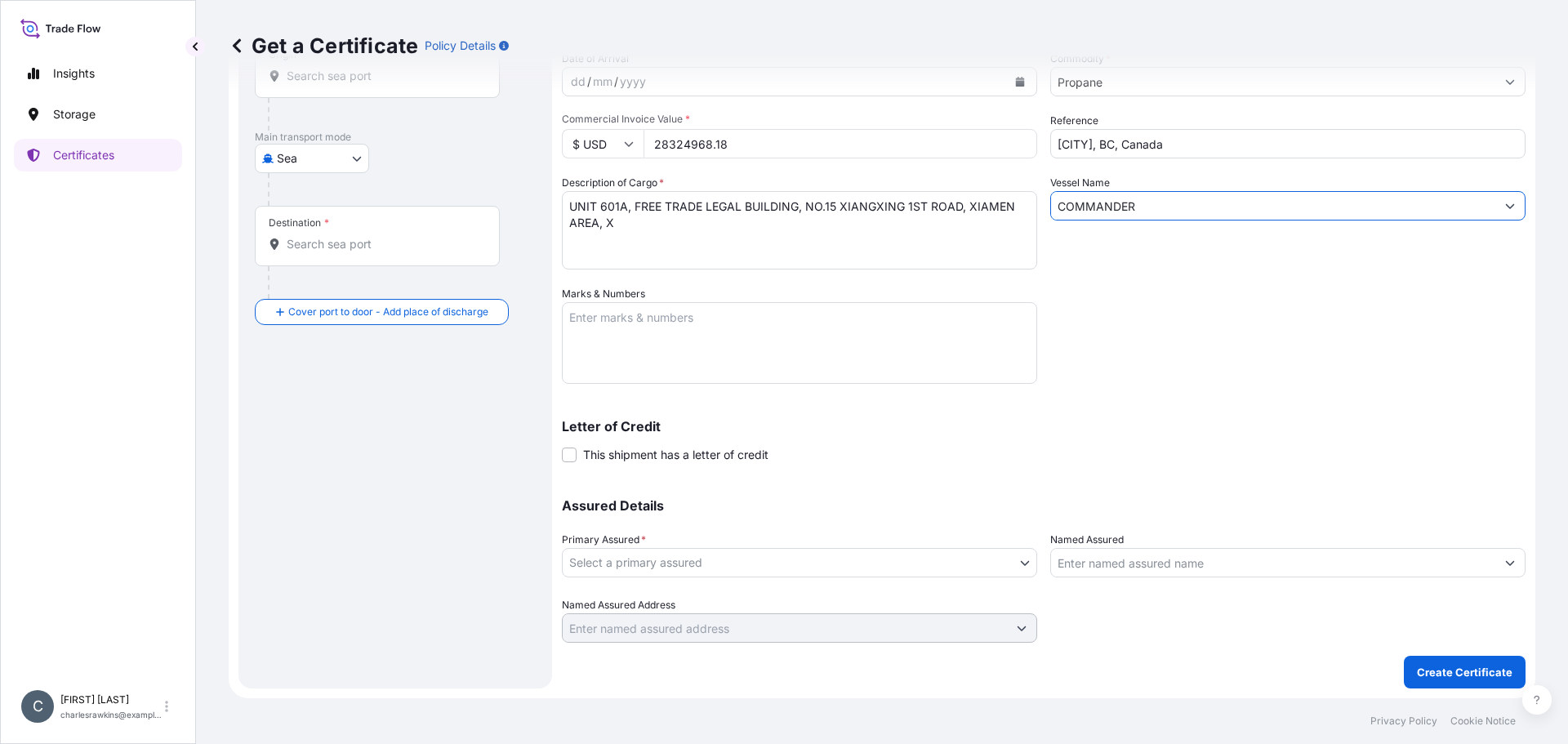 type on "COMMANDER" 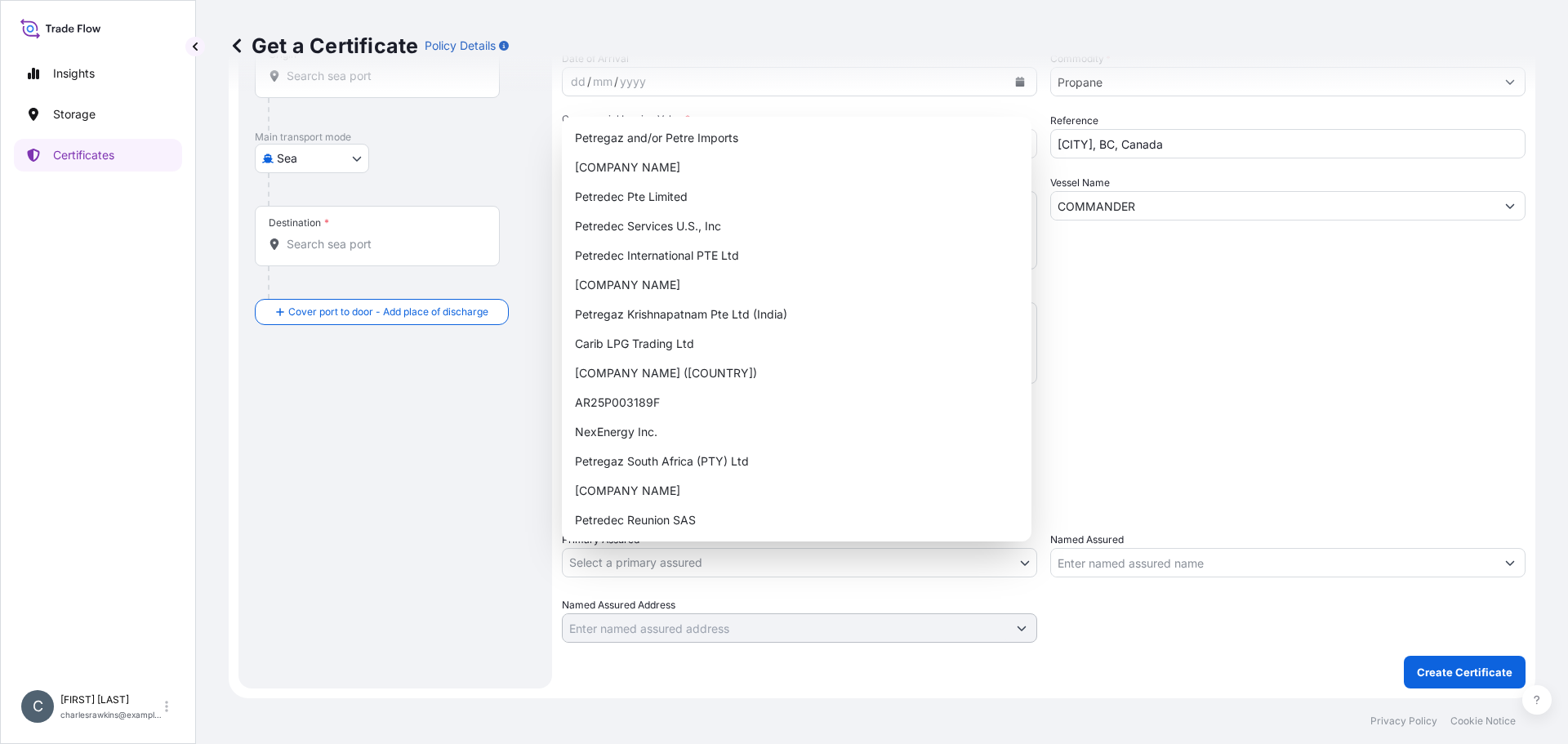 click on "0 options available. 2 options available.
Insights Storage Certificates C Charles   Rawkins charlesrawkins@petredec.co.uk Get a Certificate Policy Details Route Details   Cover door to port - Add loading place Place of loading Road / Inland Road / Inland Origin * Main transport mode Sea Road Sea Pipeline Shore Tank Air Destination * Cover port to door - Add place of discharge Road / Inland Road / Inland Place of Discharge Shipment Details Issue date * 30 / 06 / 2025 Date of Departure * 09 / 06 / 2025 Date of Arrival dd / mm / yyyy Commodity * Propane Packing Category Commercial Invoice Value    * $ USD 28324968.18 Reference AR25P003896F Description of Cargo * 46,592.83 MT PROPANE Vessel Name COMMANDER Marks & Numbers Letter of Credit This shipment has a letter of credit Letter of credit * Letter of credit may not exceed 12000 characters Assured Details Primary Assured * Select a primary assured Petregaz and/or Petre Imports Petredec Limited Petredec Pte Limited Petredec Services U.S., Inc Petredec International PTE Ltd Petredec (Europe) Limited" at bounding box center [784, 372] 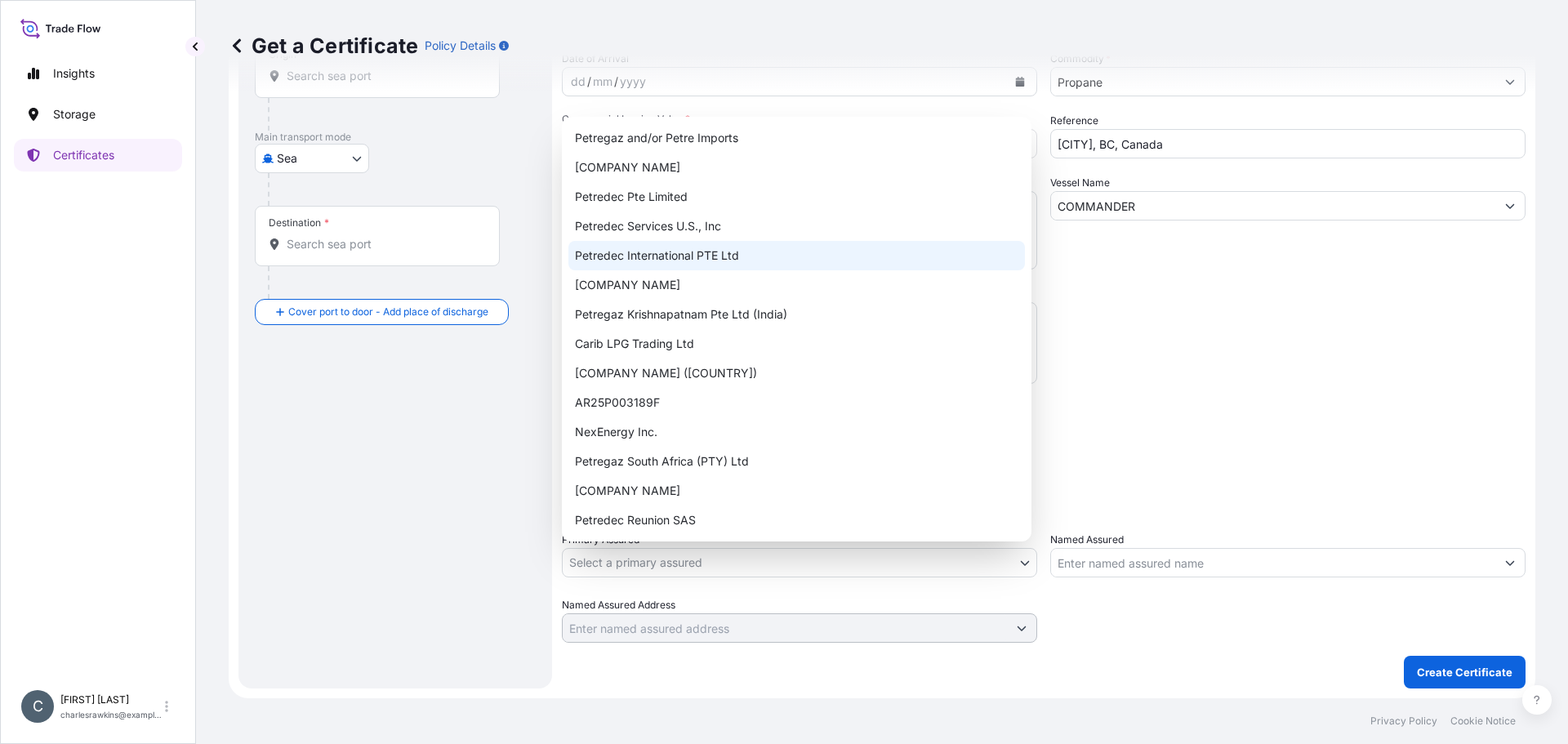 click on "Petredec International PTE Ltd" at bounding box center [796, 256] 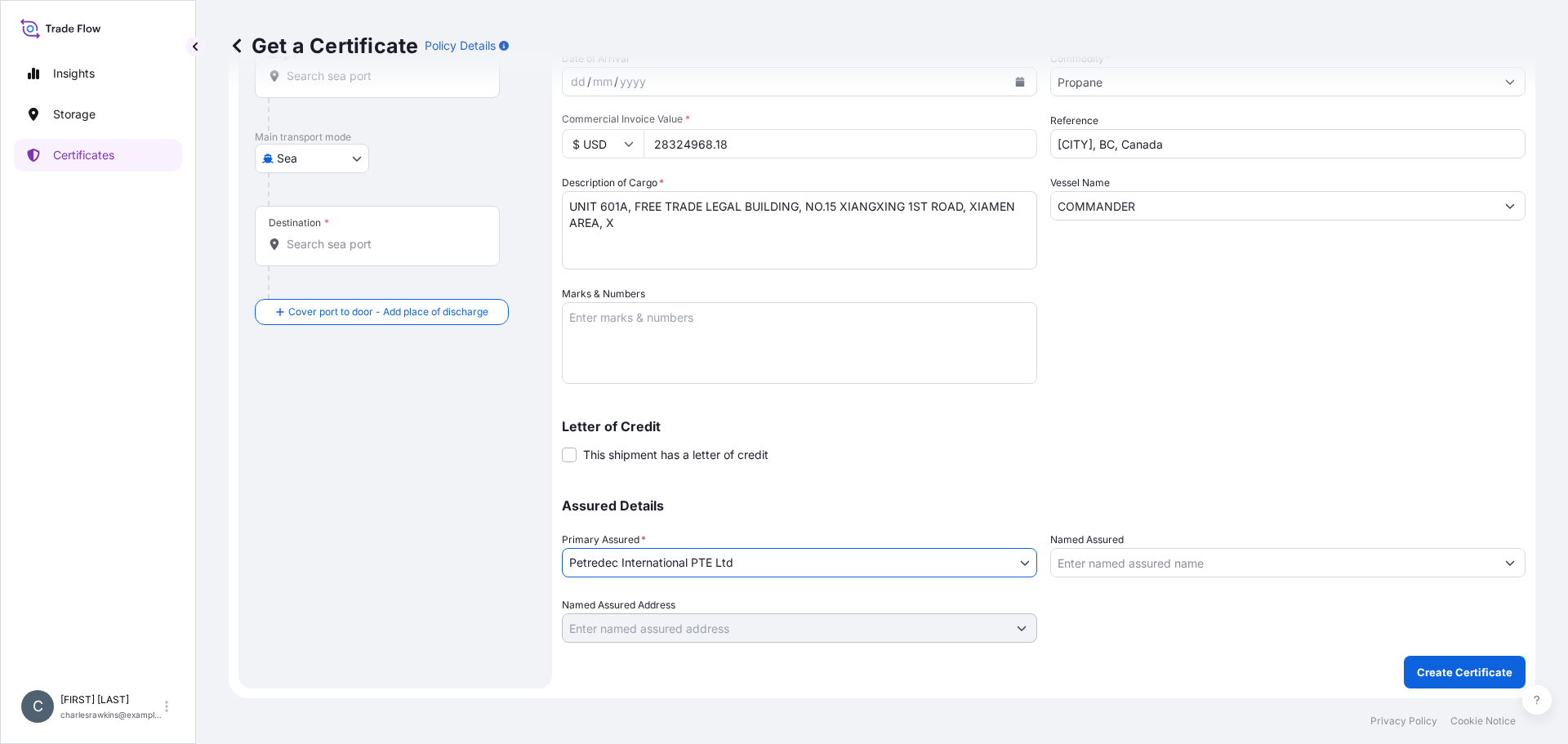 click on "Named Assured" at bounding box center [1273, 563] 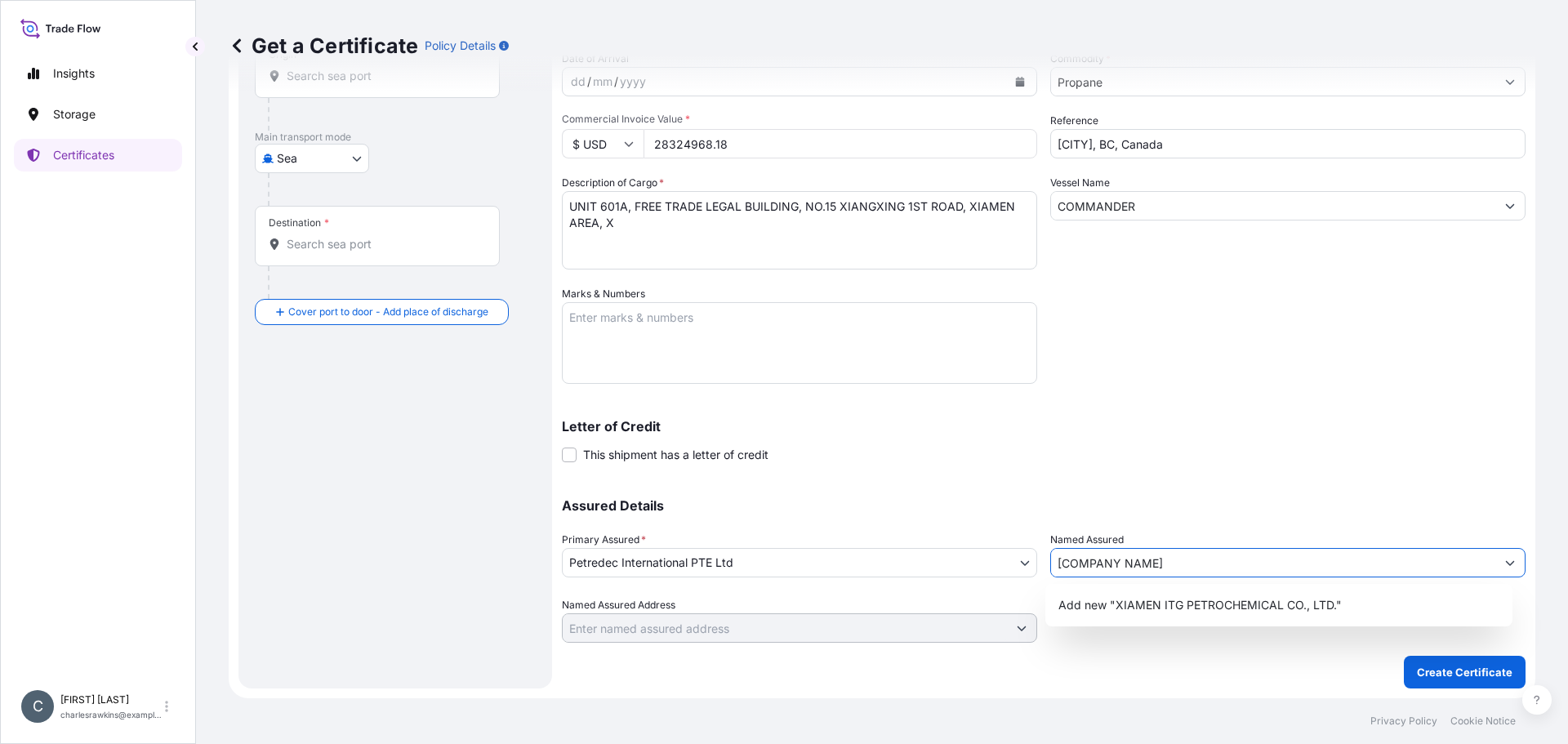 type on "[COMPANY NAME]" 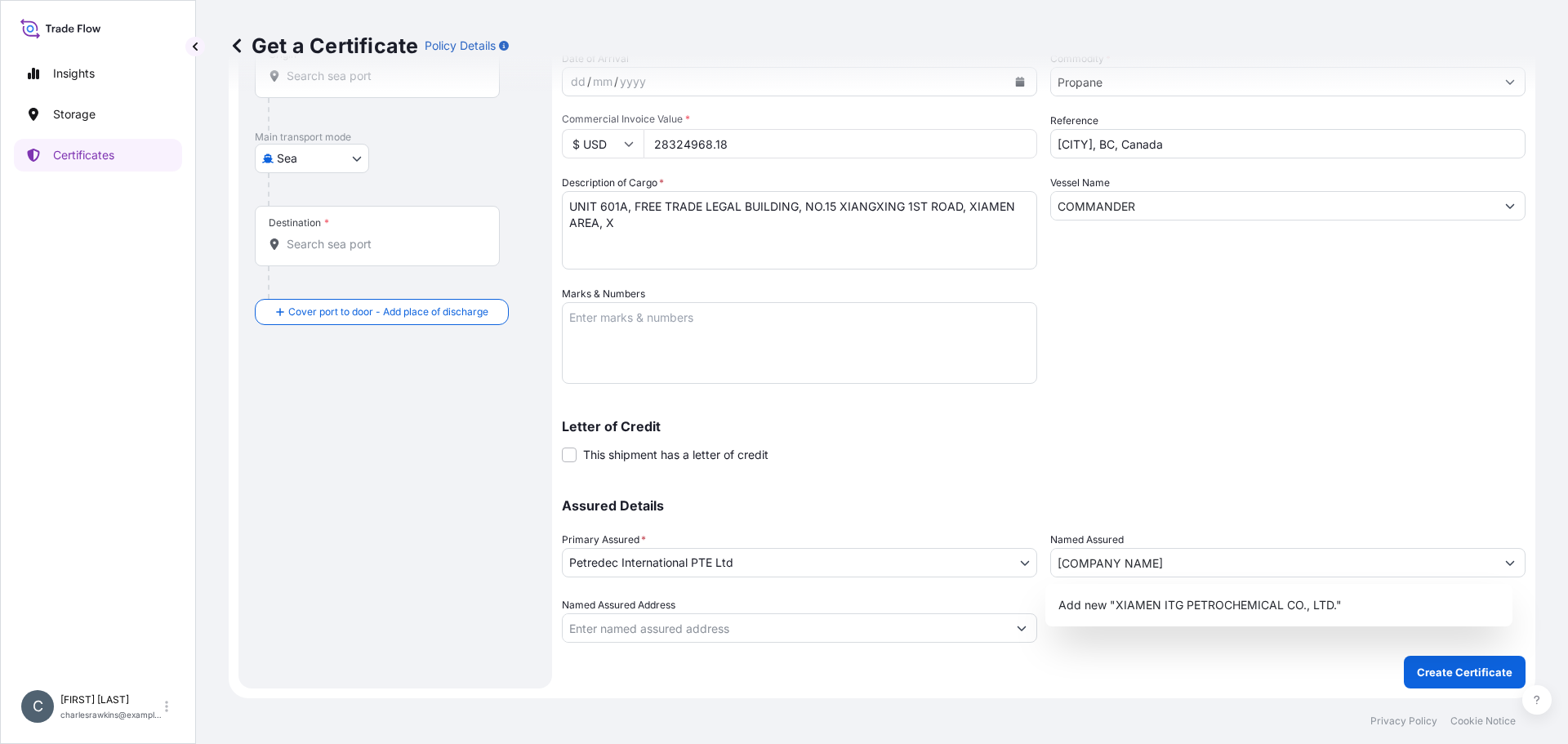 click on "Assured Details Primary Assured * [COMPANY NAME] [COMPANY NAME] and/or [COMPANY NAME] [COMPANY NAME] [COMPANY NAME] [COMPANY NAME] [COMPANY NAME] [COMPANY NAME] [COMPANY NAME] [COMPANY NAME] [COMPANY NAME] [COMPANY NAME] [COMPANY NAME] [COMPANY NAME] [COMPANY NAME] Named Assured [COMPANY NAME] Named Assured Address" at bounding box center [1044, 561] 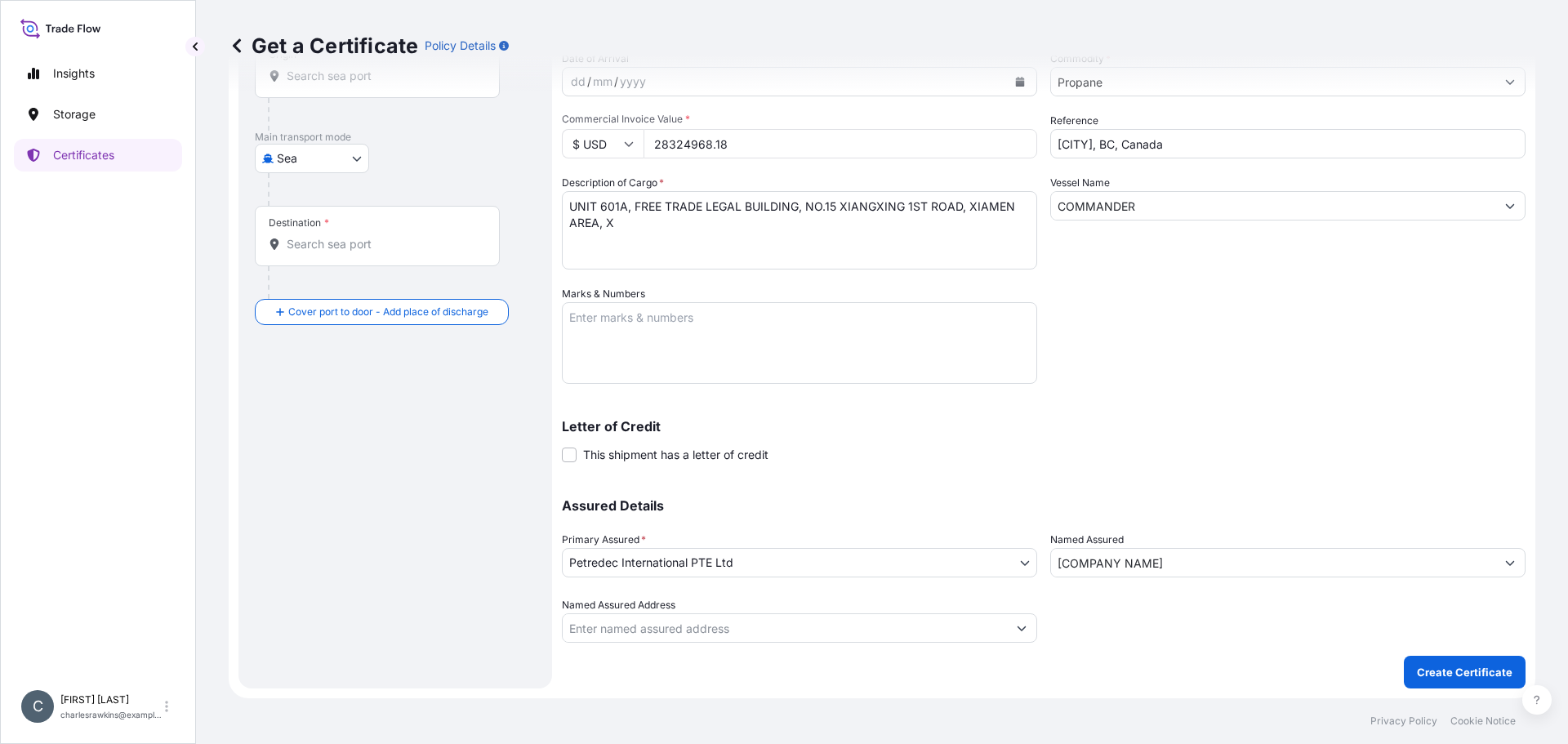 click on "Named Assured Address" at bounding box center (800, 620) 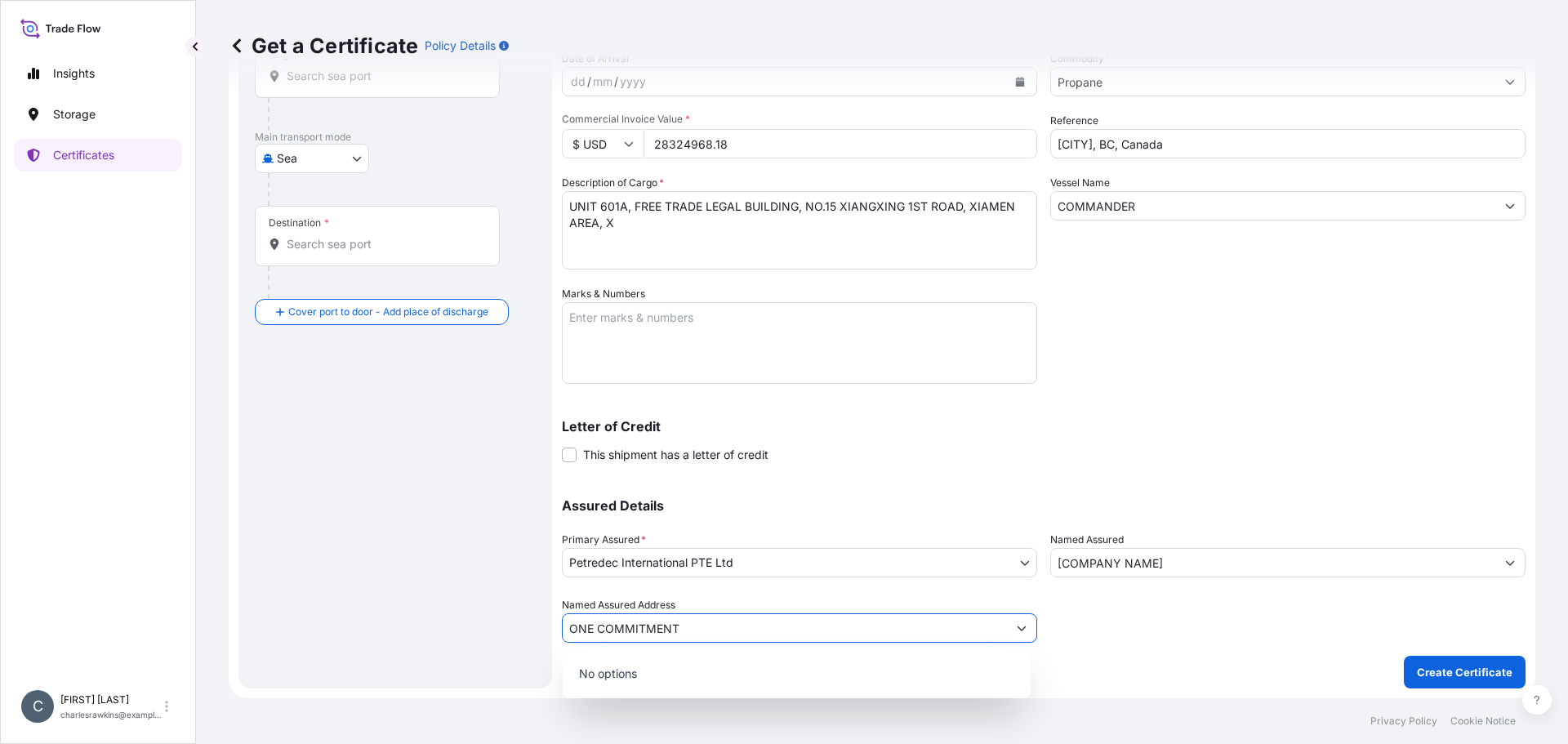 scroll, scrollTop: 0, scrollLeft: 382, axis: horizontal 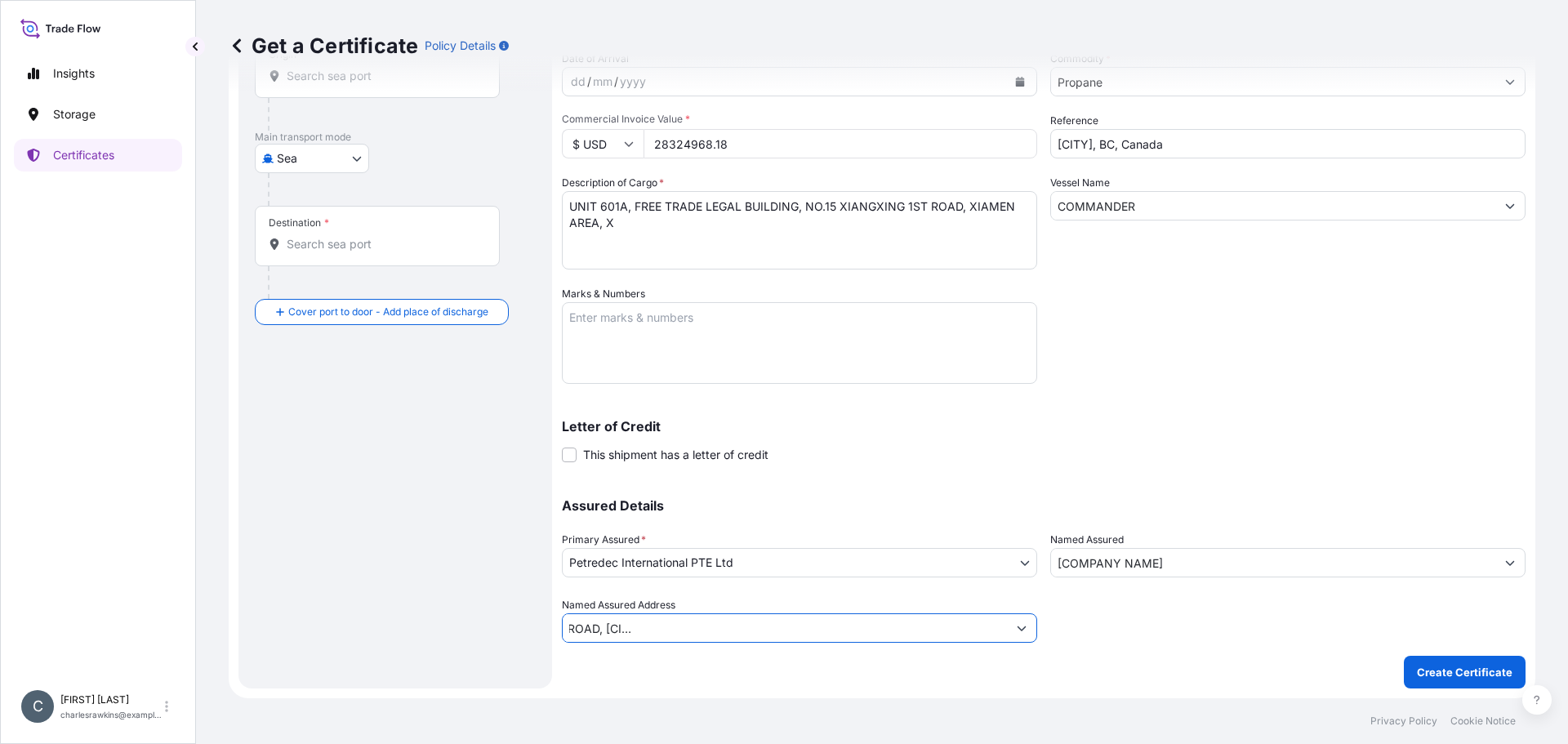 type on "UNIT 601A, FREE TRADE LEGAL BUILDING, NO.15 XIANGXING 1ST ROAD, [CITY] AREA, [CITY] AREA (FREE TRADE ZONE), FUJIAN 361000, CHINA" 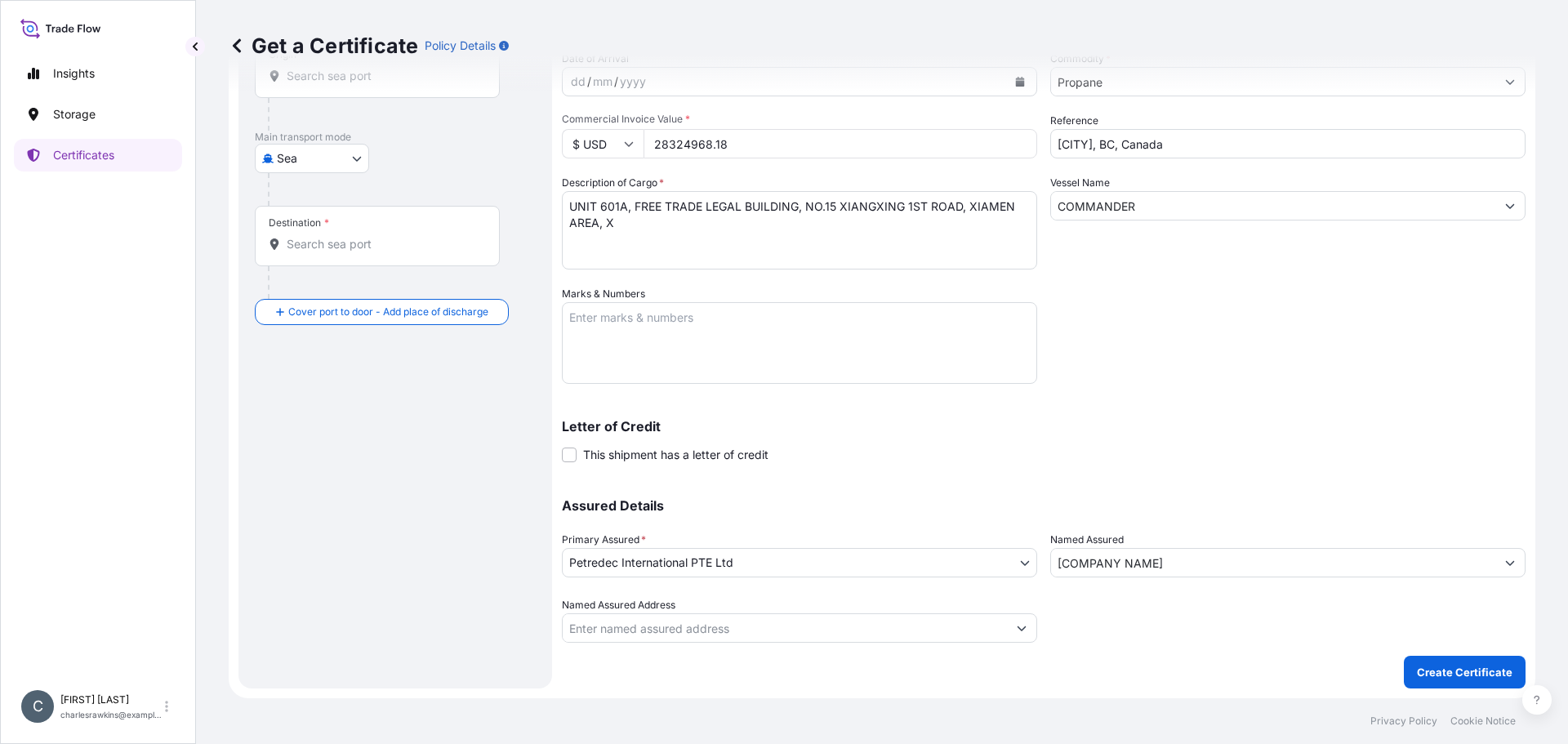 click on "Named Assured Address" at bounding box center (800, 620) 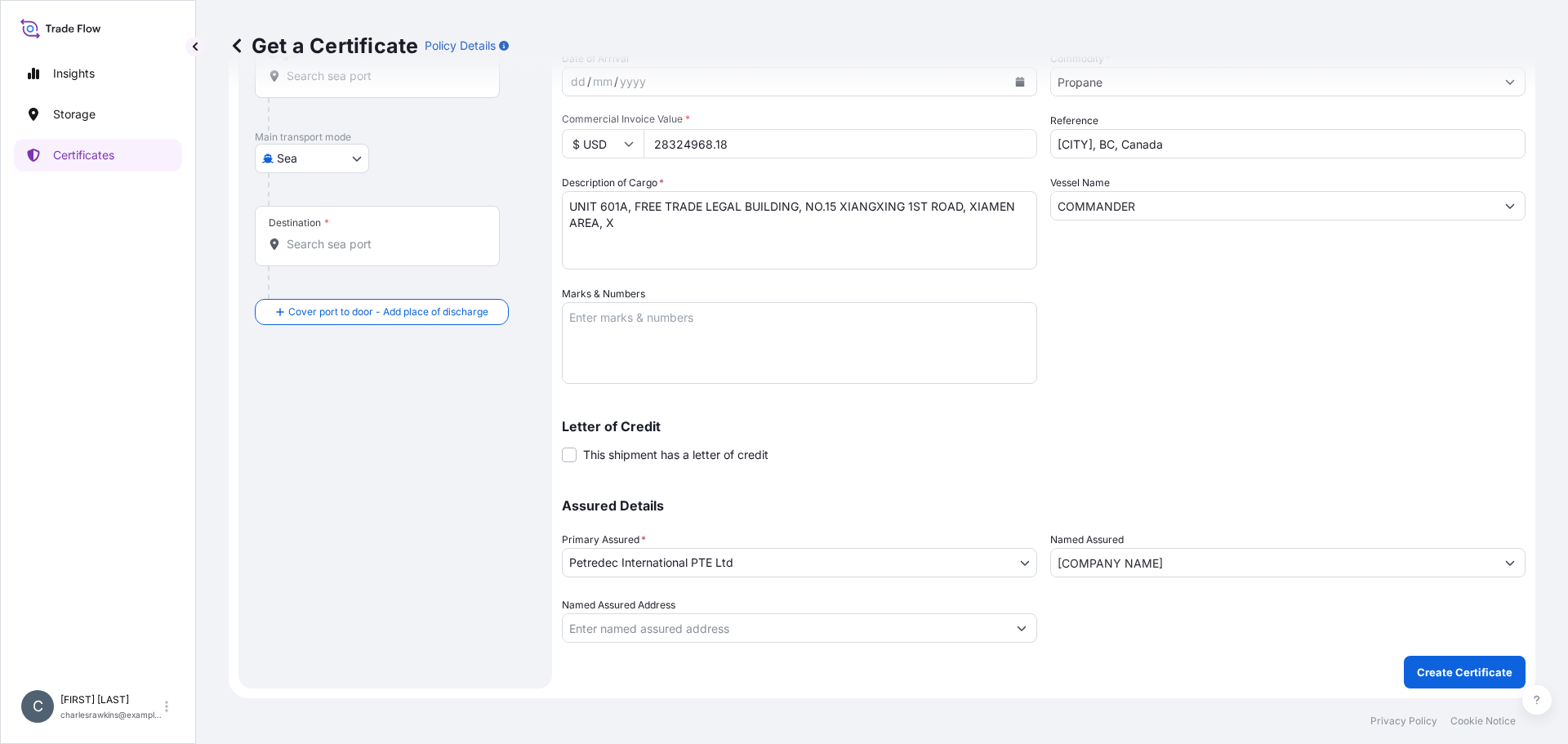 click on "Shipment Details Issue date * 30 / 06 / 2025 Date of Departure * 09 / 06 / 2025 Date of Arrival dd / mm / yyyy Commodity * Propane Packing Category Commercial Invoice Value    * $ USD 28324968.18 Reference AR25P003896F Description of Cargo * 46,592.83 MT PROPANE Vessel Name COMMANDER Marks & Numbers Letter of Credit This shipment has a letter of credit Letter of credit * Letter of credit may not exceed 12000 characters Assured Details Primary Assured * Petredec International PTE Ltd Petregaz and/or Petre Imports Petredec Limited Petredec Pte Limited Petredec Services U.S., Inc Petredec International PTE Ltd Petredec (Europe) Limited Petregaz Krishnapatnam Pte Ltd (India) Carib LPG Trading Ltd Petre Imports Pty Ltd (South Africa) Petredec (Mauritius) Ltd NexEnergy Inc. Petregaz South Africa (PTY) Ltd Petredec Onshore Trading & Supply Pte. Ltd Petredec Reunion SAS Named Assured XIAMEN ITG PETROCHEMICAL CO., LTD. Named Assured Address Create Certificate" at bounding box center [1044, 307] 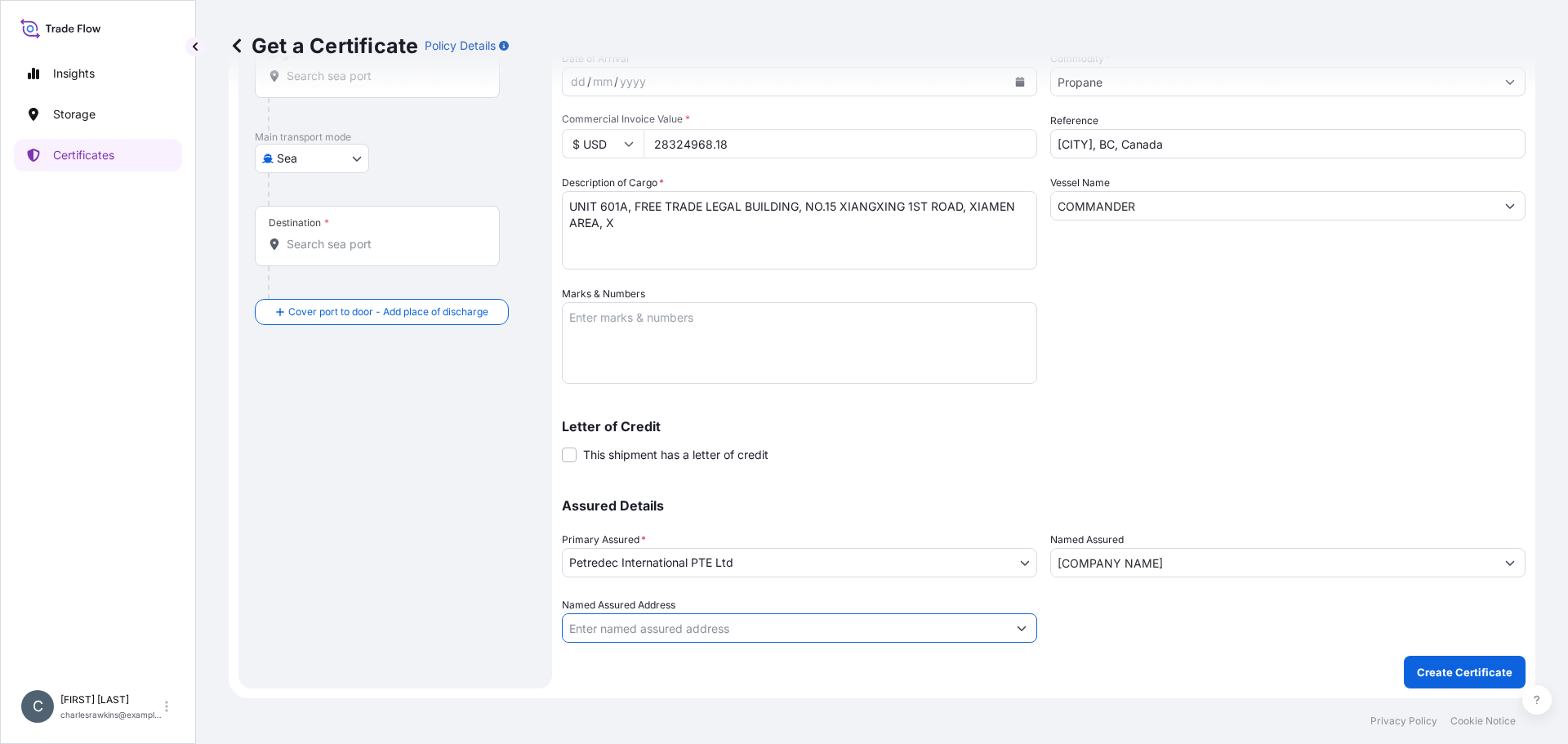 click on "Named Assured Address" at bounding box center (785, 628) 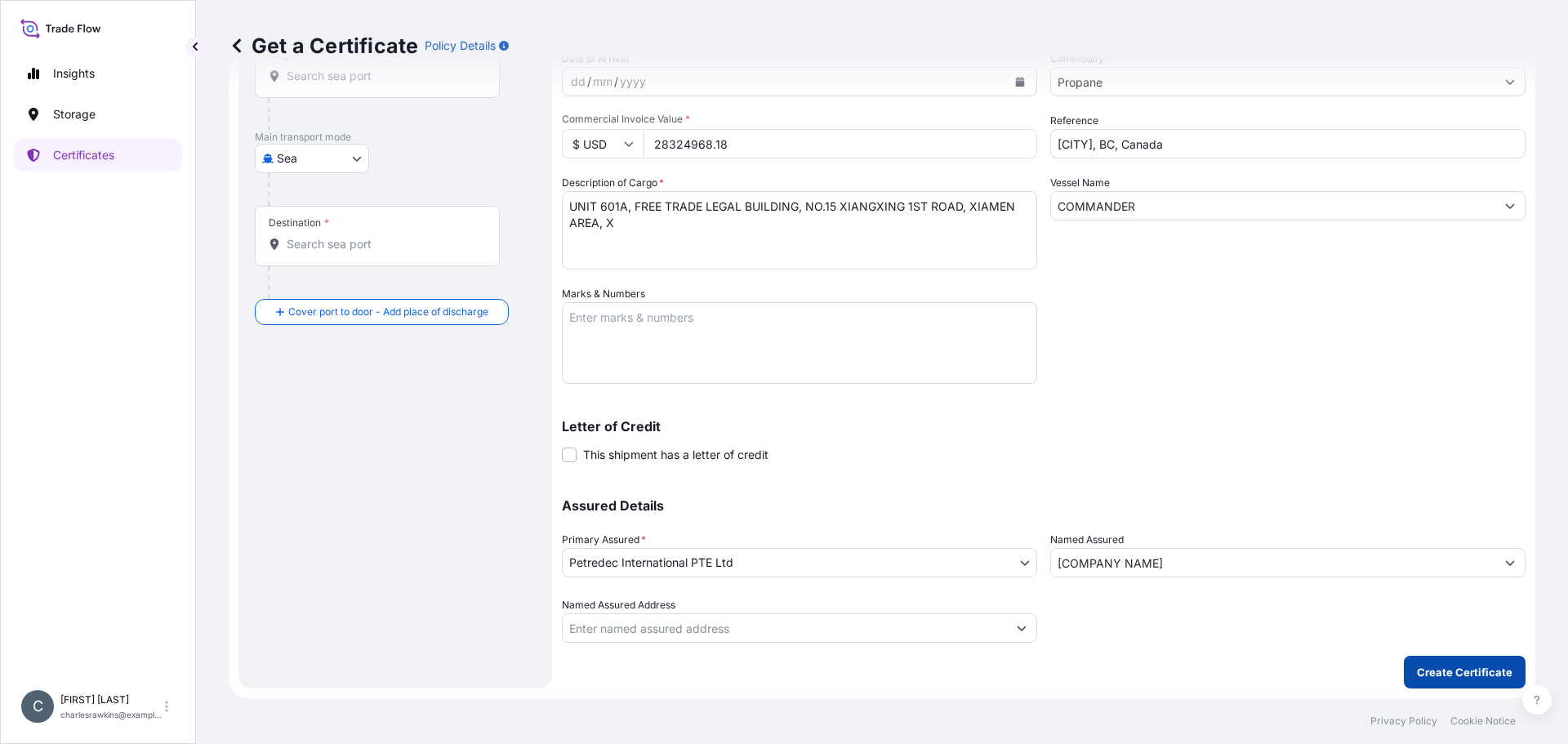 click on "Create Certificate" at bounding box center [1464, 672] 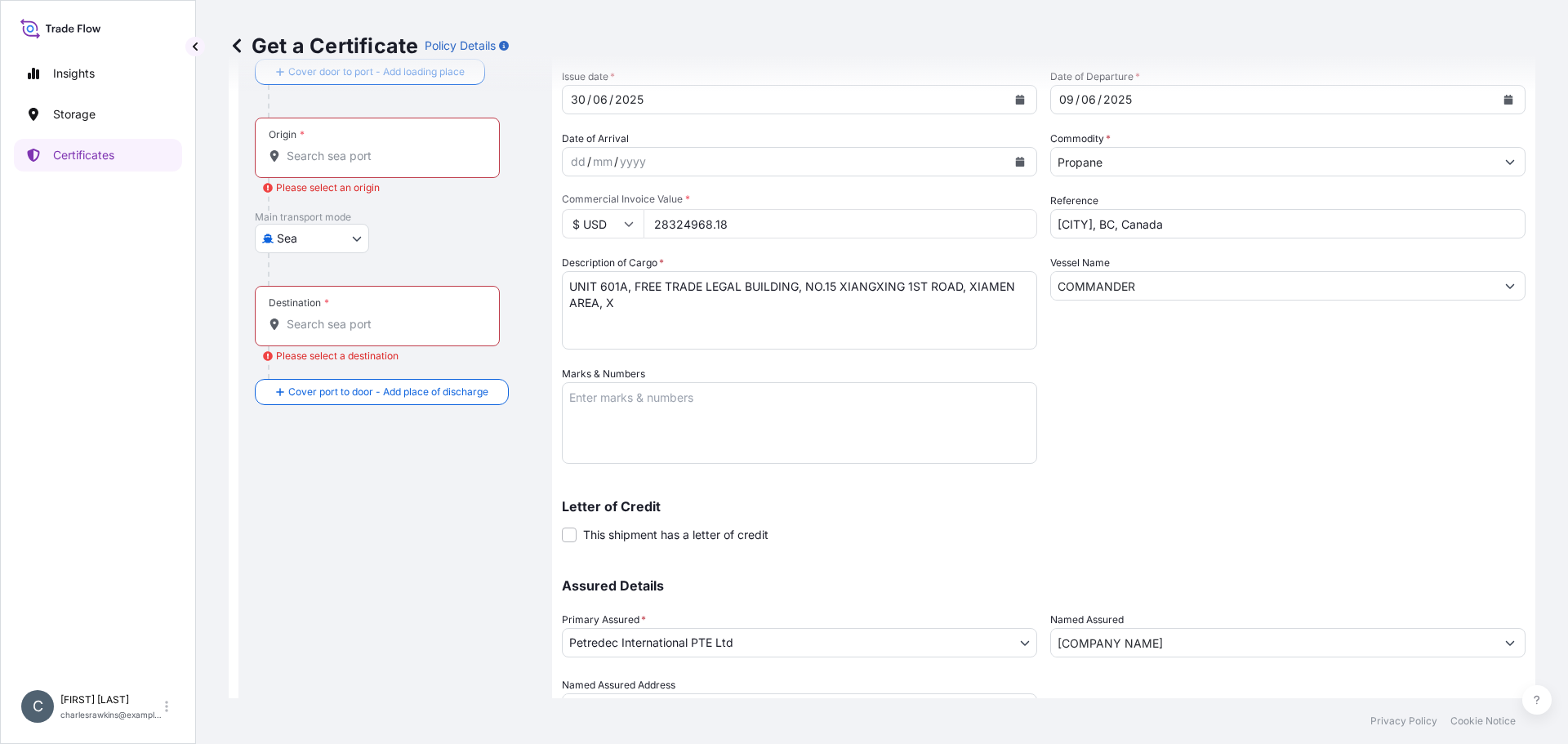 scroll, scrollTop: 0, scrollLeft: 0, axis: both 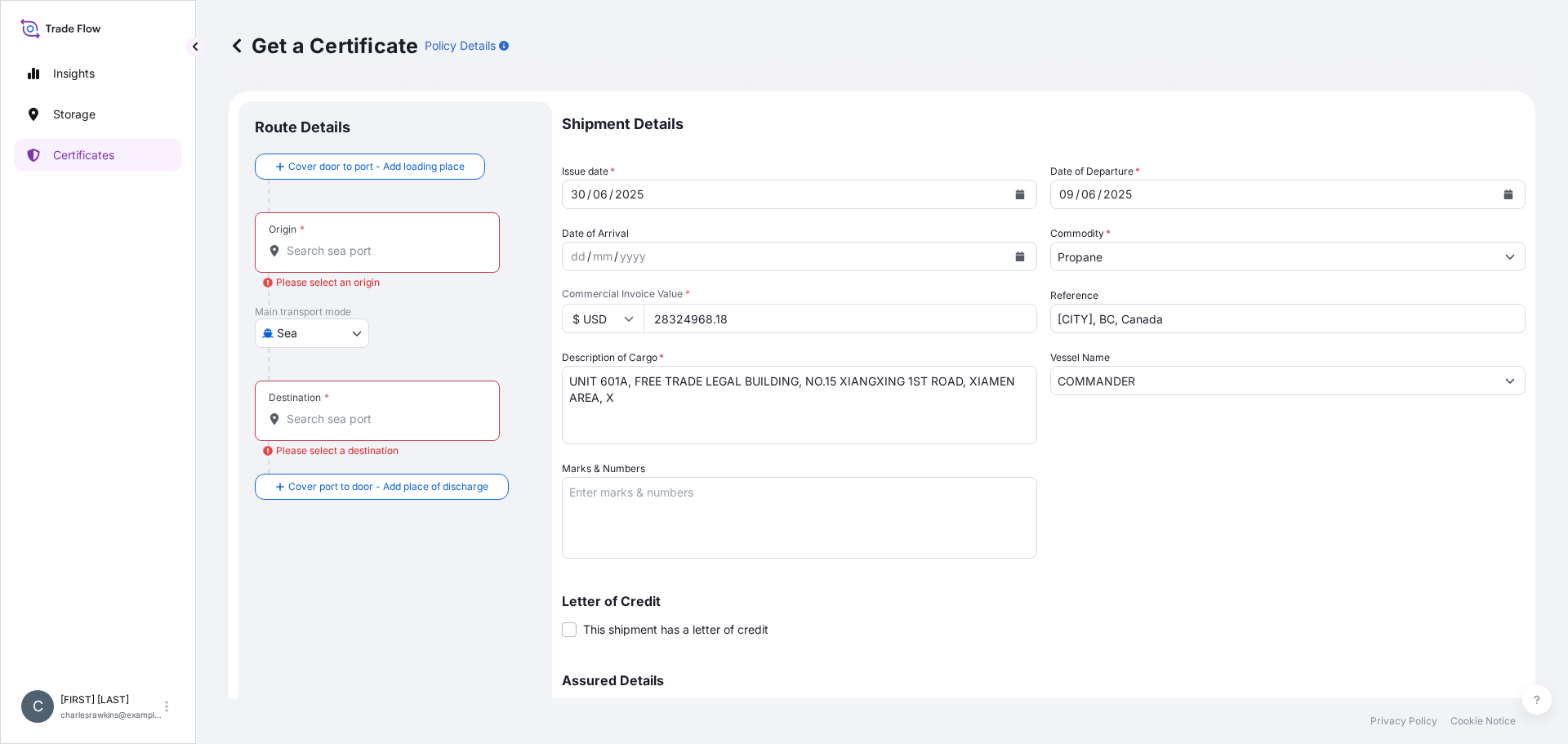 click on "Origin * Please select an origin" at bounding box center [383, 251] 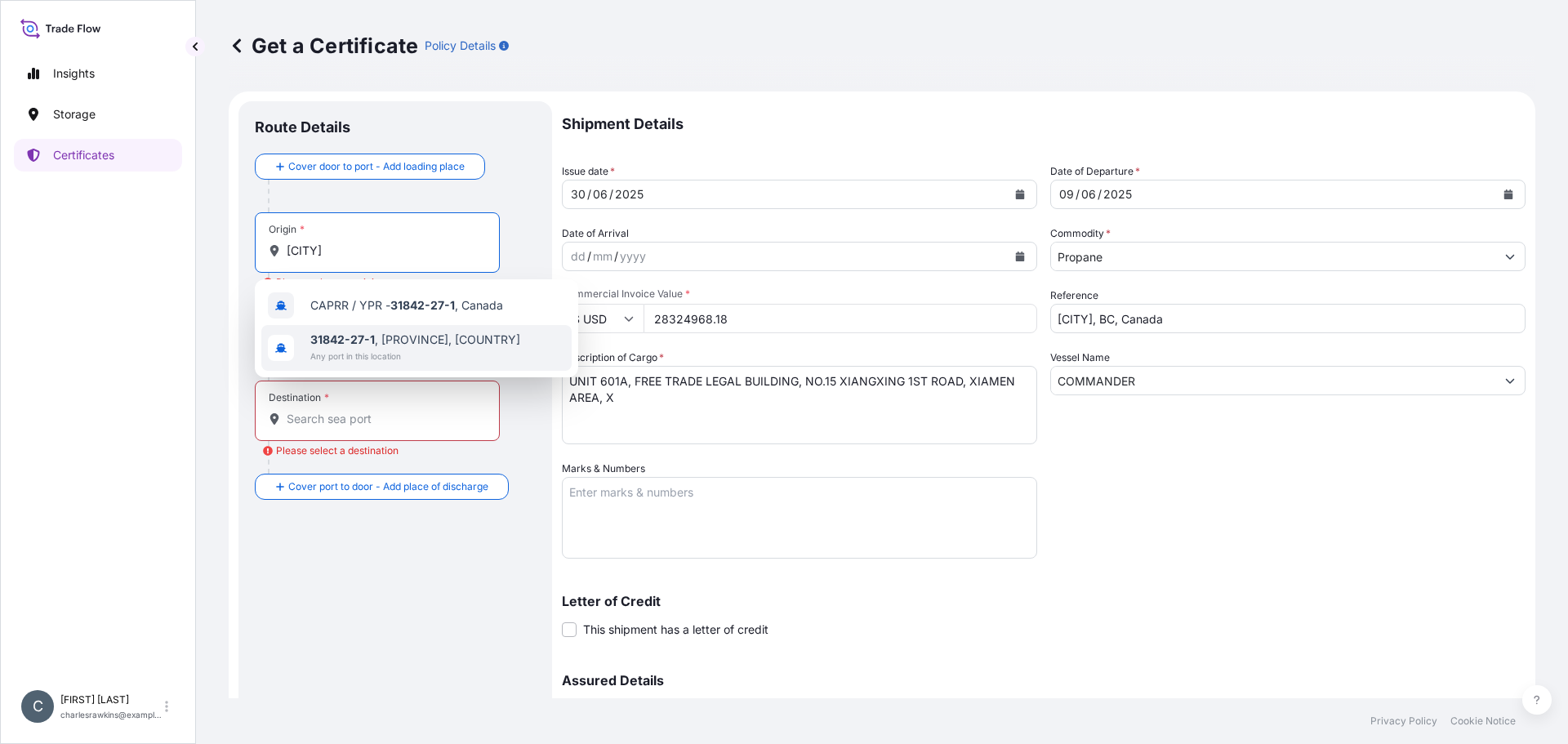 click on "31842-27-1" at bounding box center [342, 339] 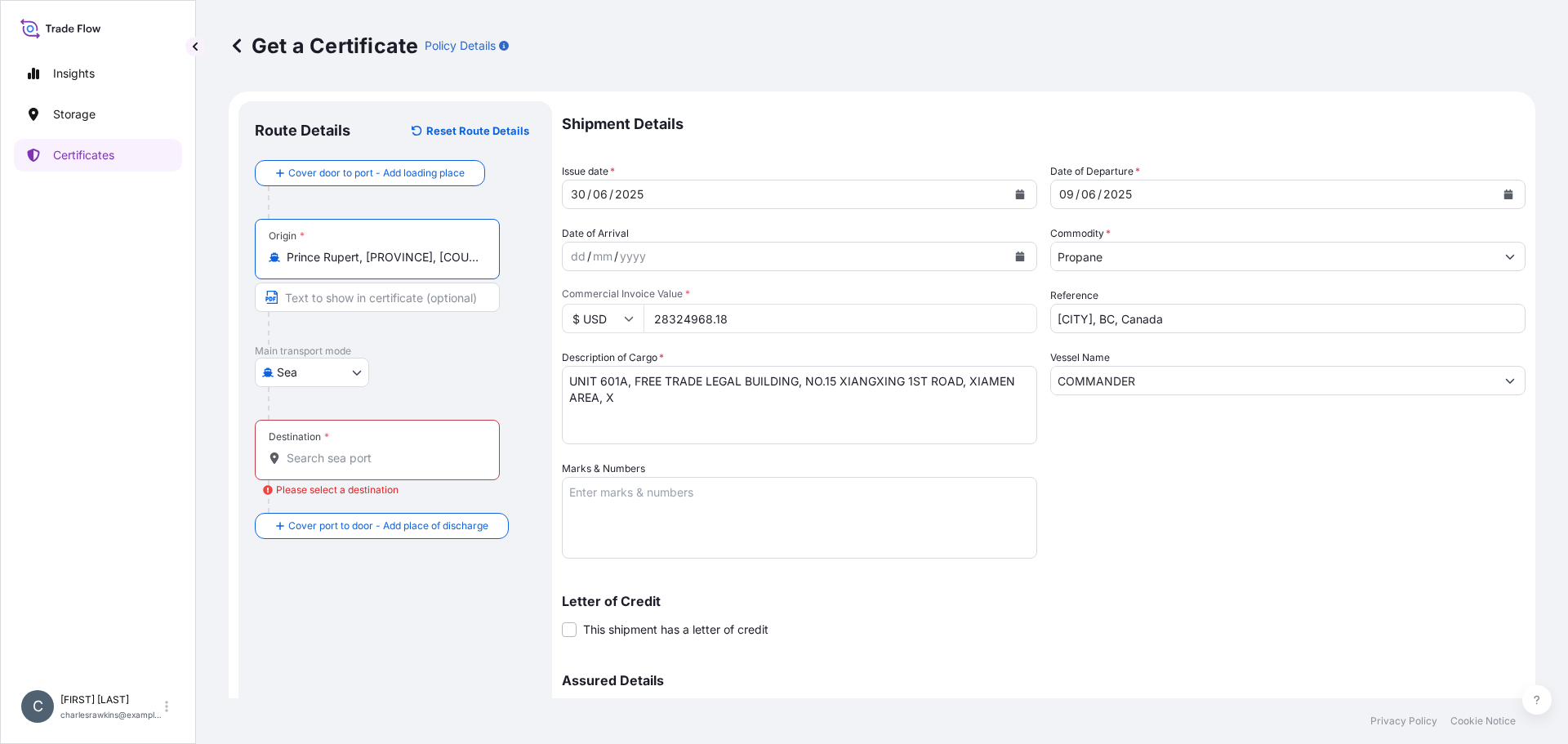 type on "Prince Rupert, [PROVINCE], [COUNTRY]" 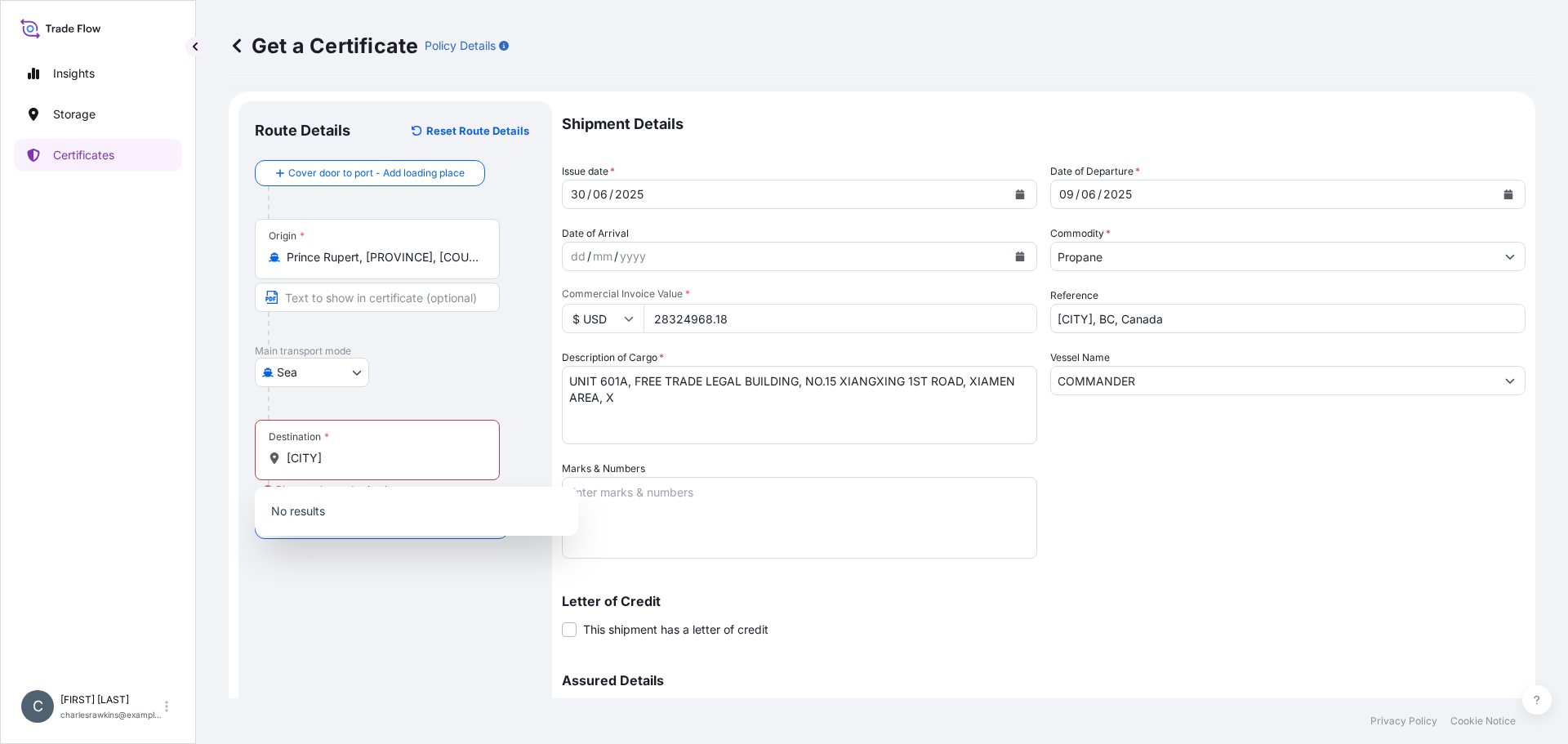 click on "Destination * [CITY]" at bounding box center [377, 450] 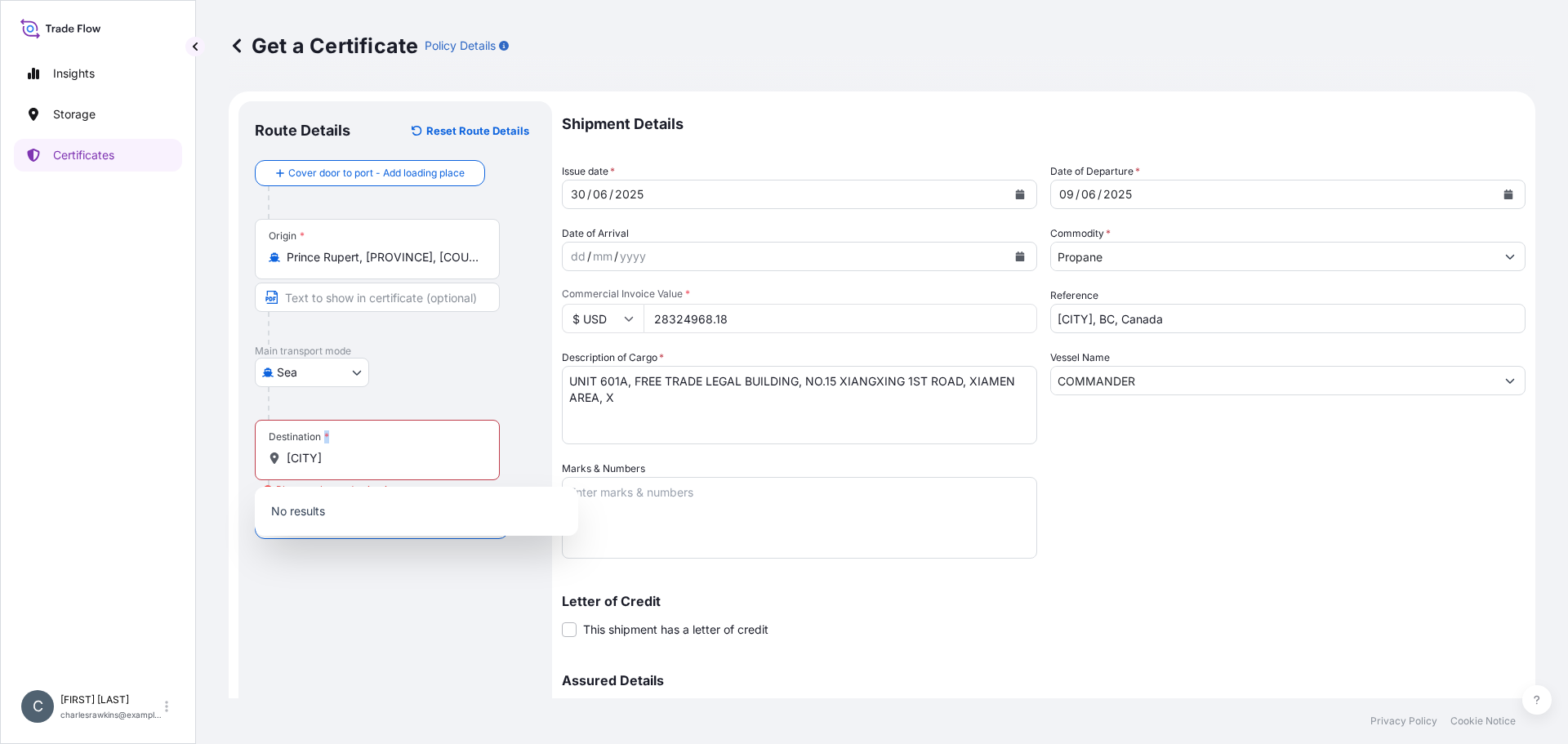click on "Destination * [CITY]" at bounding box center (377, 450) 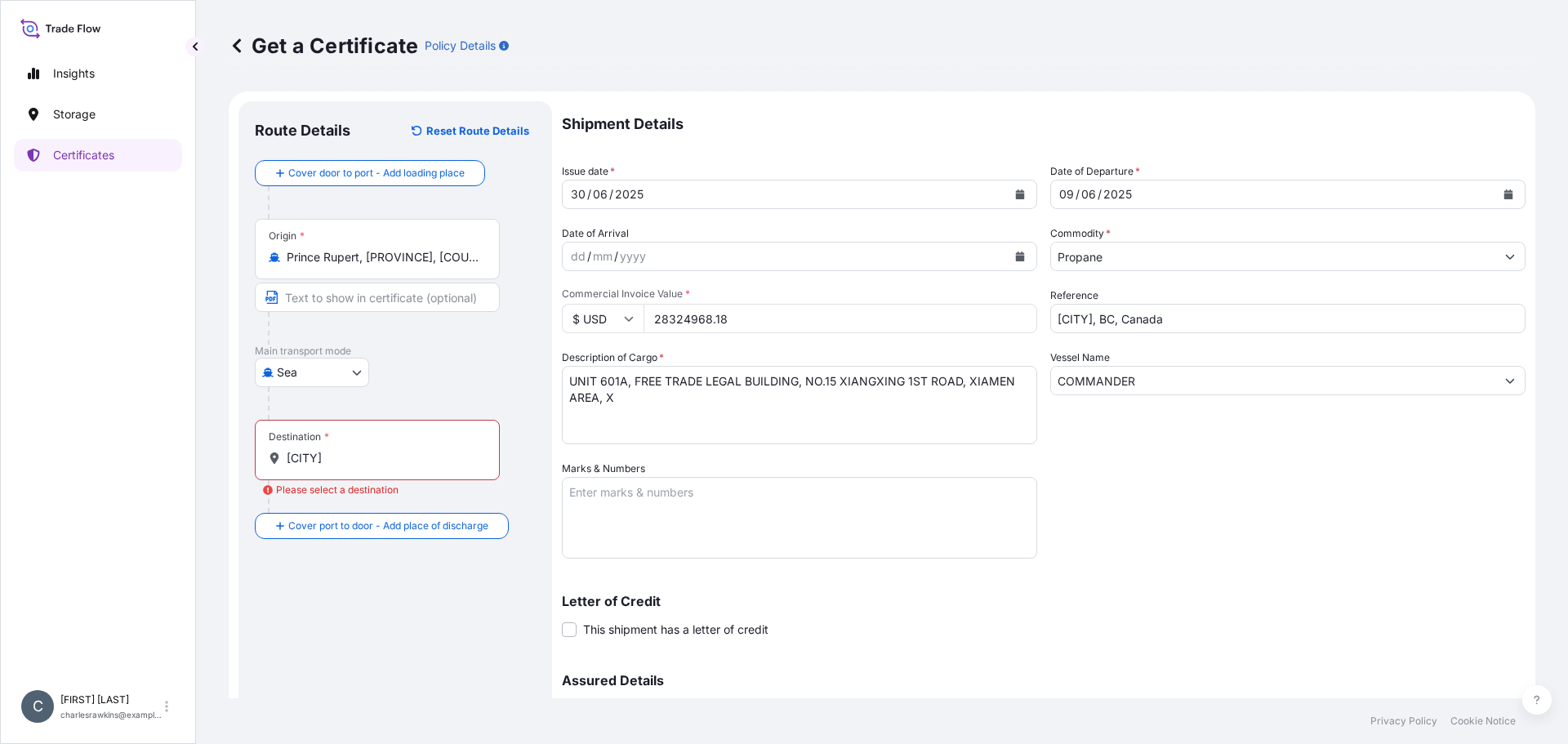 click on "Destination * [CITY]" at bounding box center [377, 450] 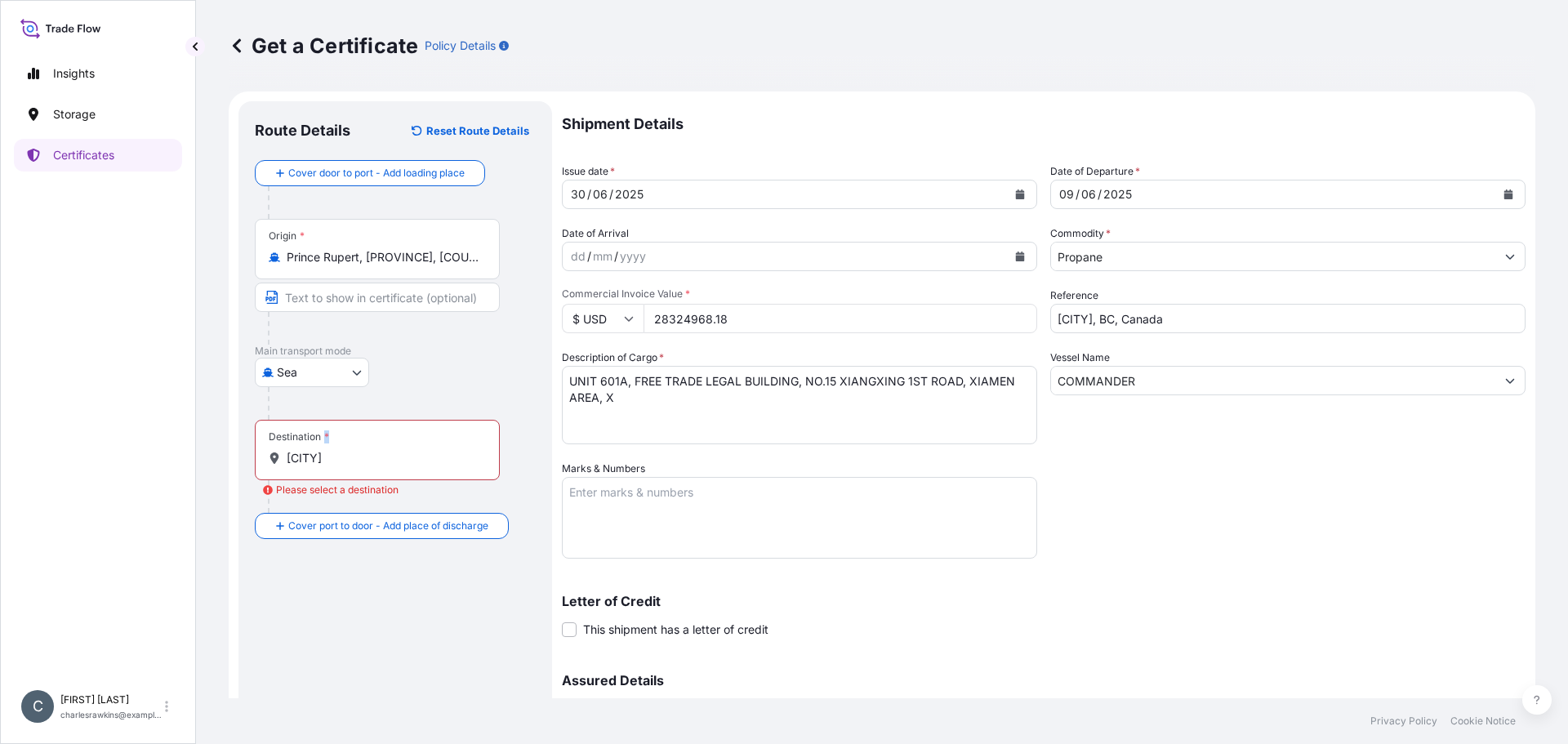 click on "Destination * [CITY]" at bounding box center [377, 450] 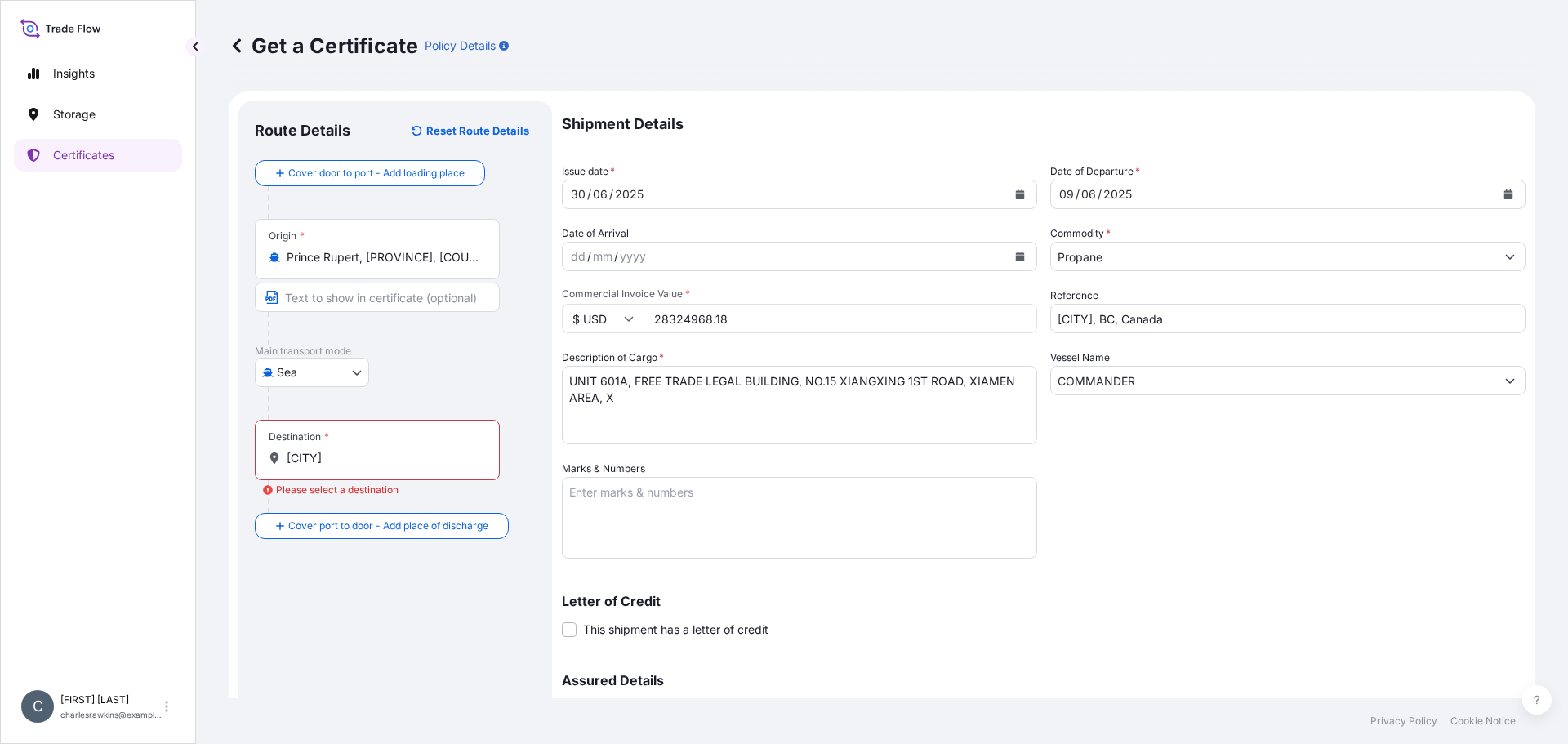 click on "[CITY]" at bounding box center (383, 458) 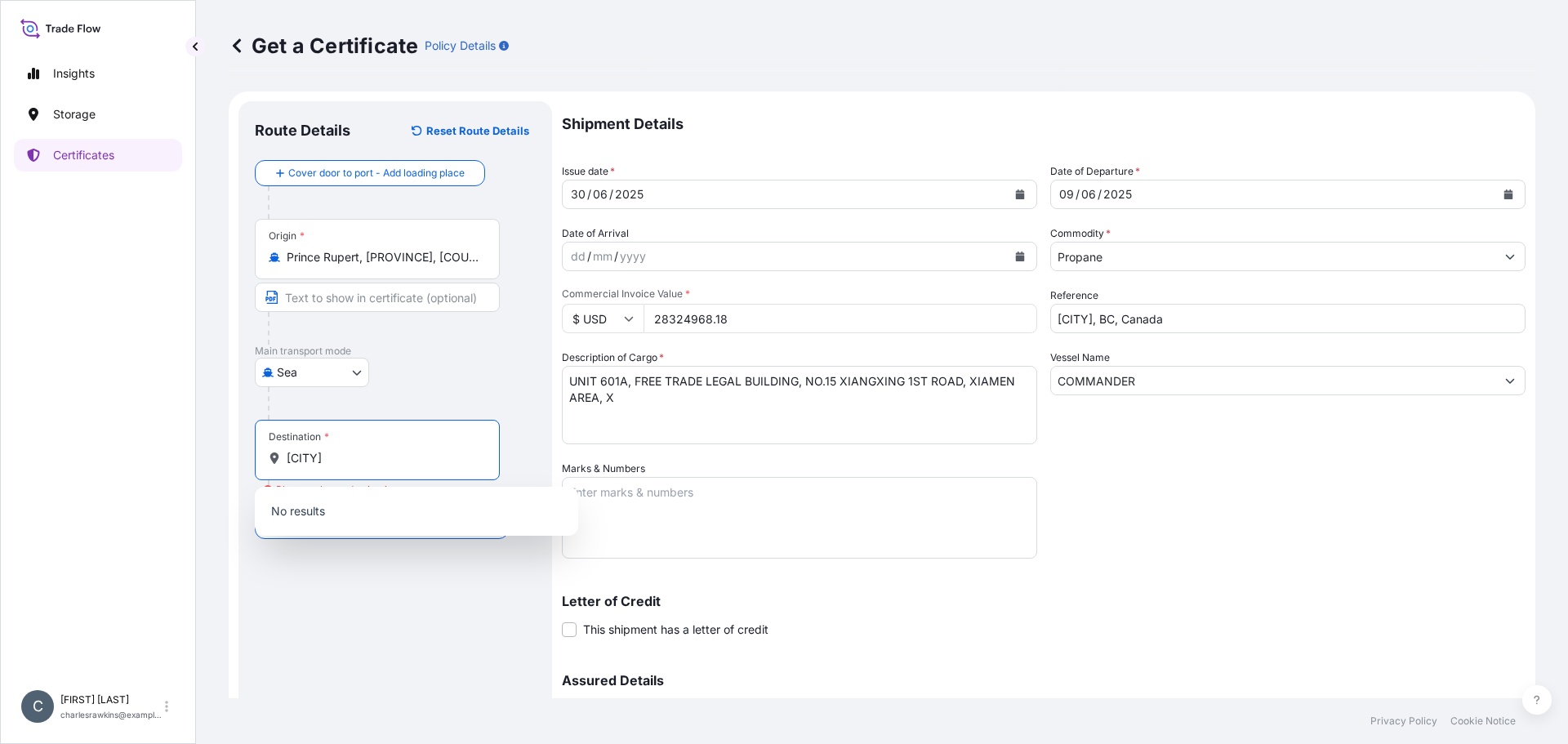 click on "[CITY]" at bounding box center (383, 458) 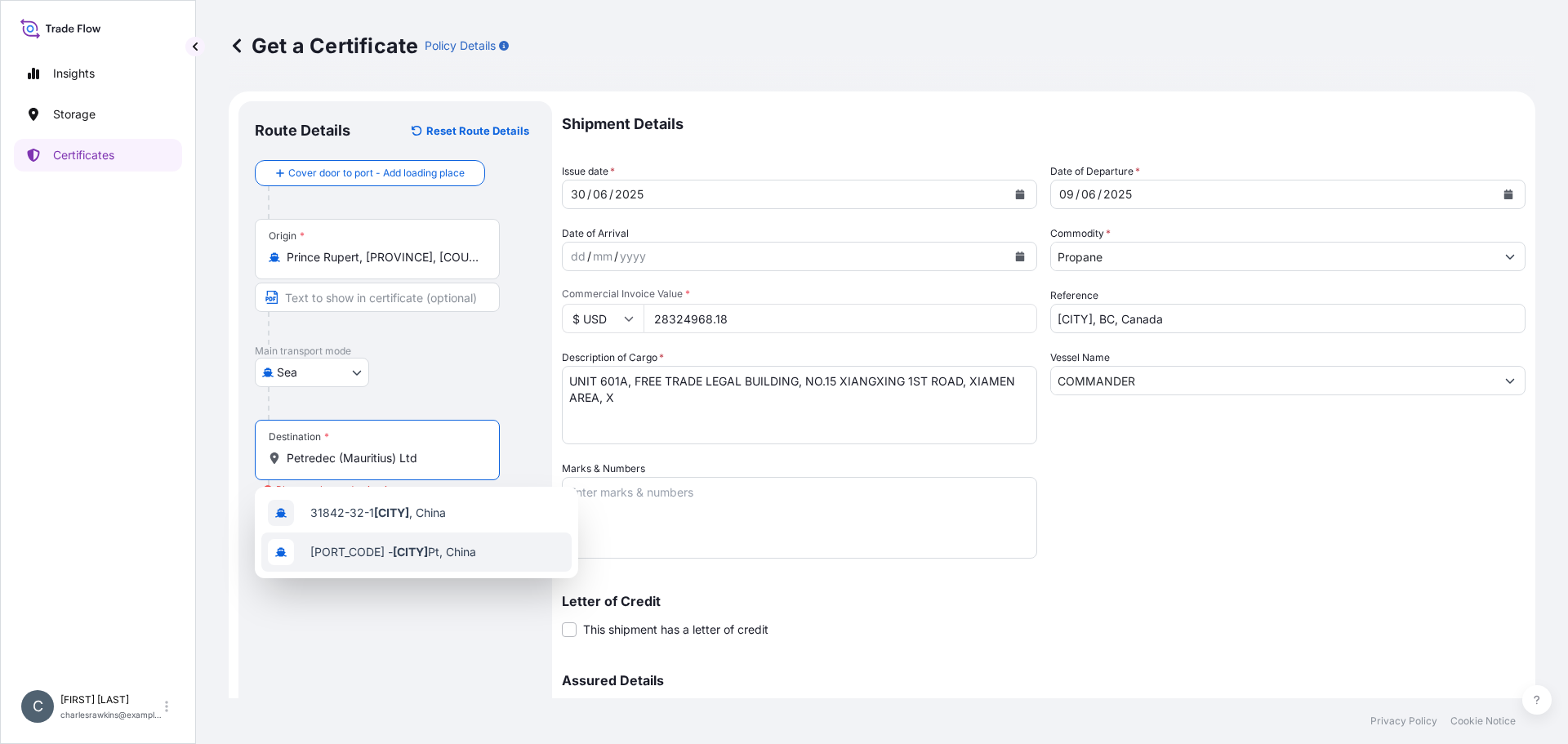 click on "[PORT_CODE] -  [CITY]  Pt, [COUNTRY]" at bounding box center (393, 552) 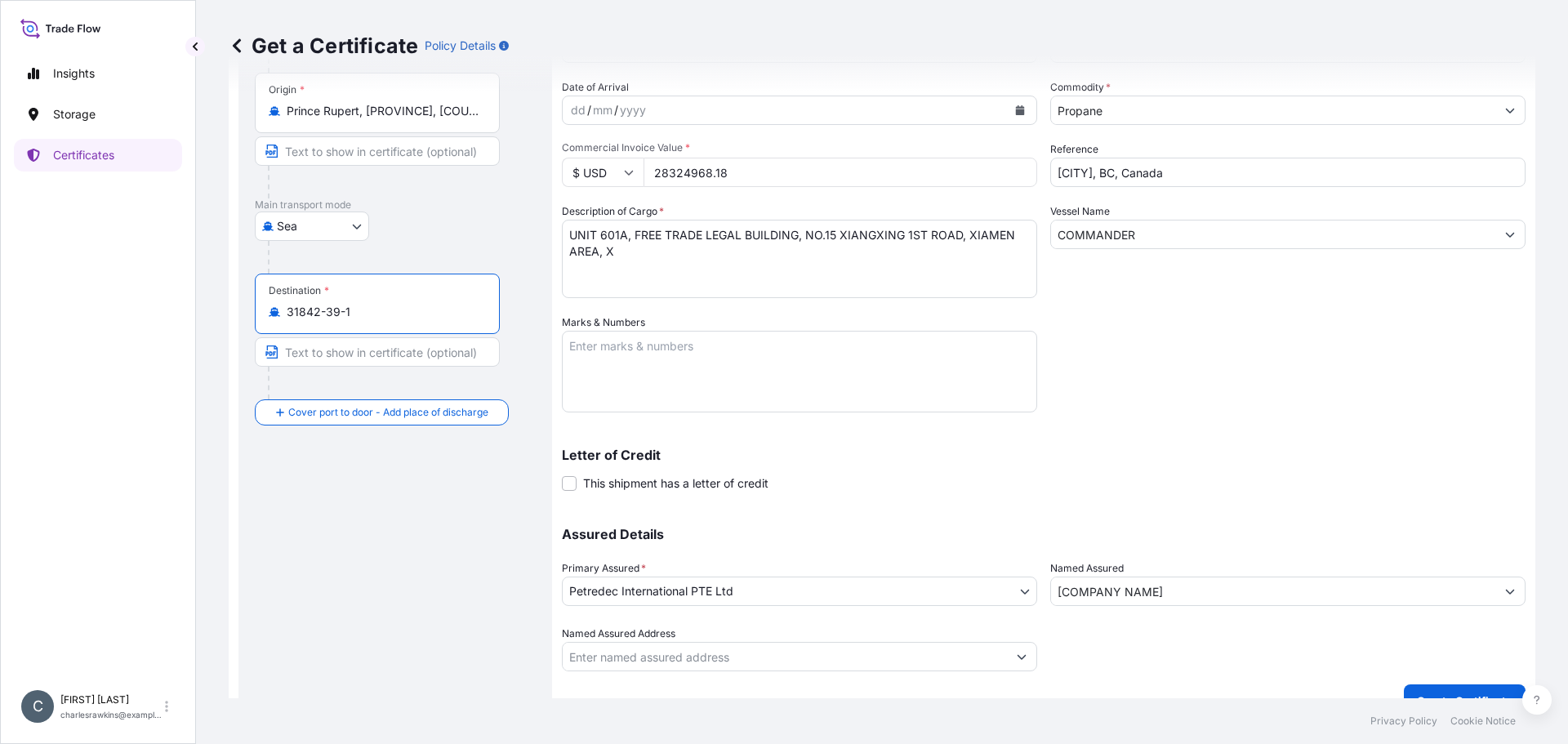 scroll, scrollTop: 163, scrollLeft: 0, axis: vertical 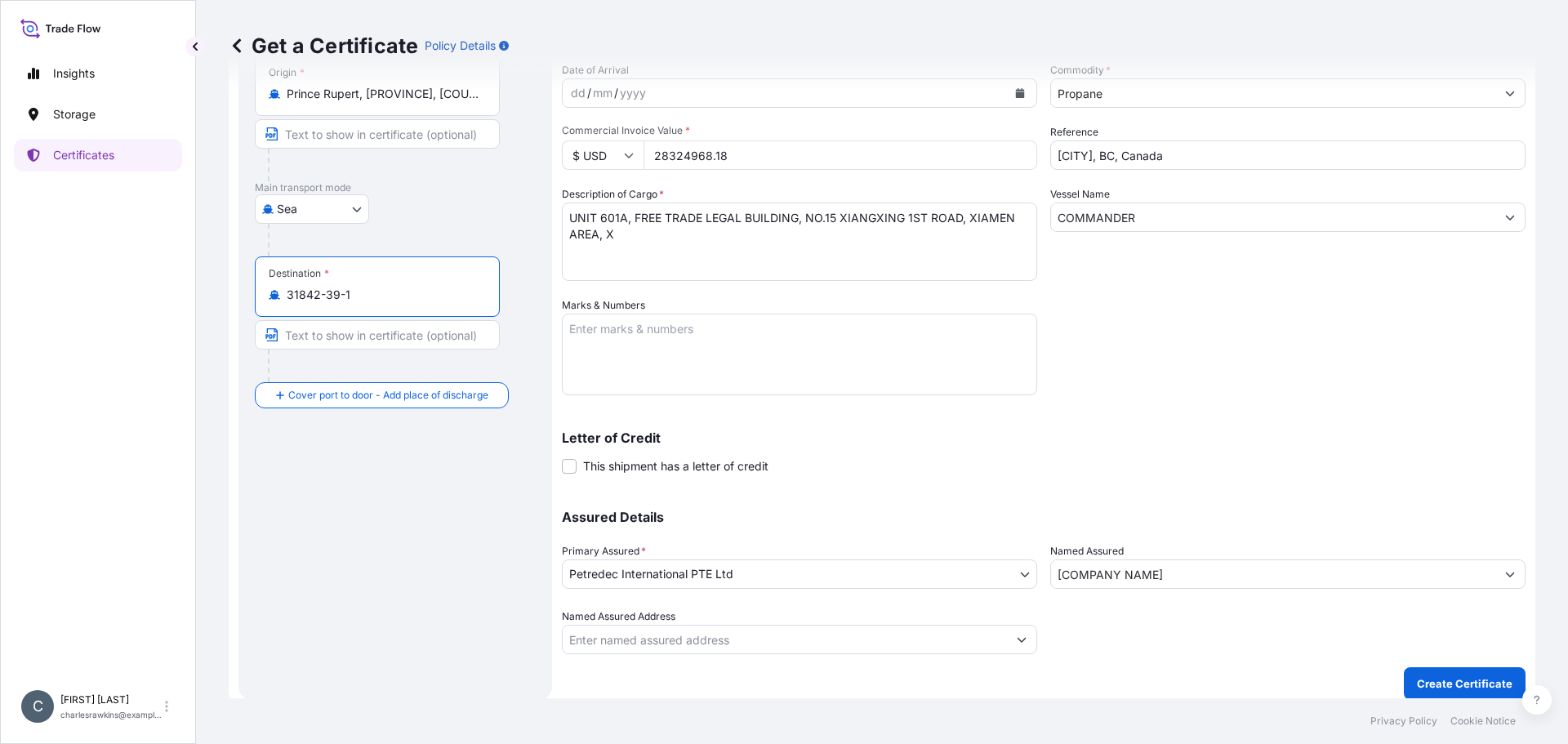 type on "31842-39-1" 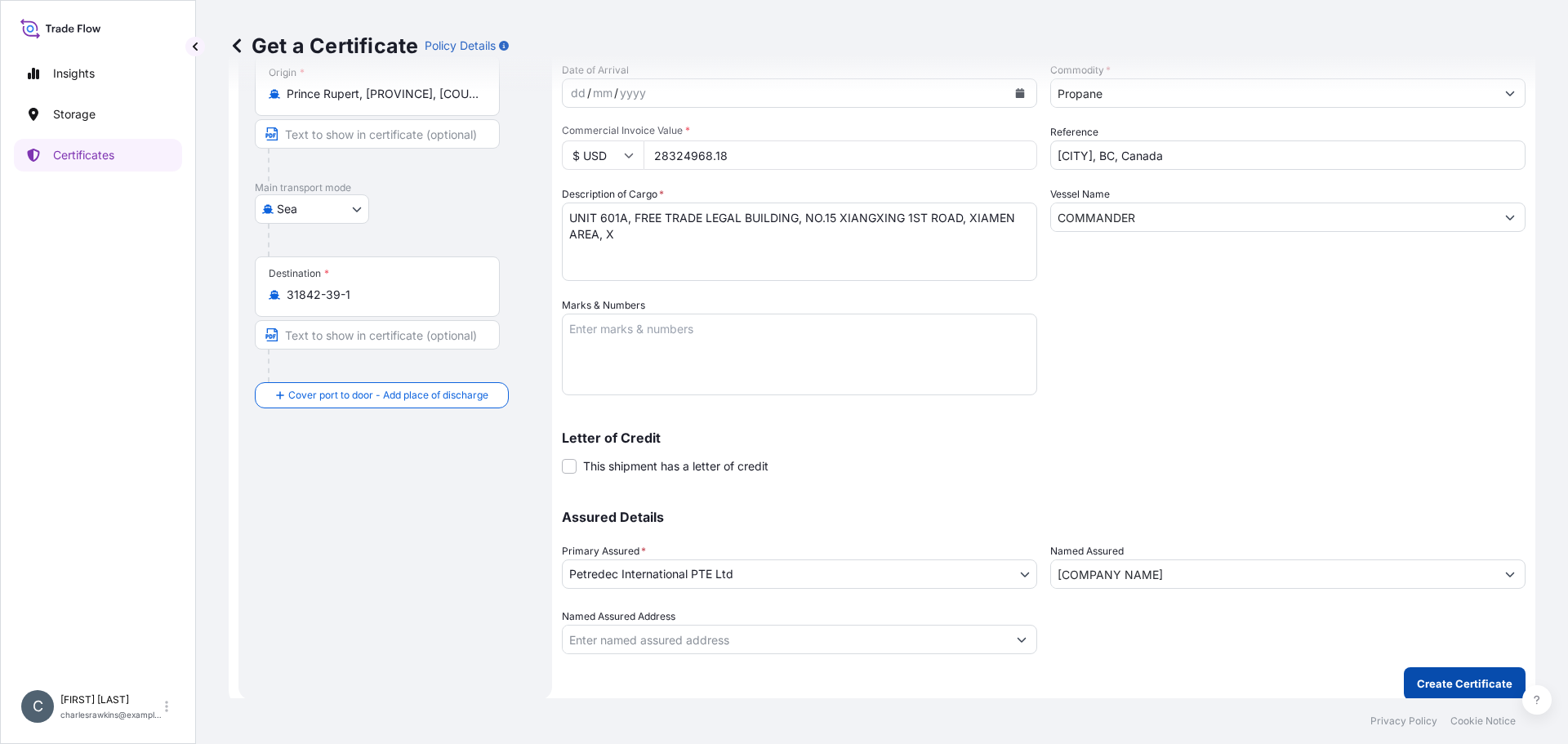 click on "Create Certificate" at bounding box center (1464, 684) 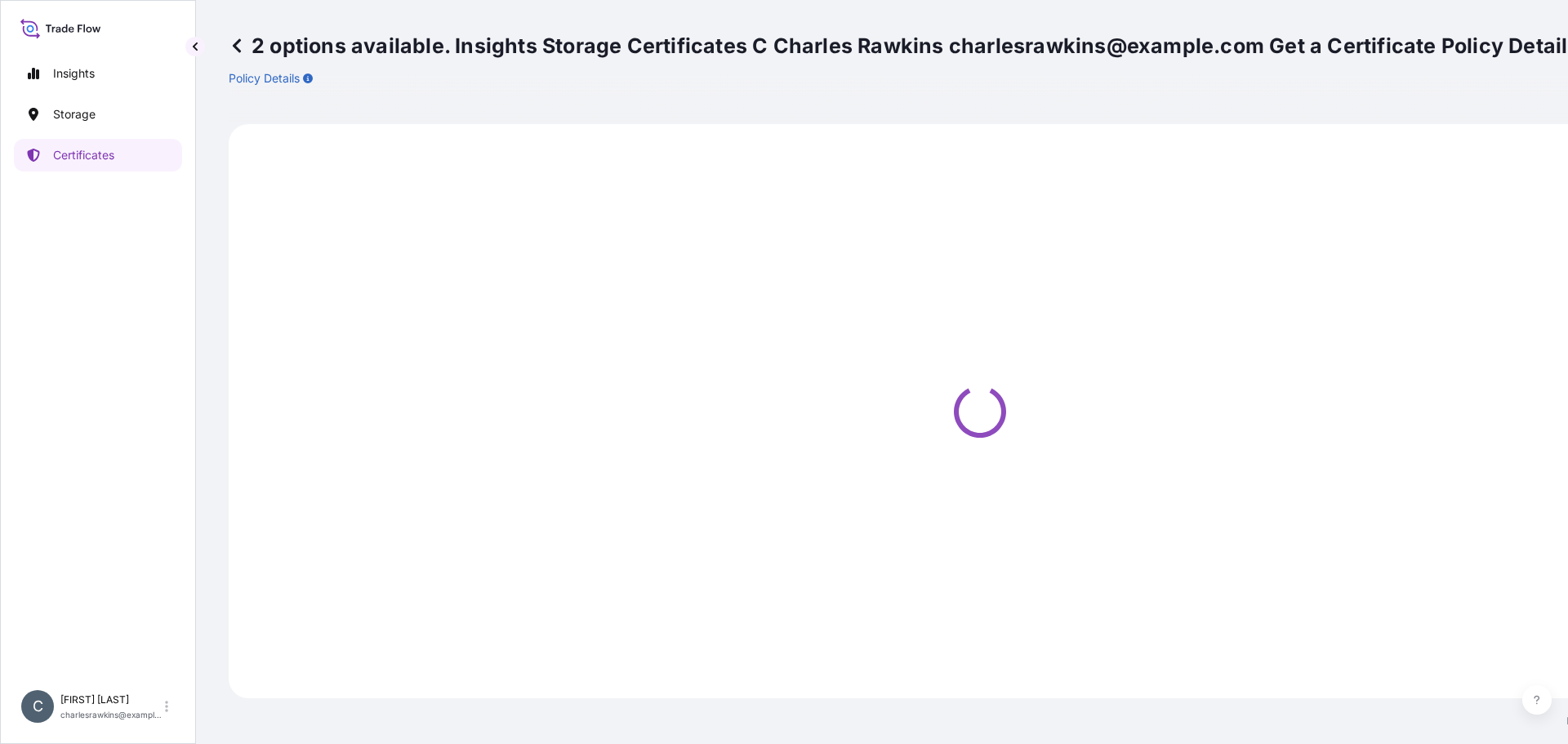 scroll, scrollTop: 0, scrollLeft: 0, axis: both 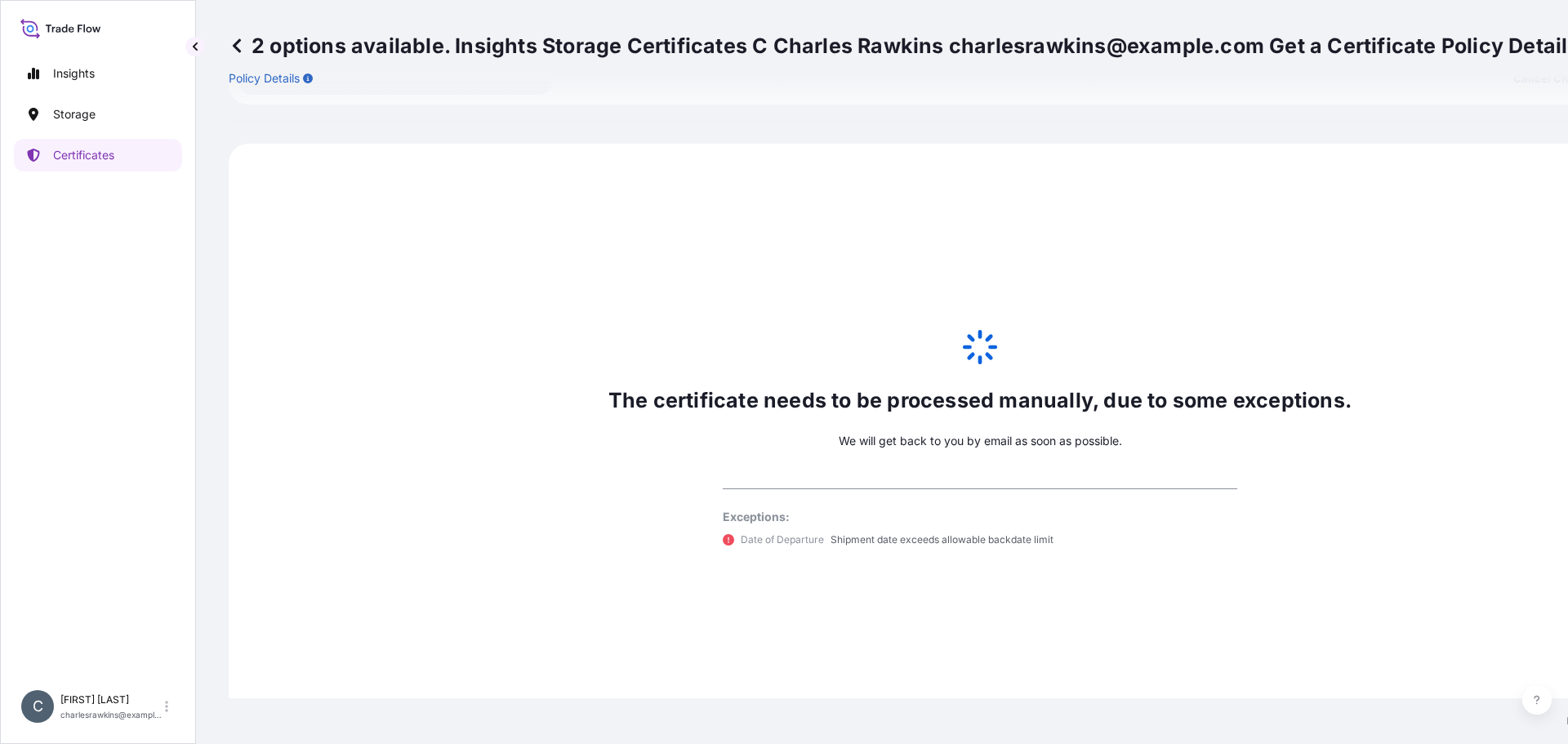 select on "BW NJ" 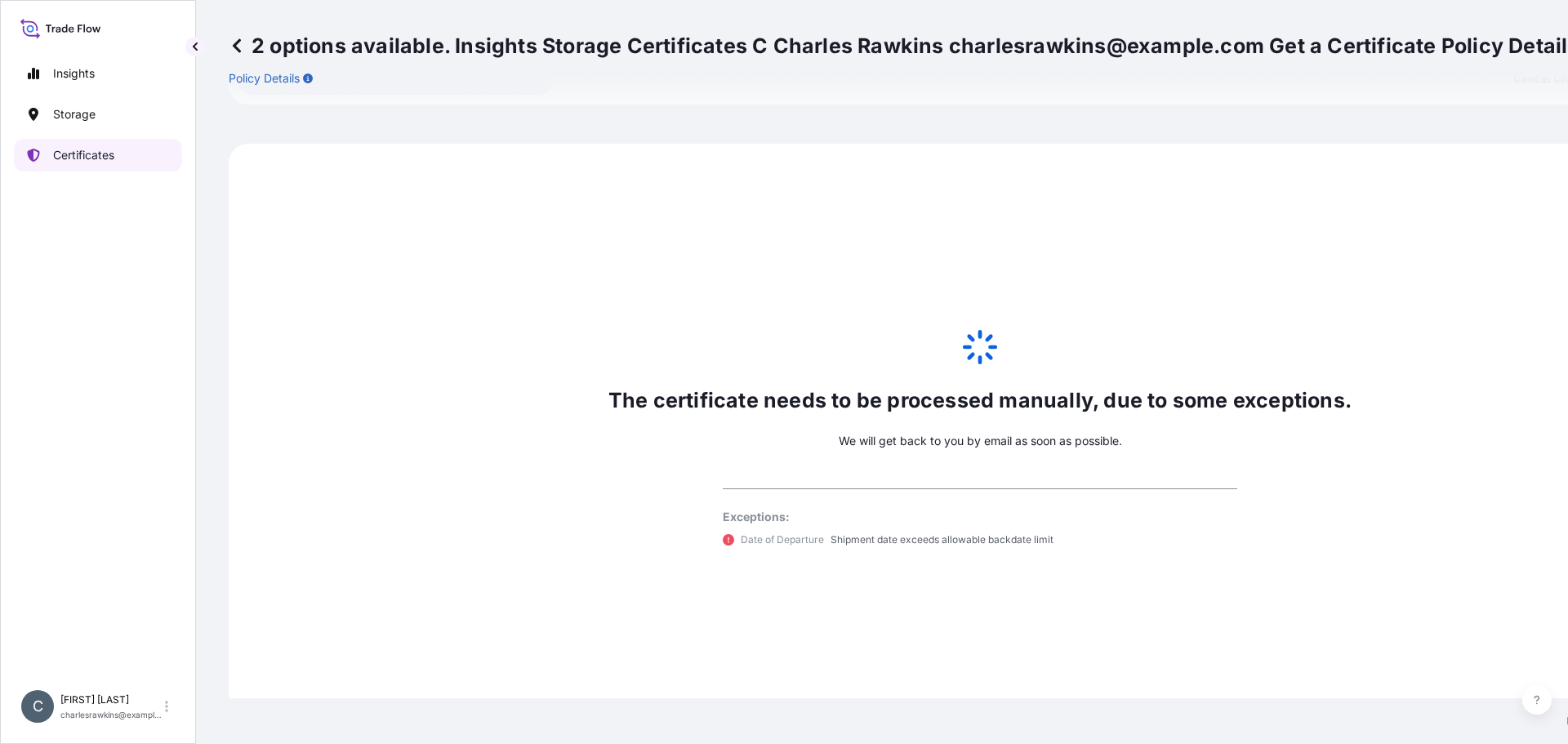 click on "Certificates" at bounding box center (83, 155) 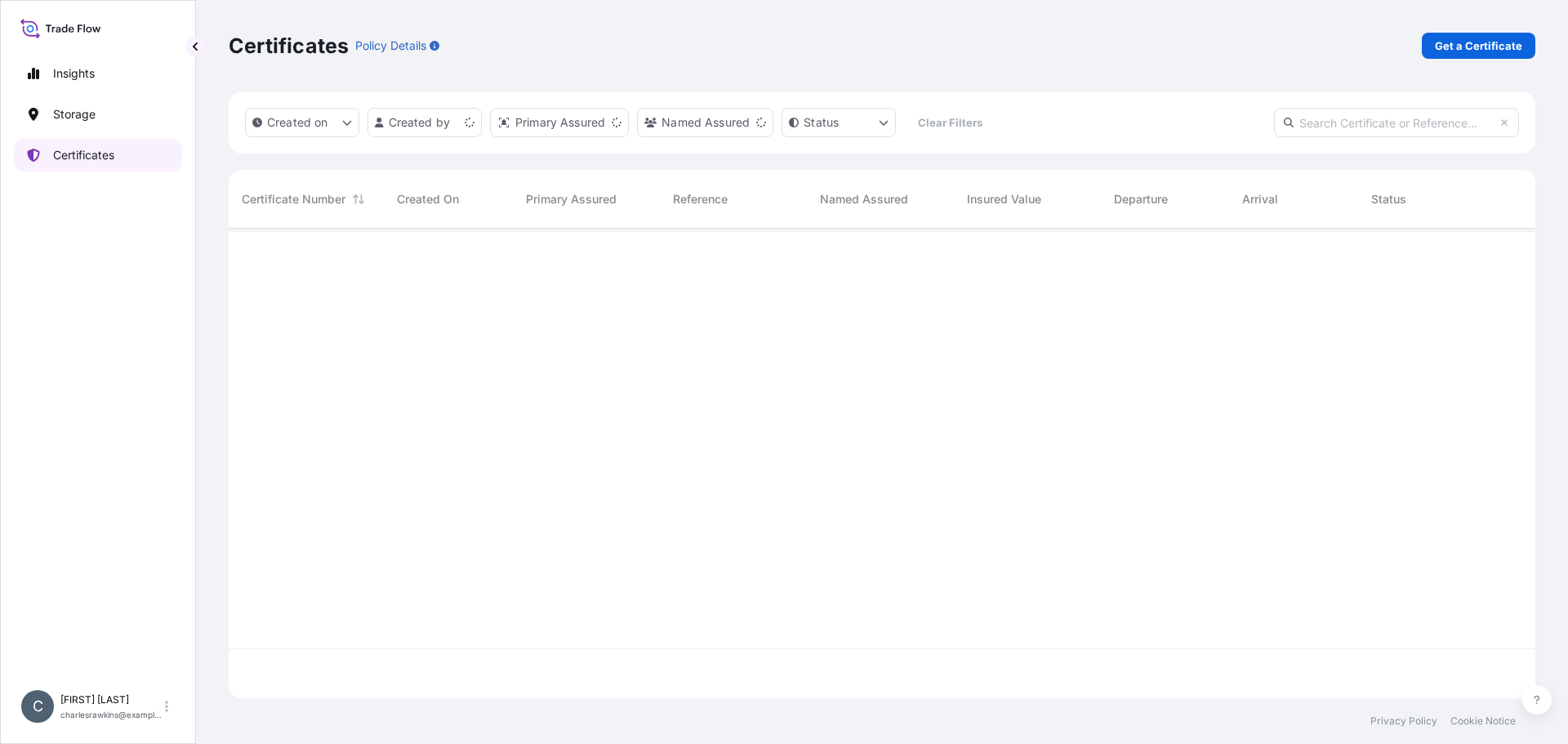 scroll, scrollTop: 0, scrollLeft: 0, axis: both 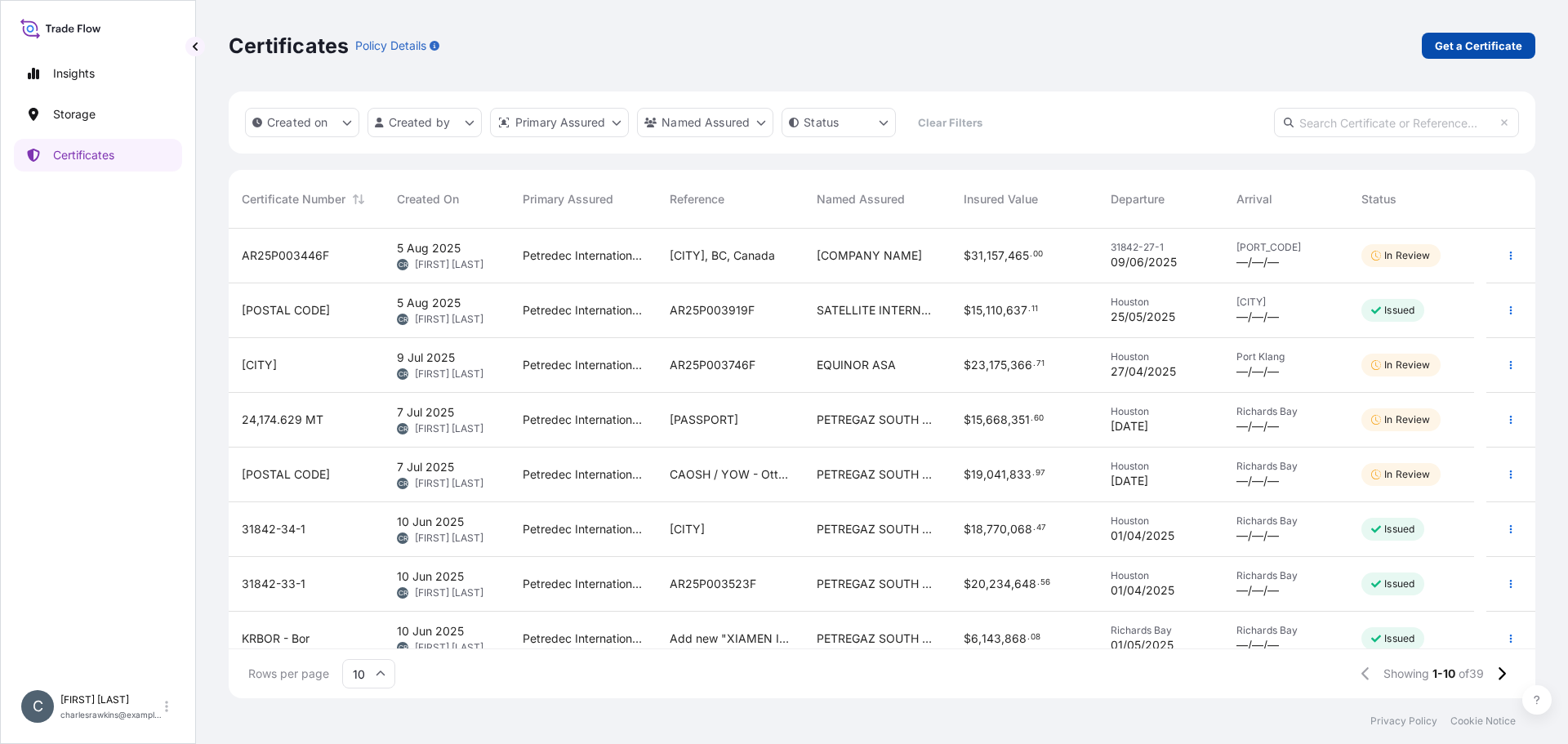 click on "Get a Certificate" at bounding box center (1478, 46) 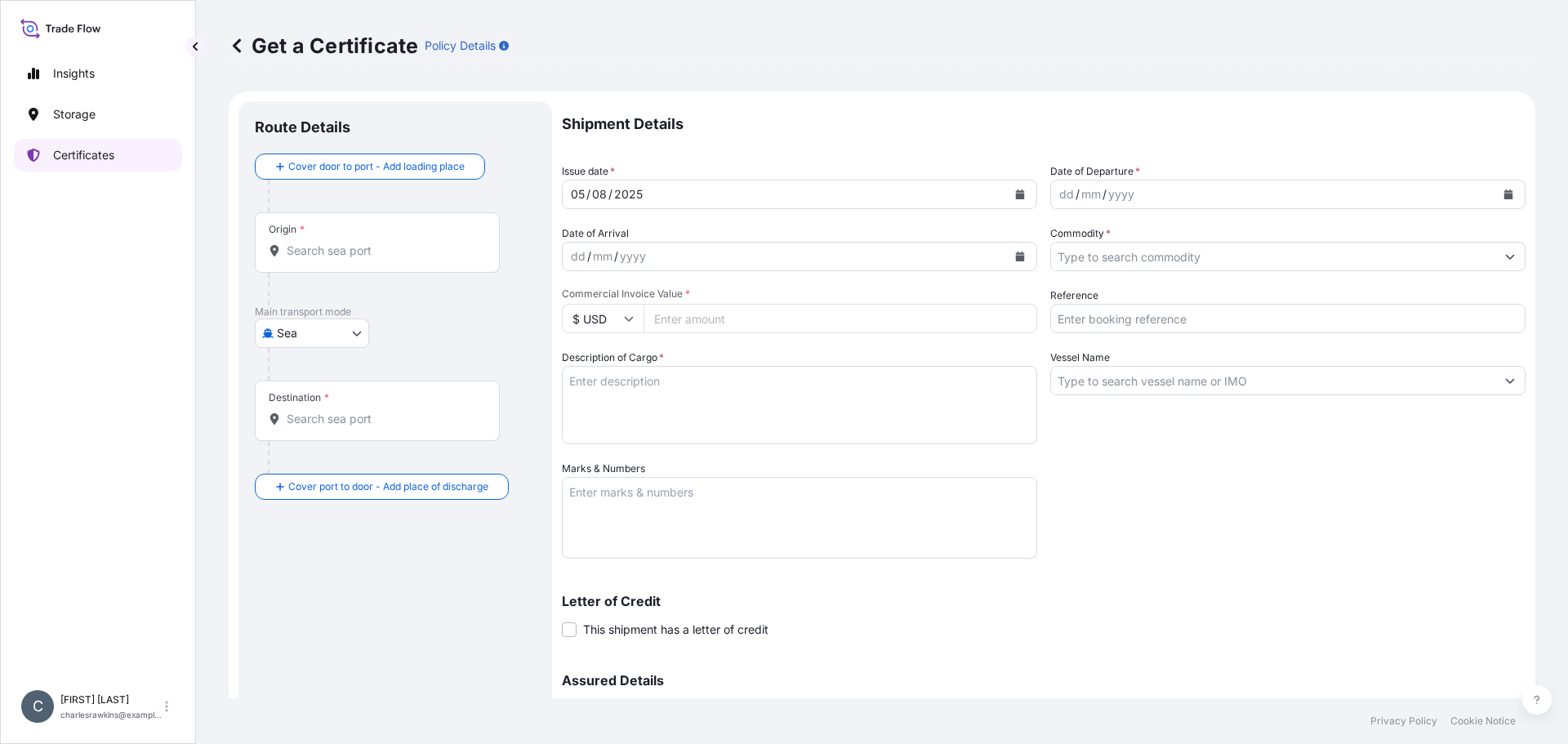 click on "Certificates" at bounding box center (83, 155) 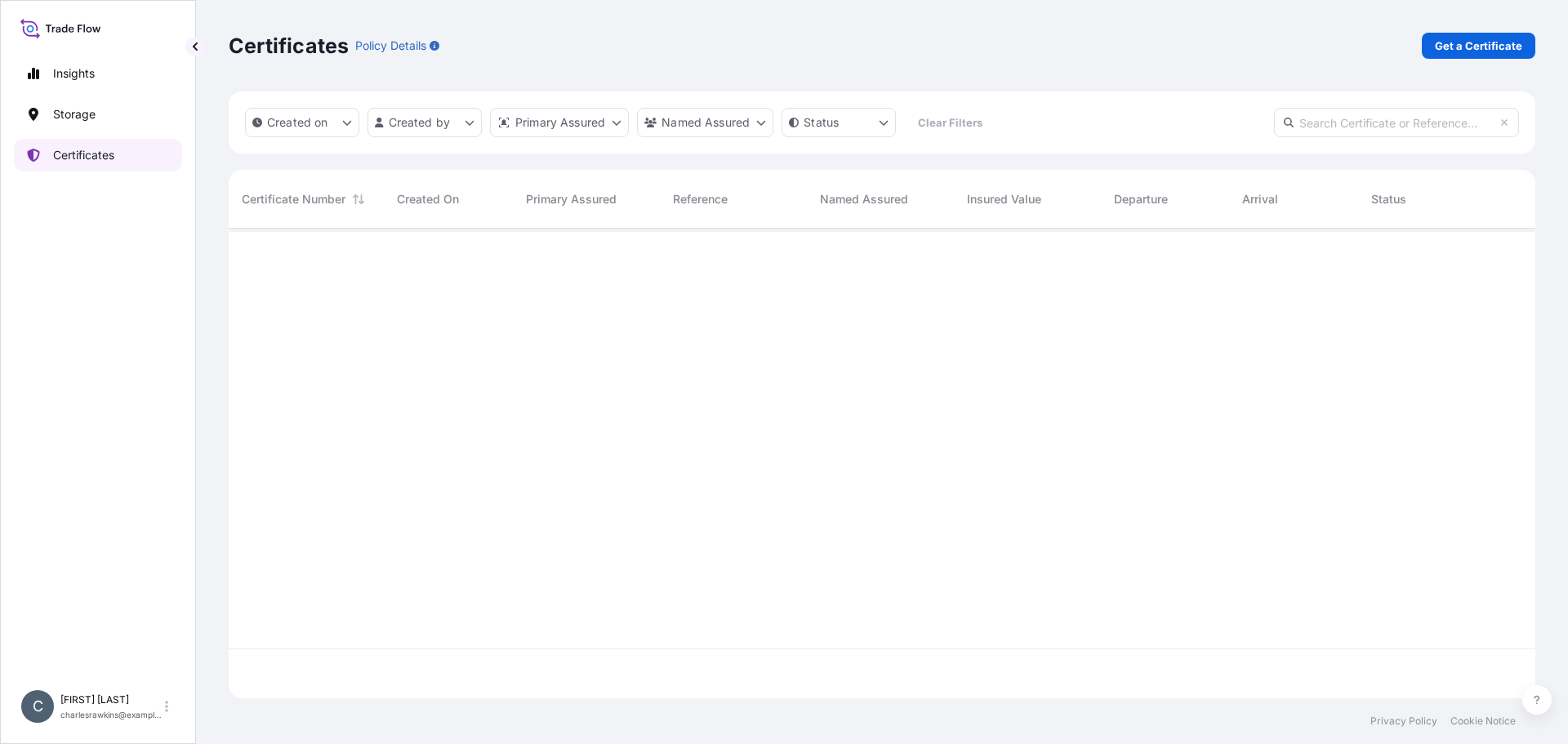 scroll, scrollTop: 13, scrollLeft: 13, axis: both 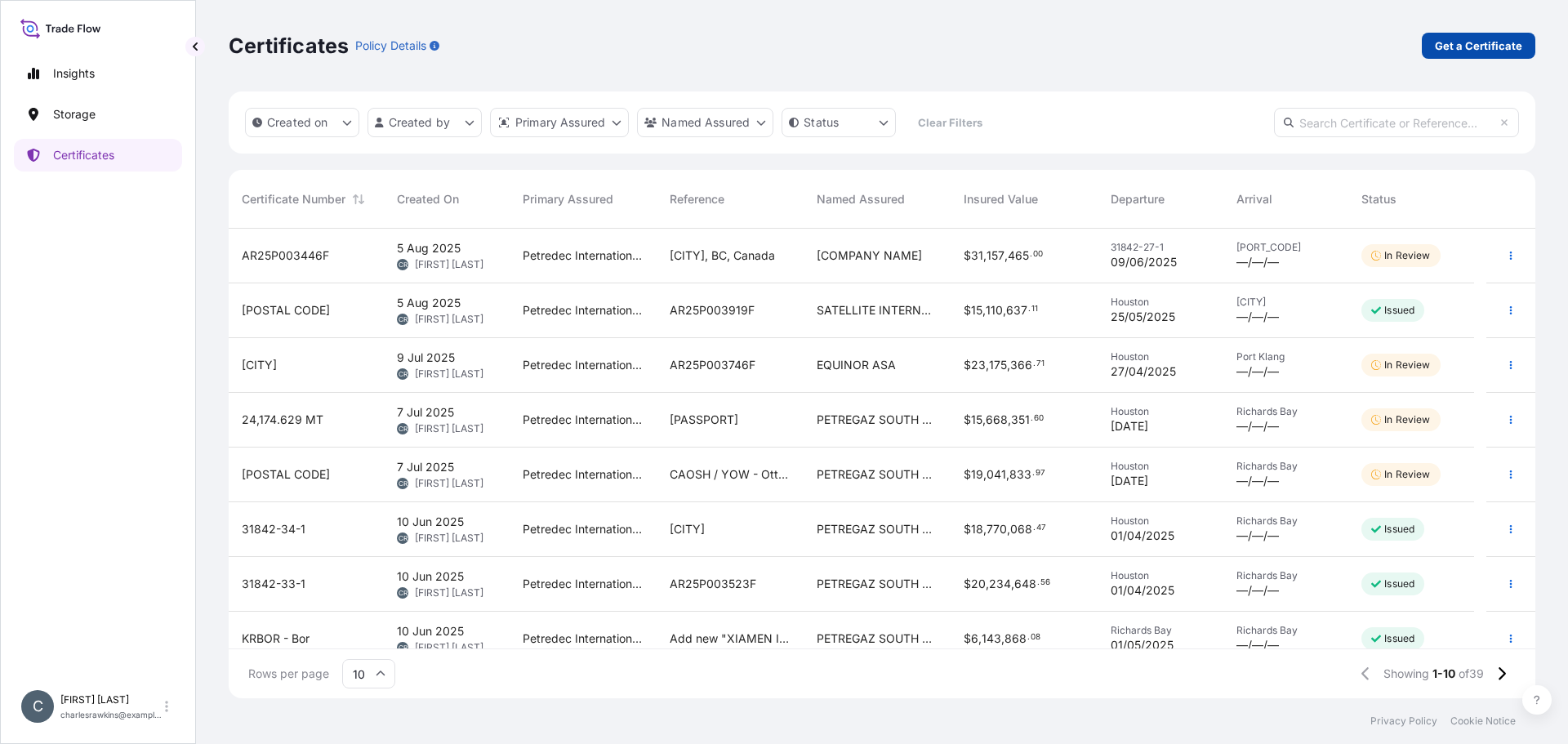 click on "Get a Certificate" at bounding box center [1478, 46] 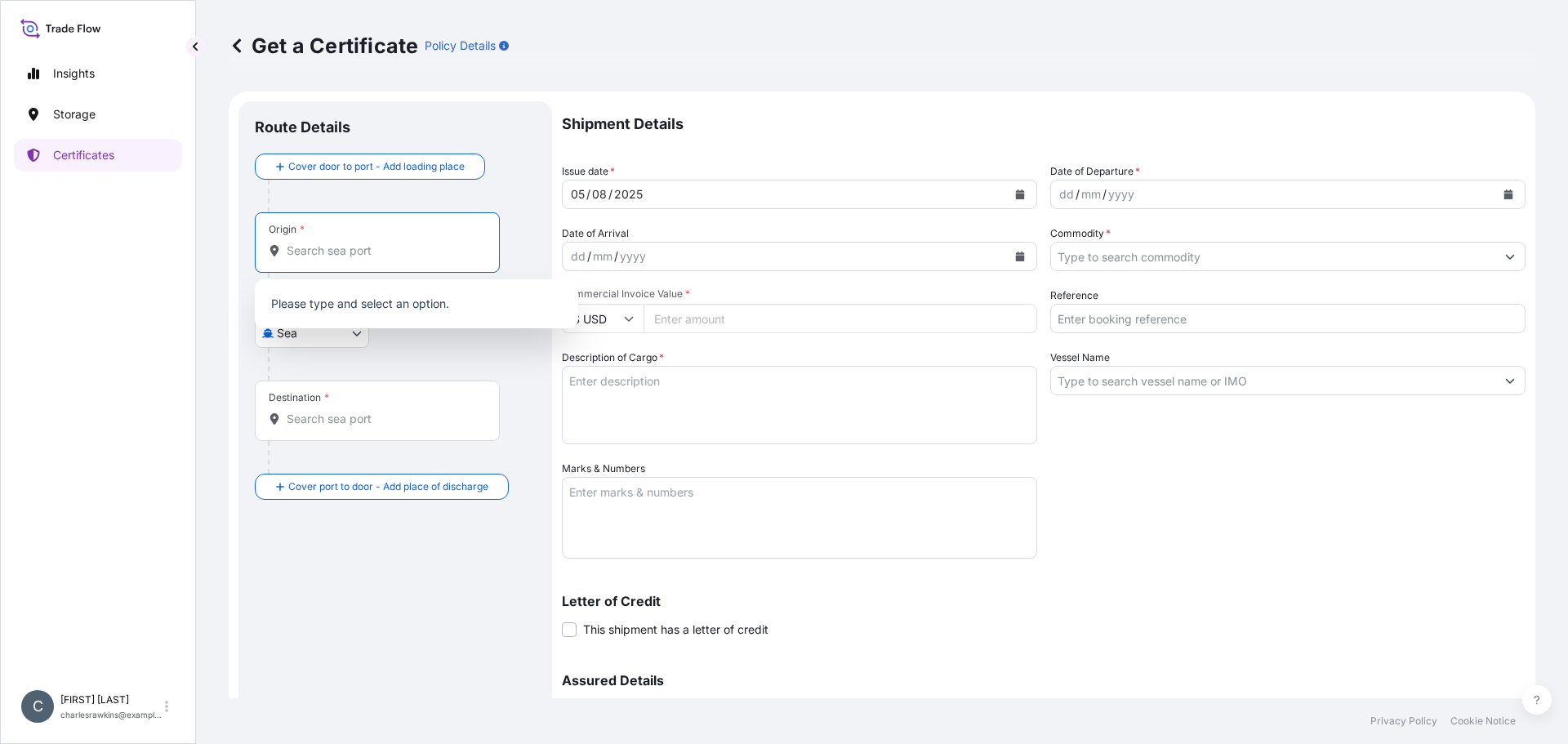 click on "Origin *" at bounding box center [383, 251] 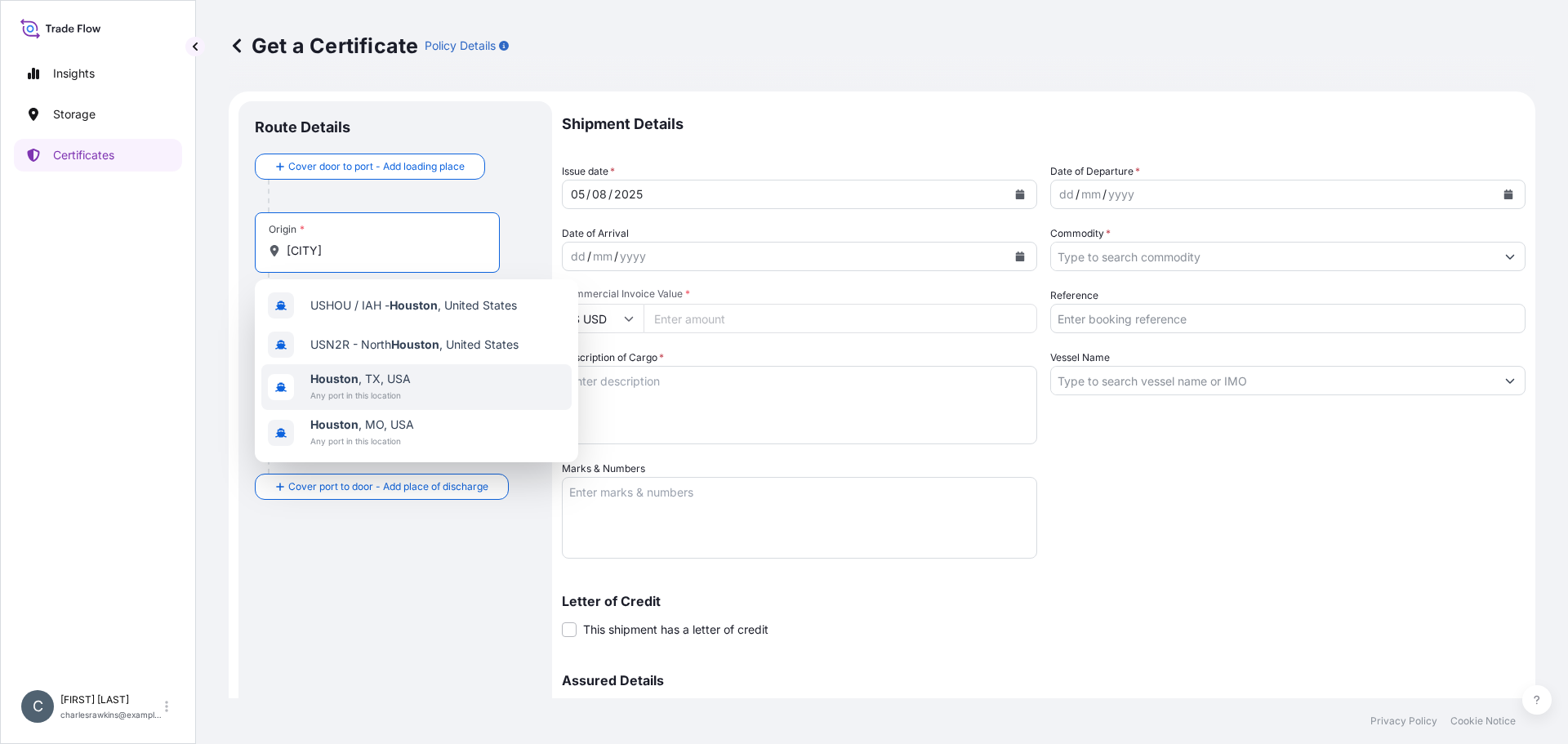 click on "Houston" at bounding box center (334, 378) 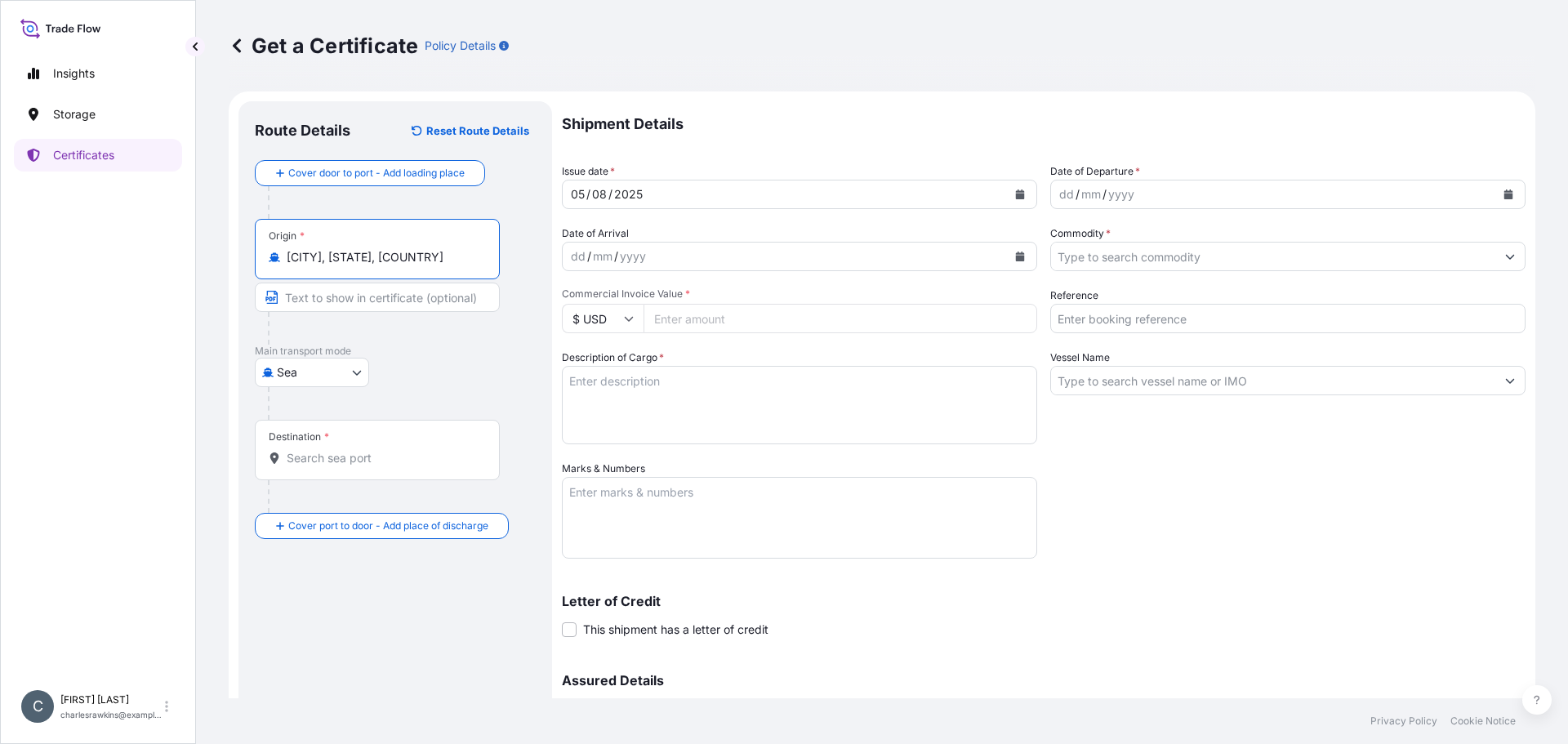 type on "[CITY], [STATE], [COUNTRY]" 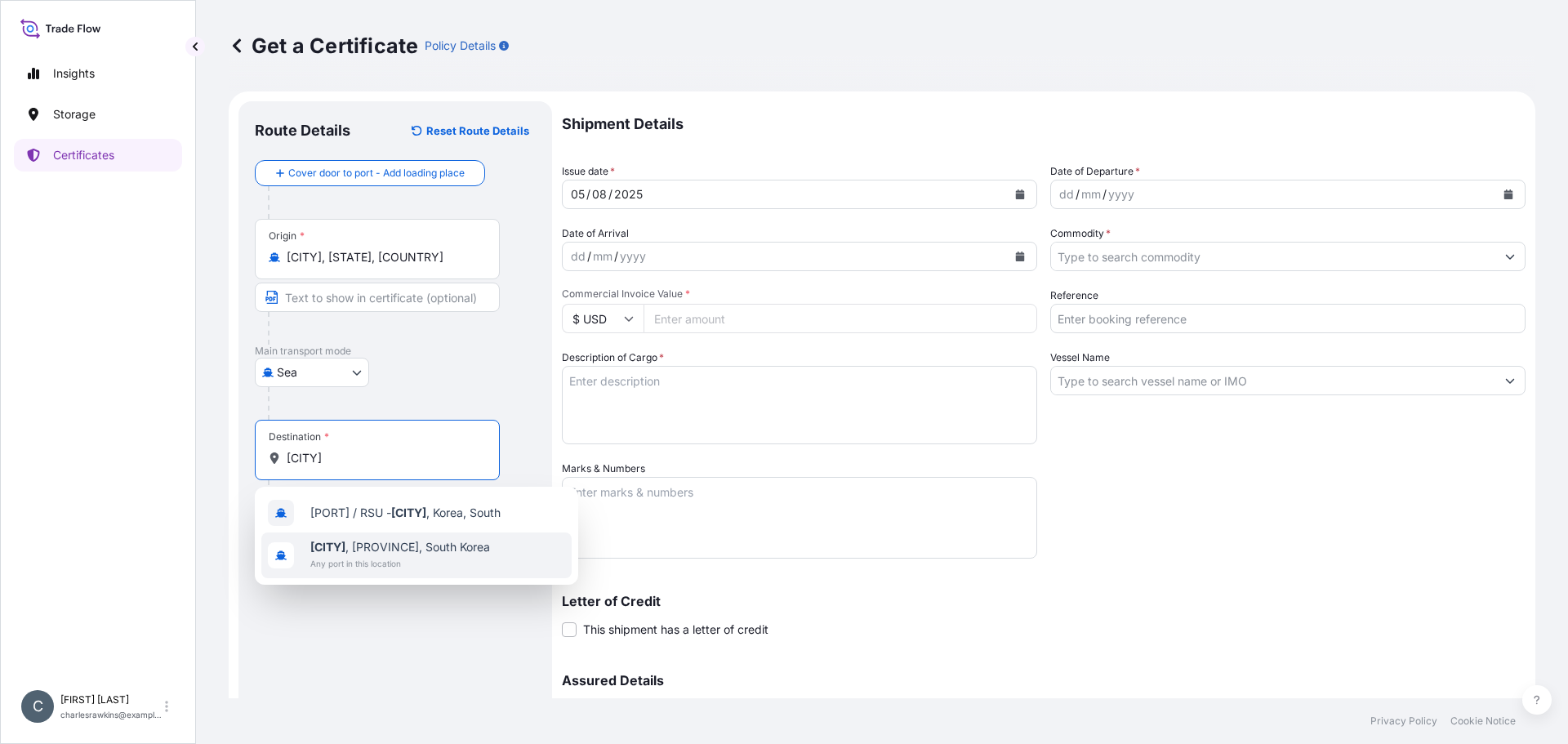 click on "[CITY] , [PROVINCE], South Korea" at bounding box center (400, 547) 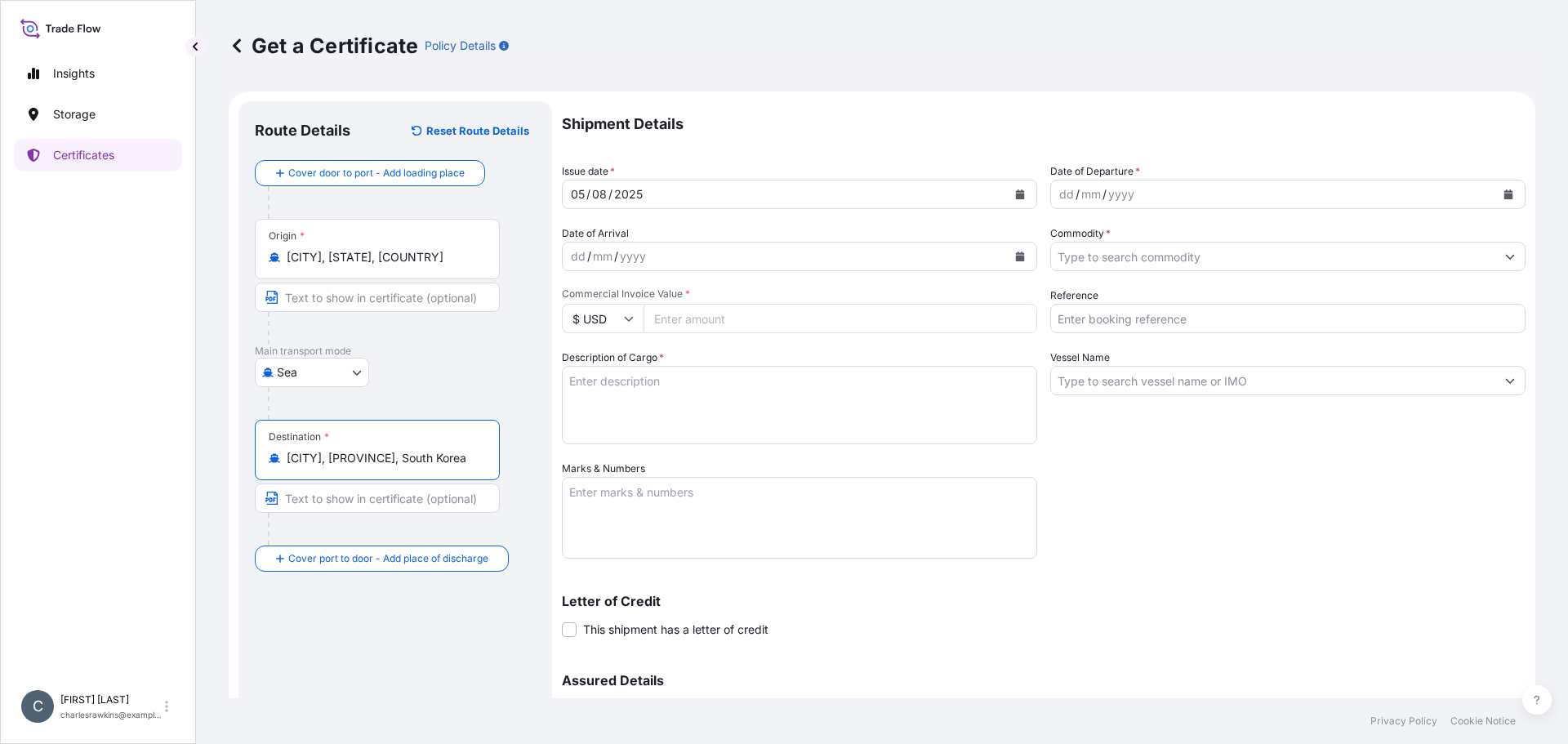 type on "[CITY], [PROVINCE], South Korea" 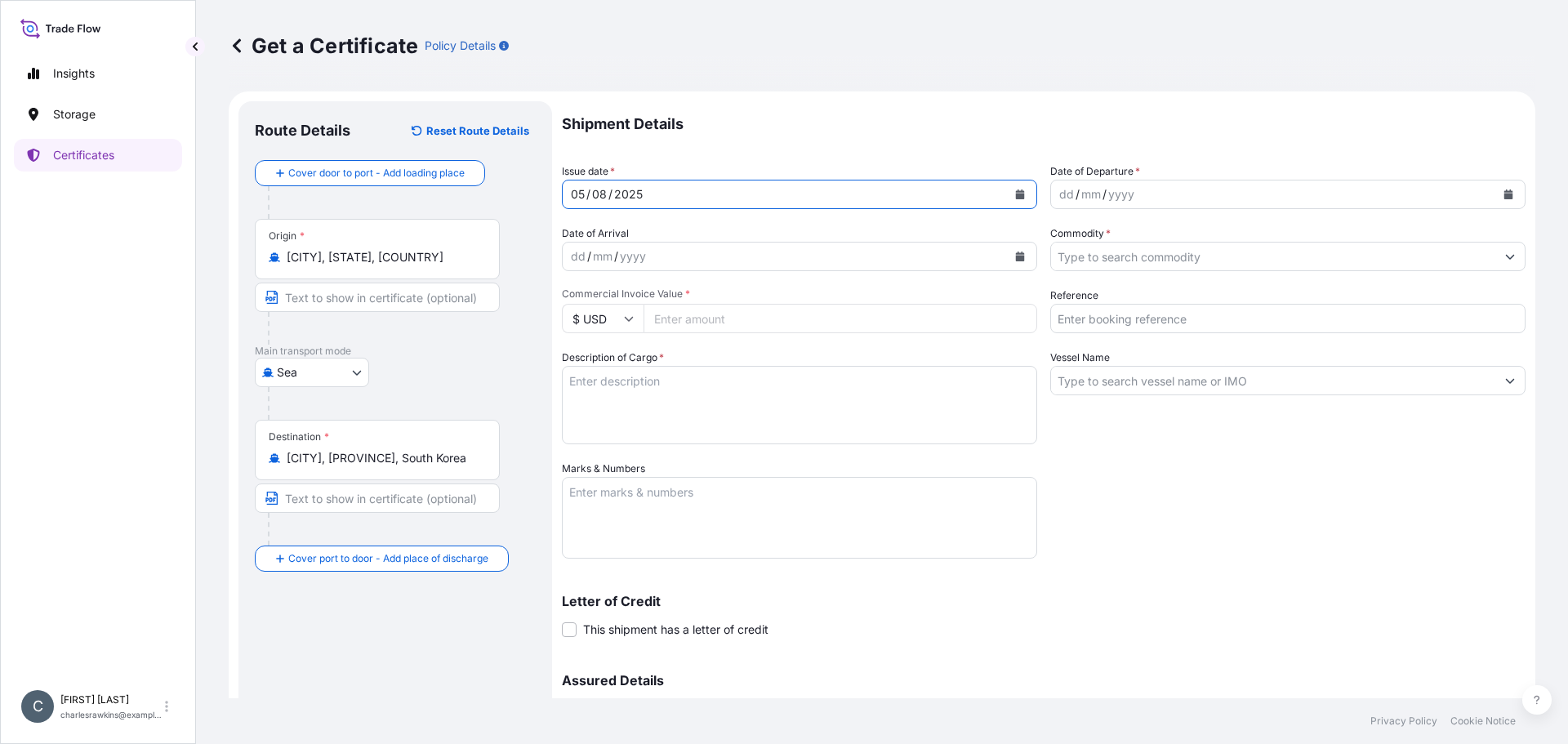 click at bounding box center [1020, 194] 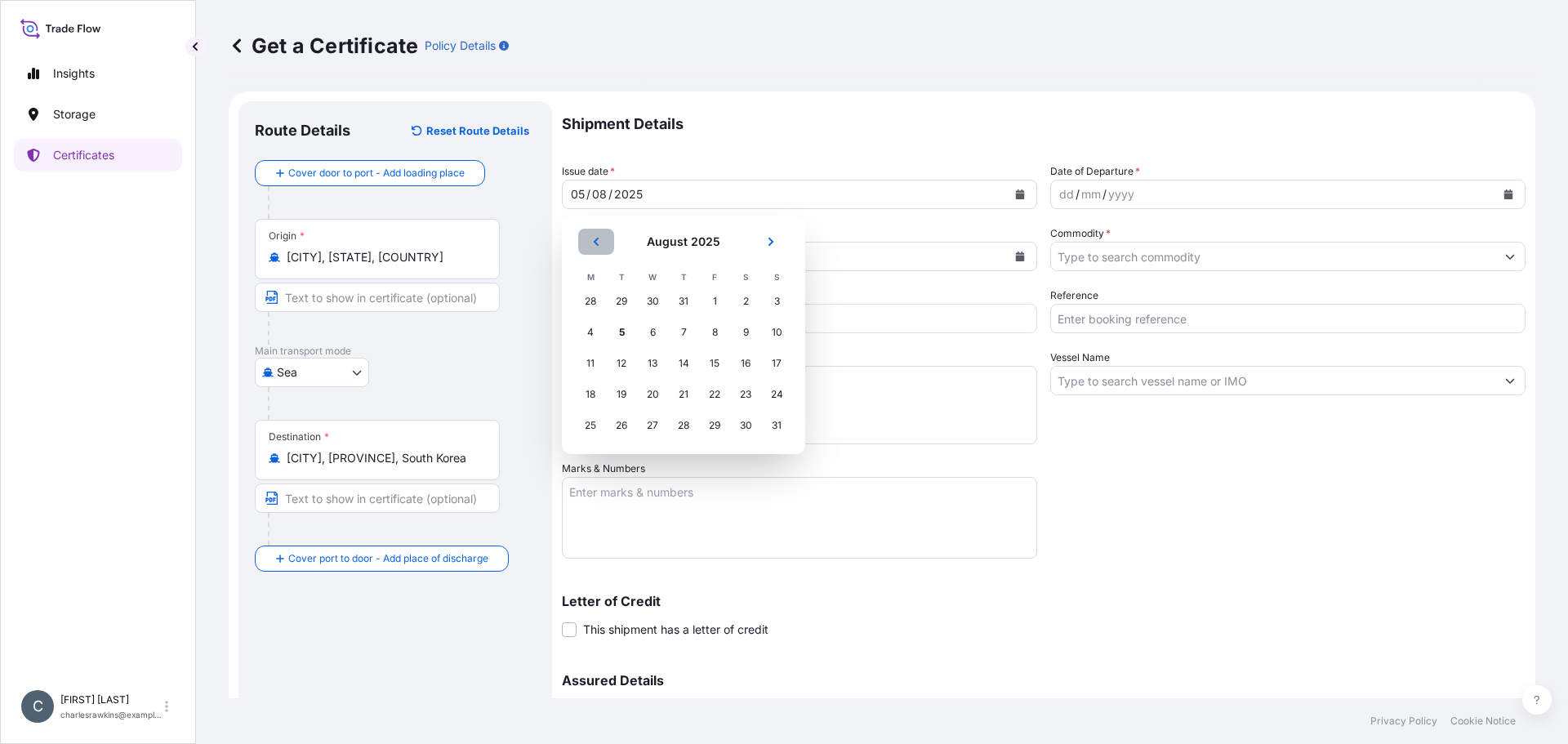 click at bounding box center [596, 242] 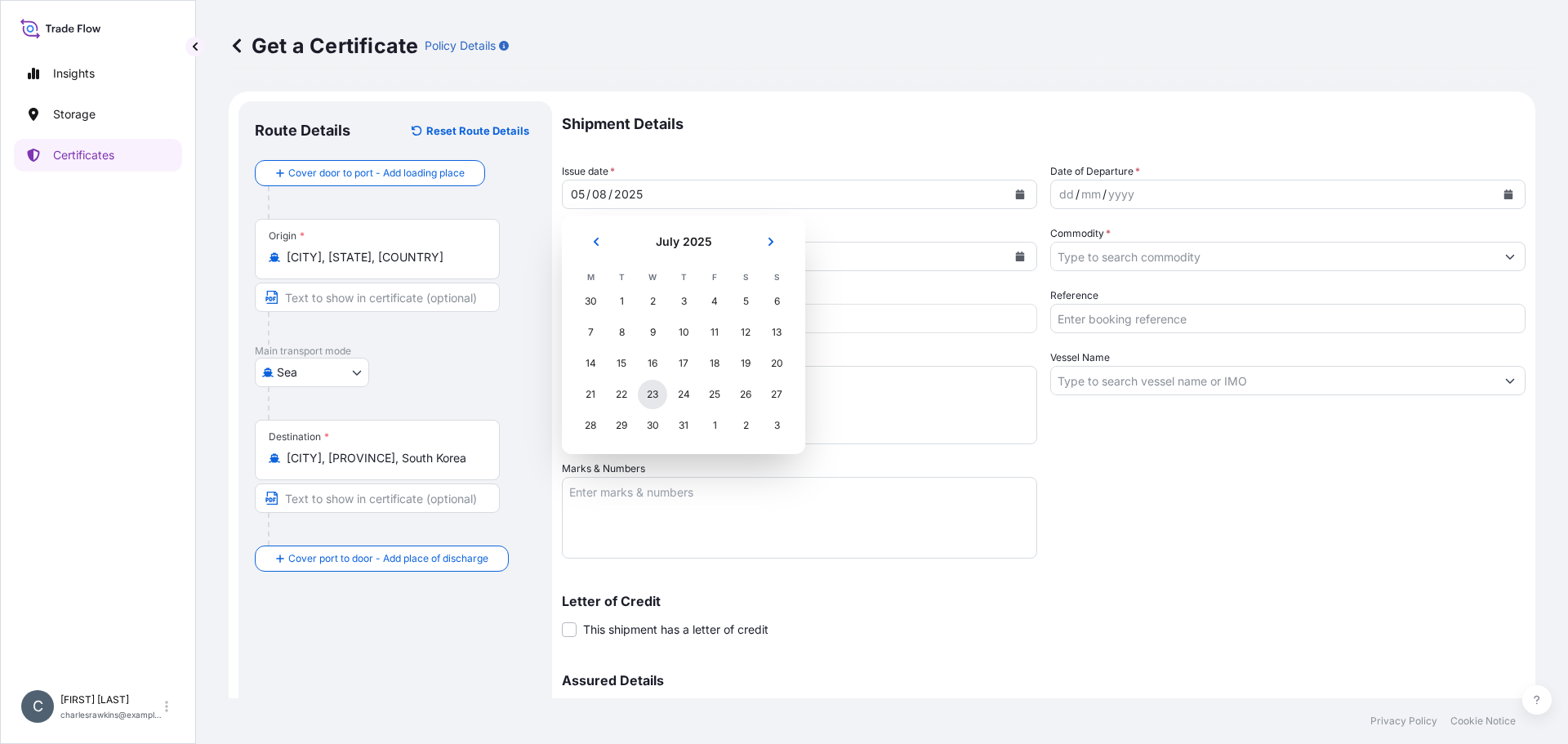 click on "23" at bounding box center (653, 394) 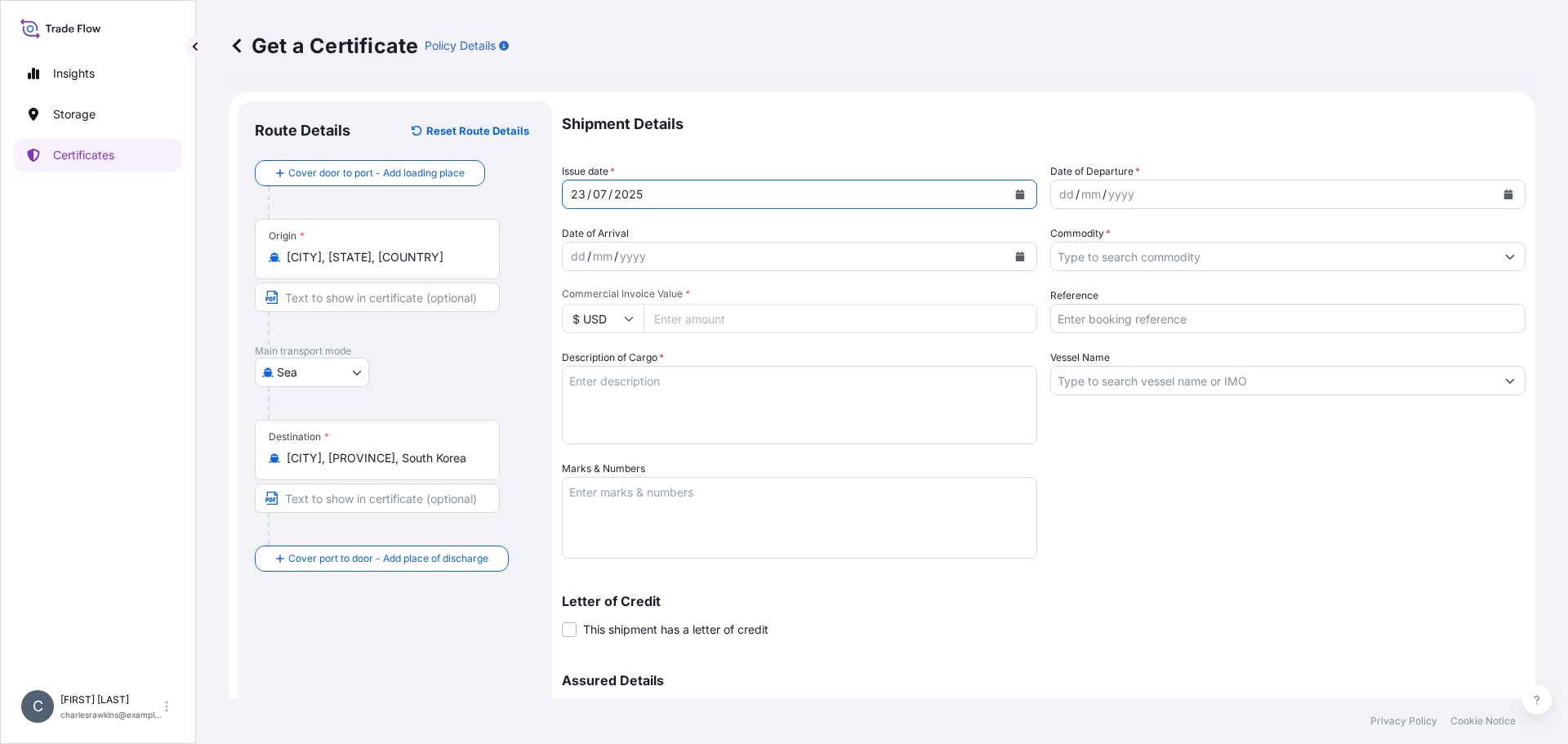 click 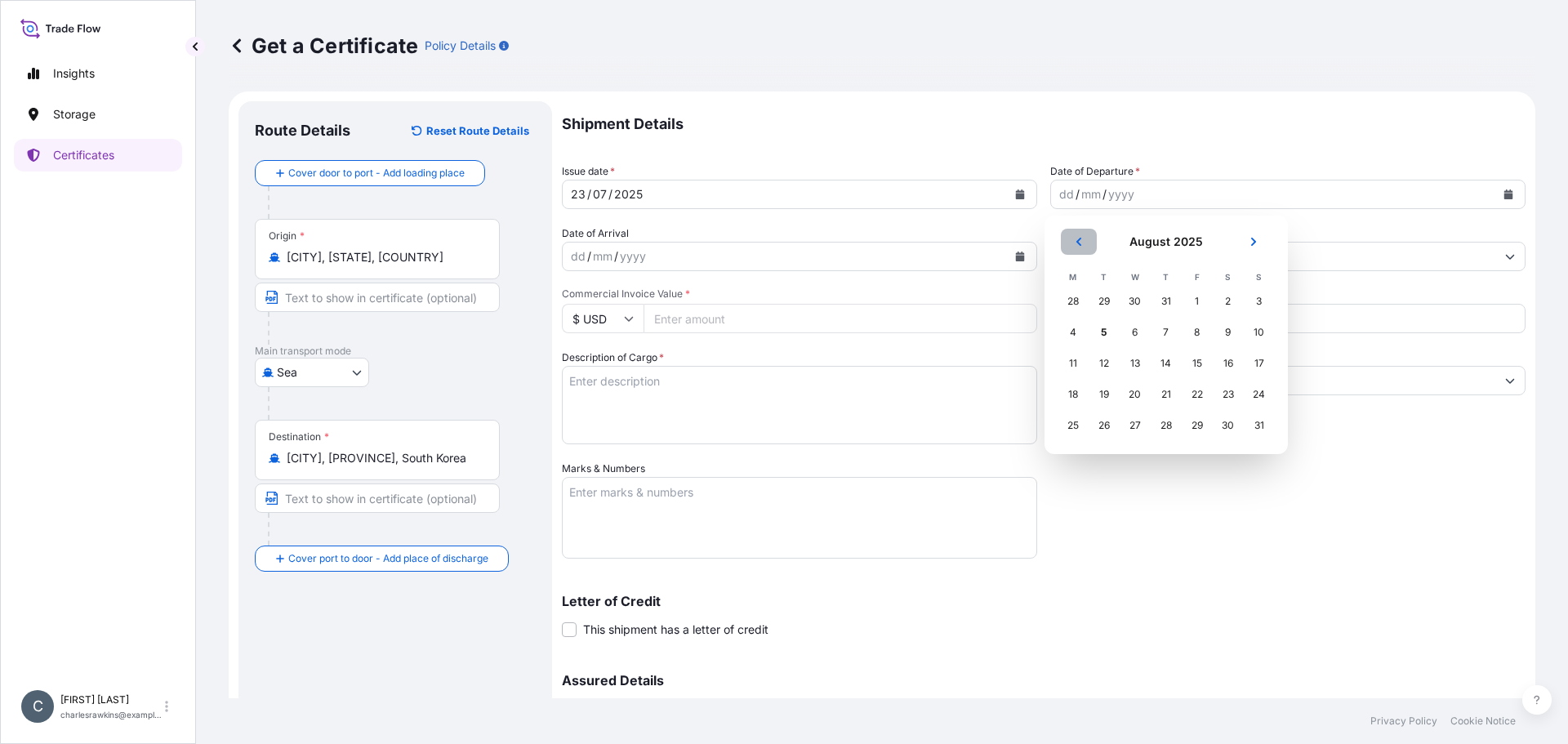 click 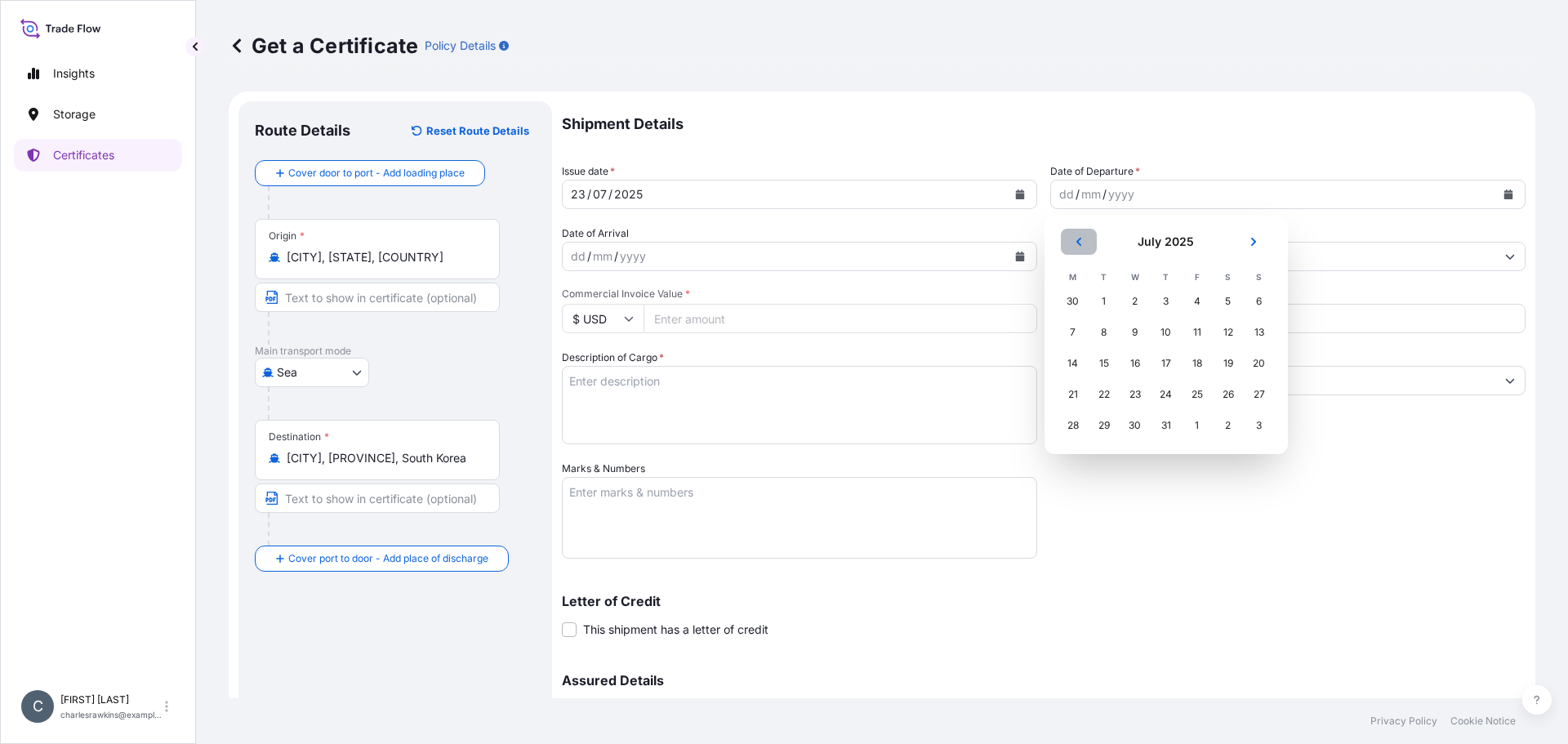click 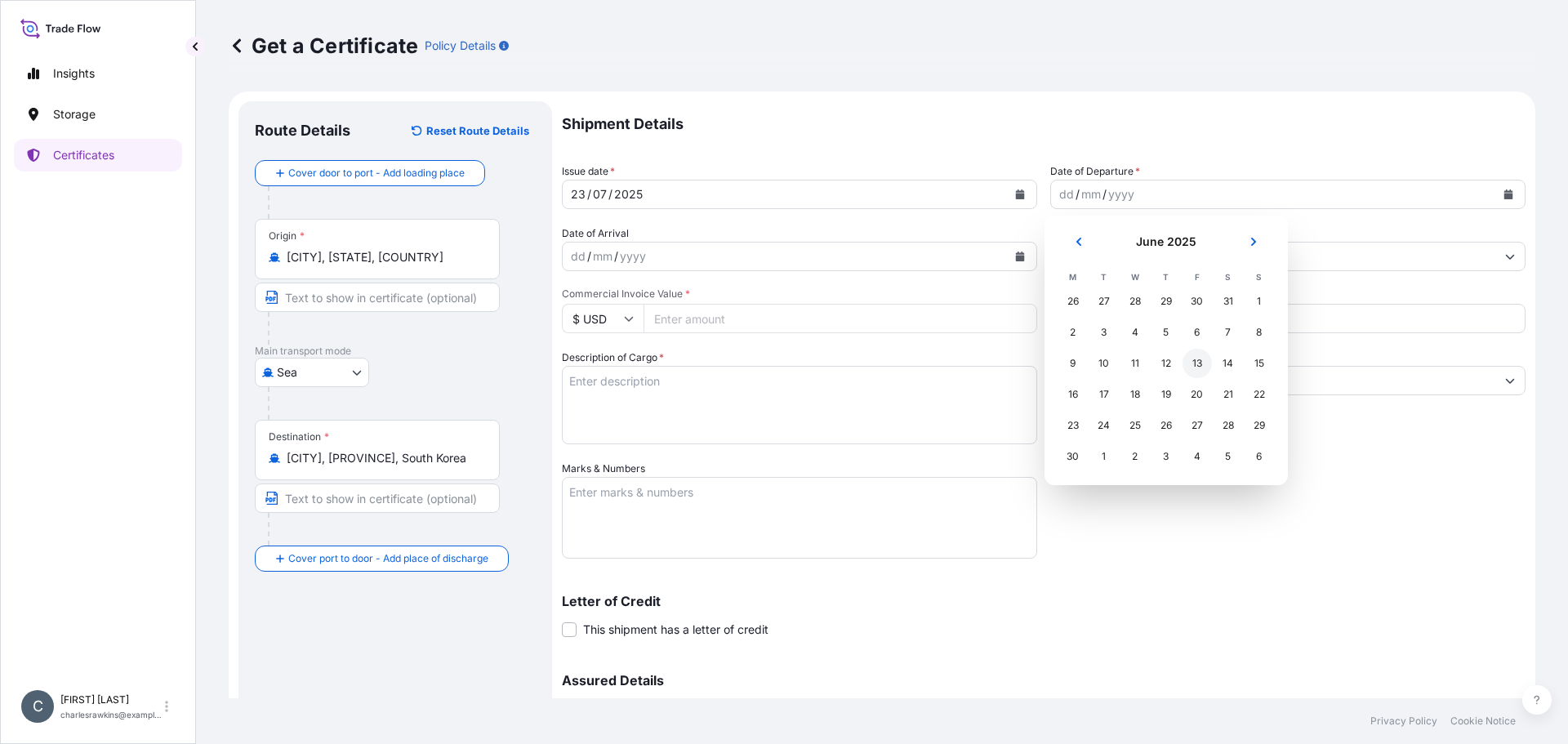 click on "13" at bounding box center [1197, 363] 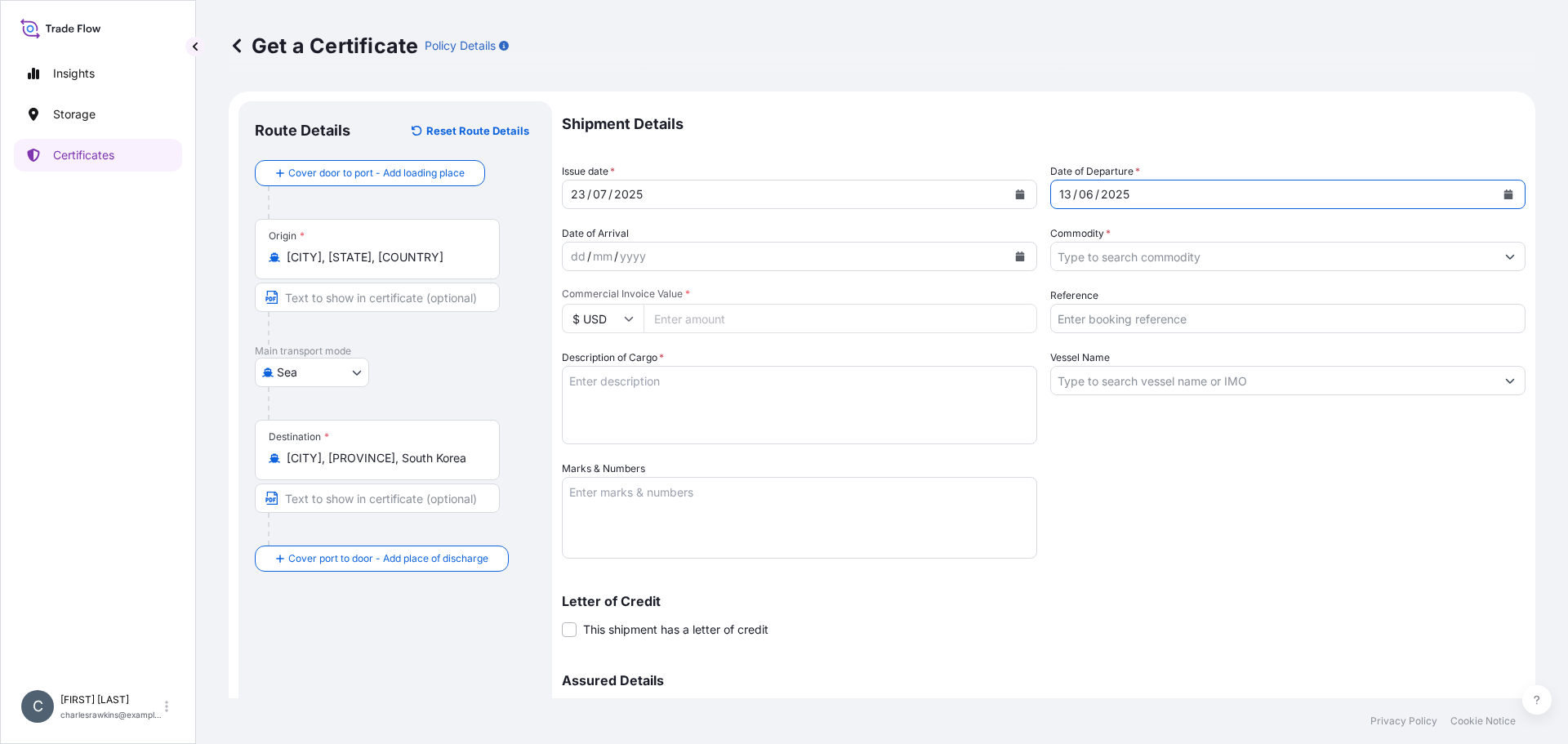 click on "Commodity *" at bounding box center (1273, 256) 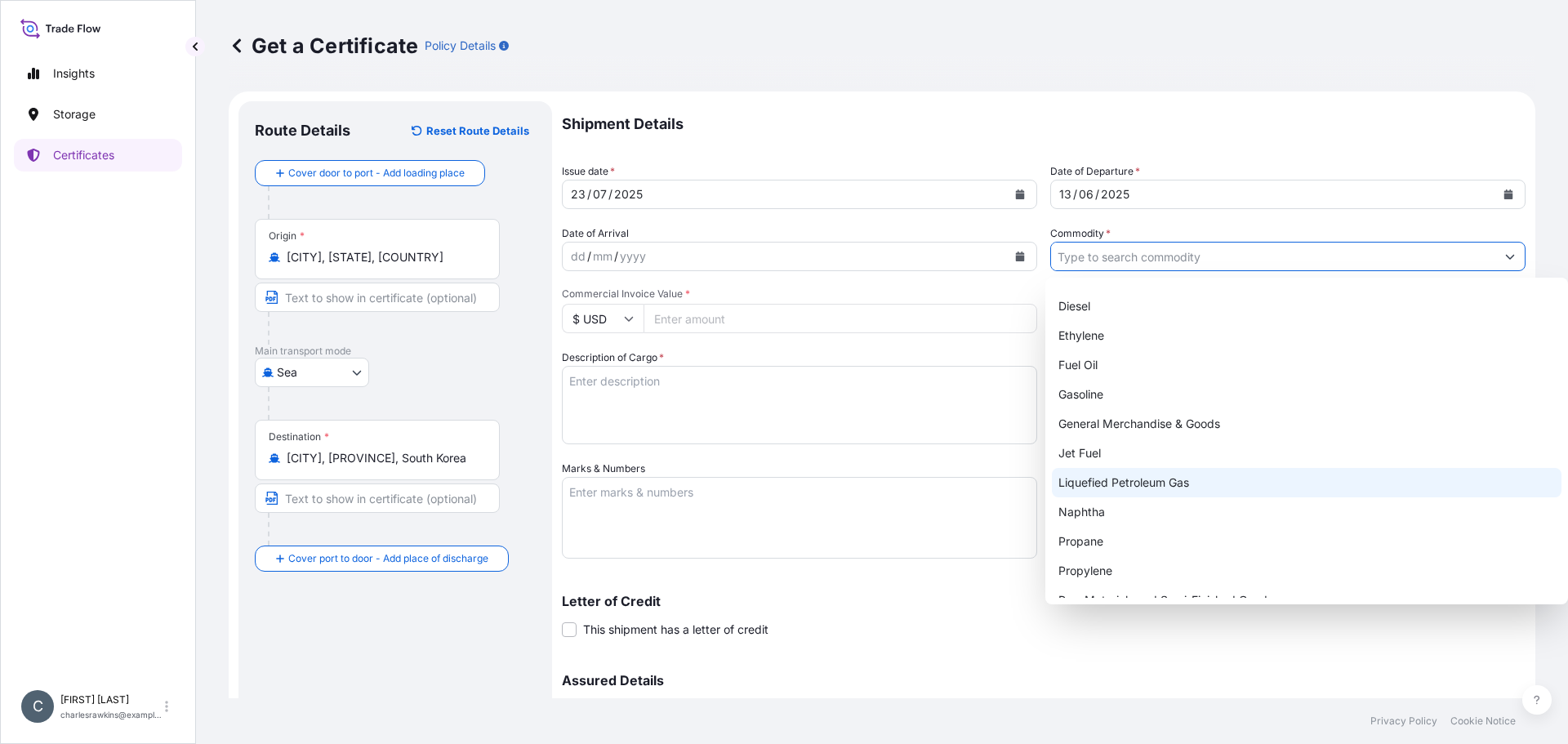 scroll, scrollTop: 127, scrollLeft: 0, axis: vertical 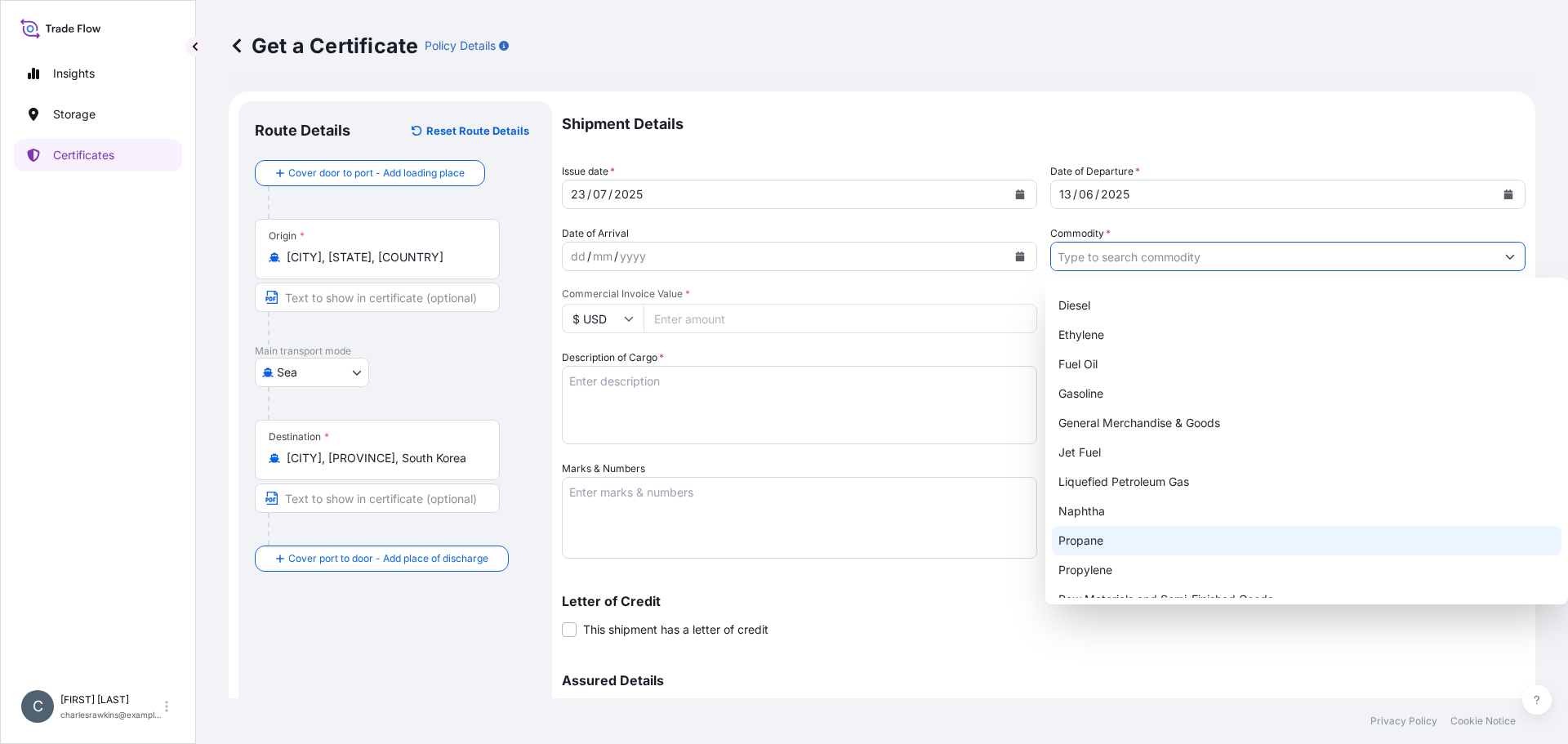 click on "Propane" at bounding box center [1307, 541] 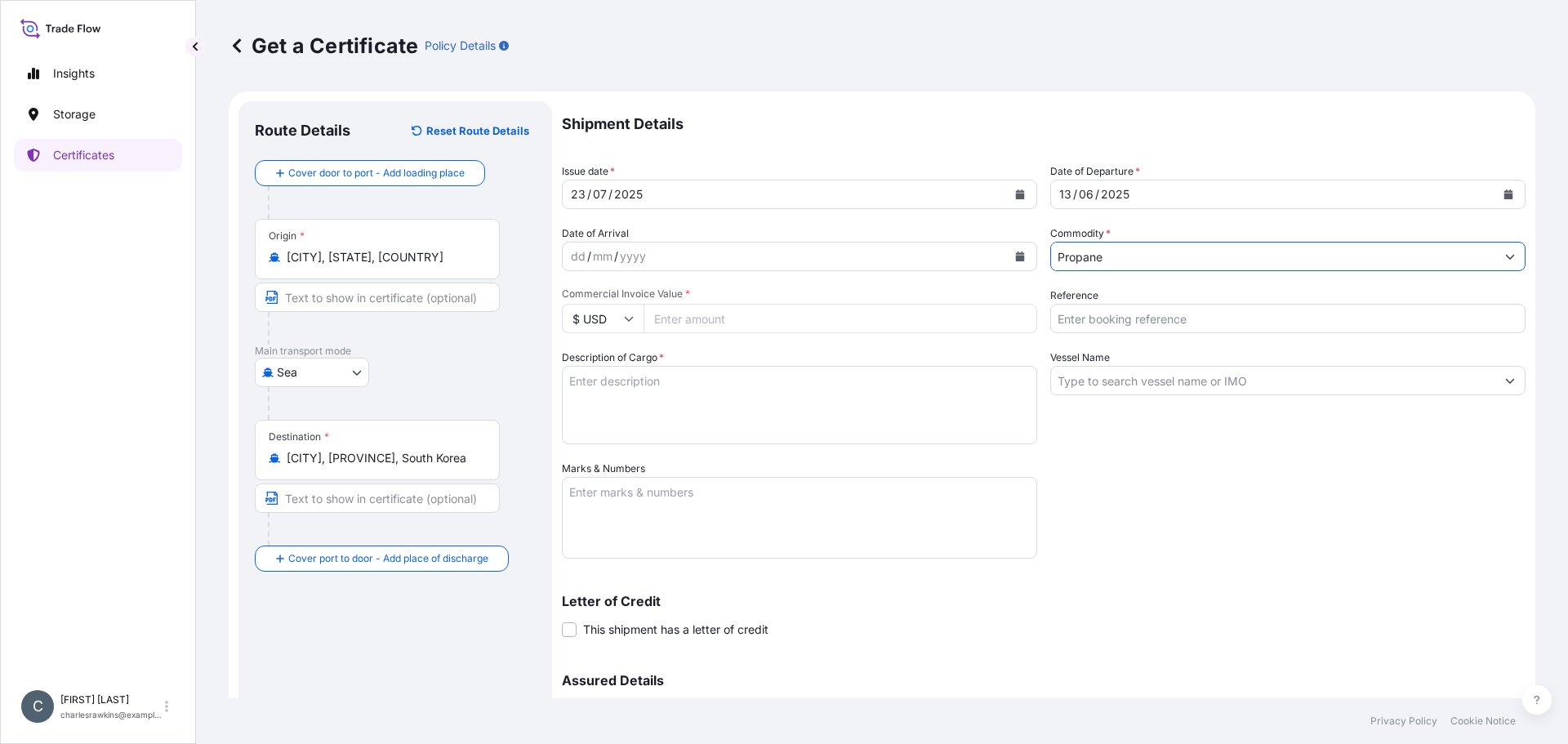 click on "Commercial Invoice Value    *" at bounding box center (840, 319) 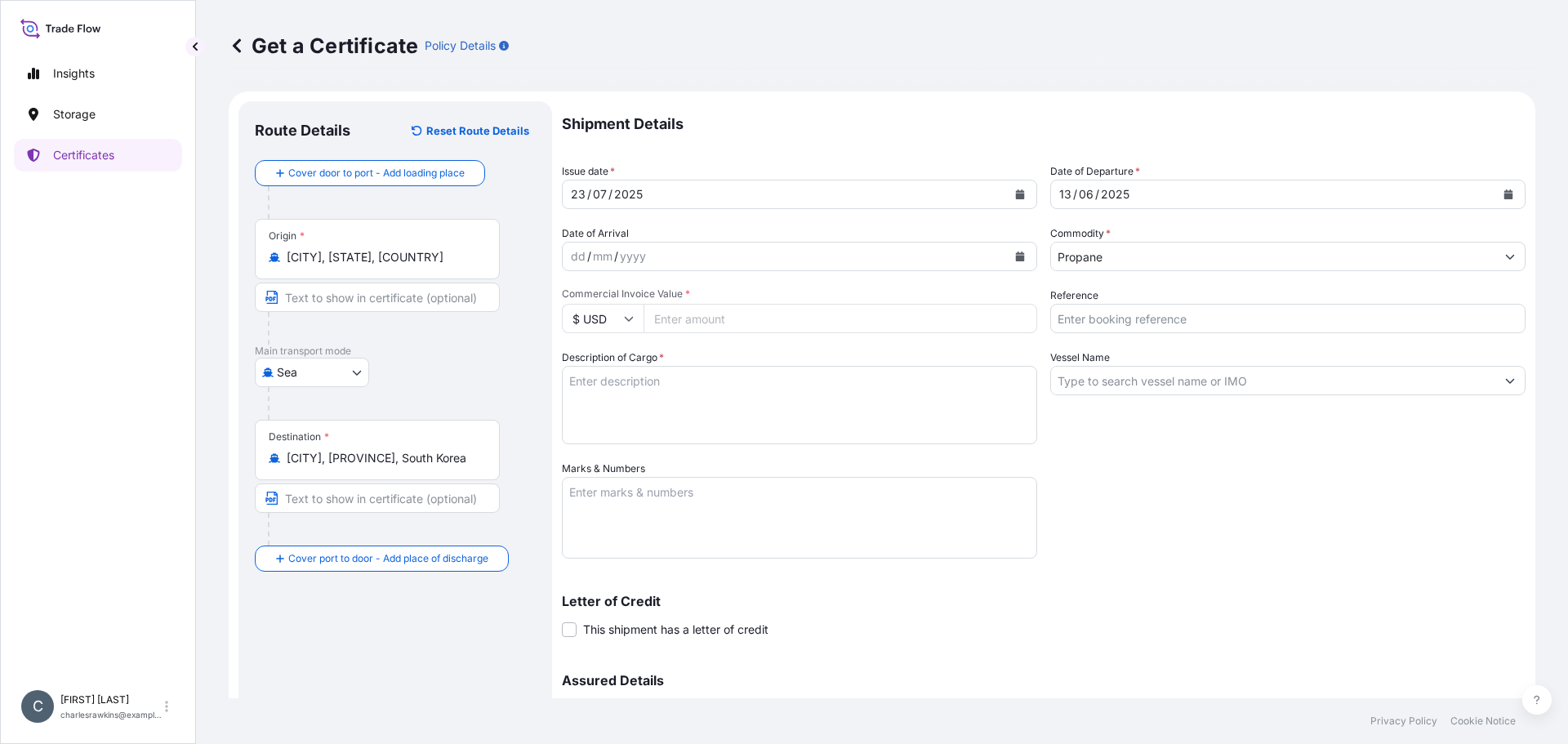 type on "[AMOUNT]" 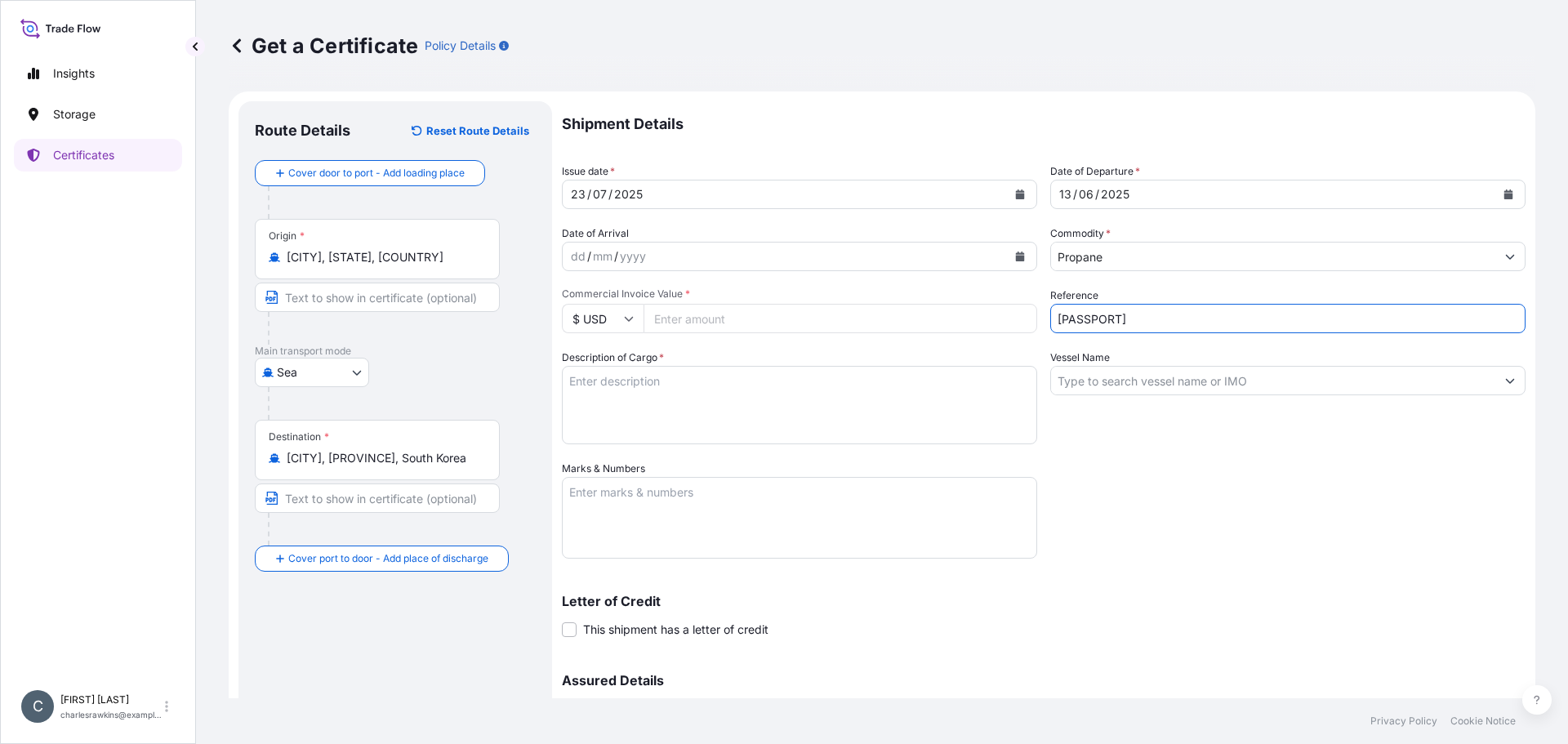 type on "[PASSPORT]" 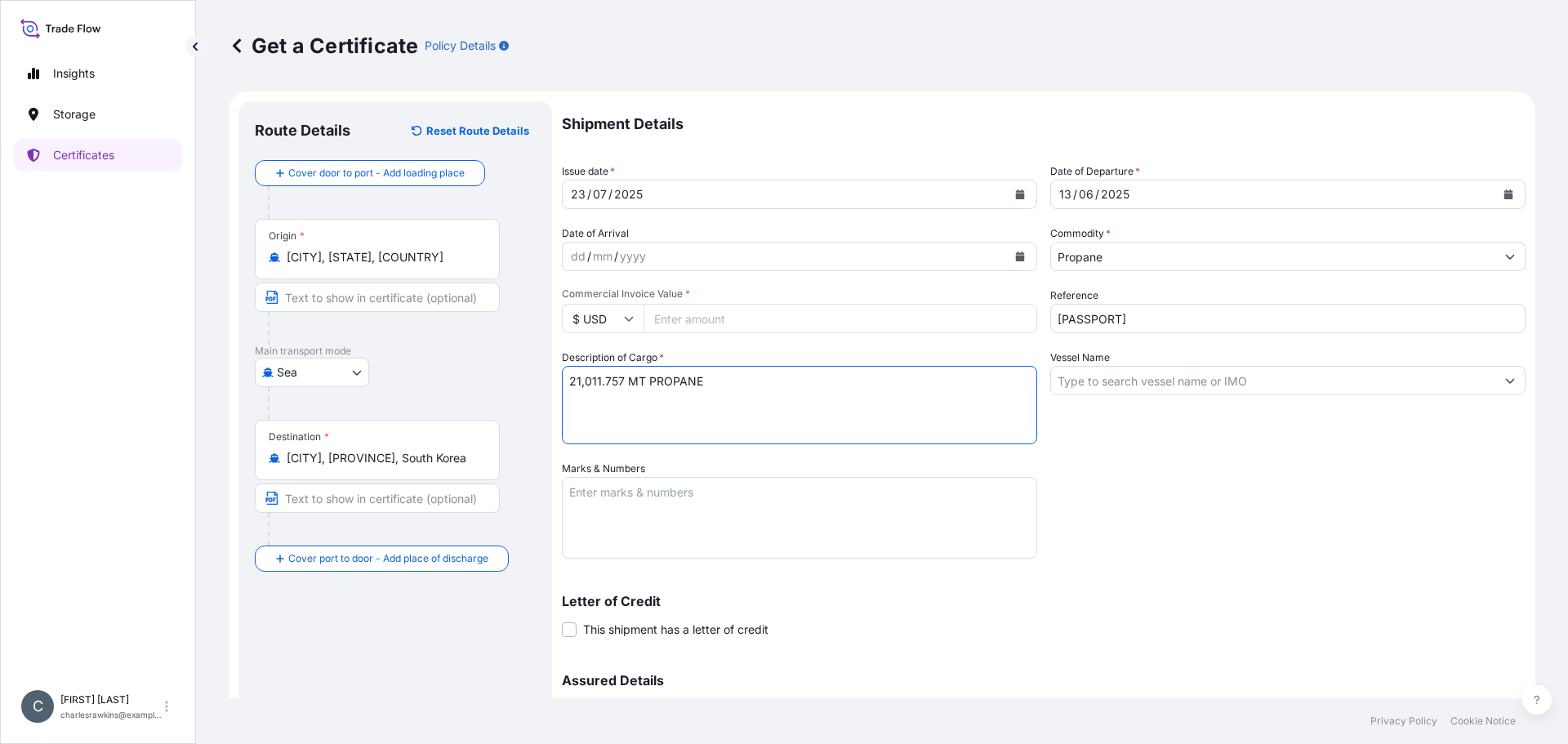 type on "21,011.757 MT PROPANE" 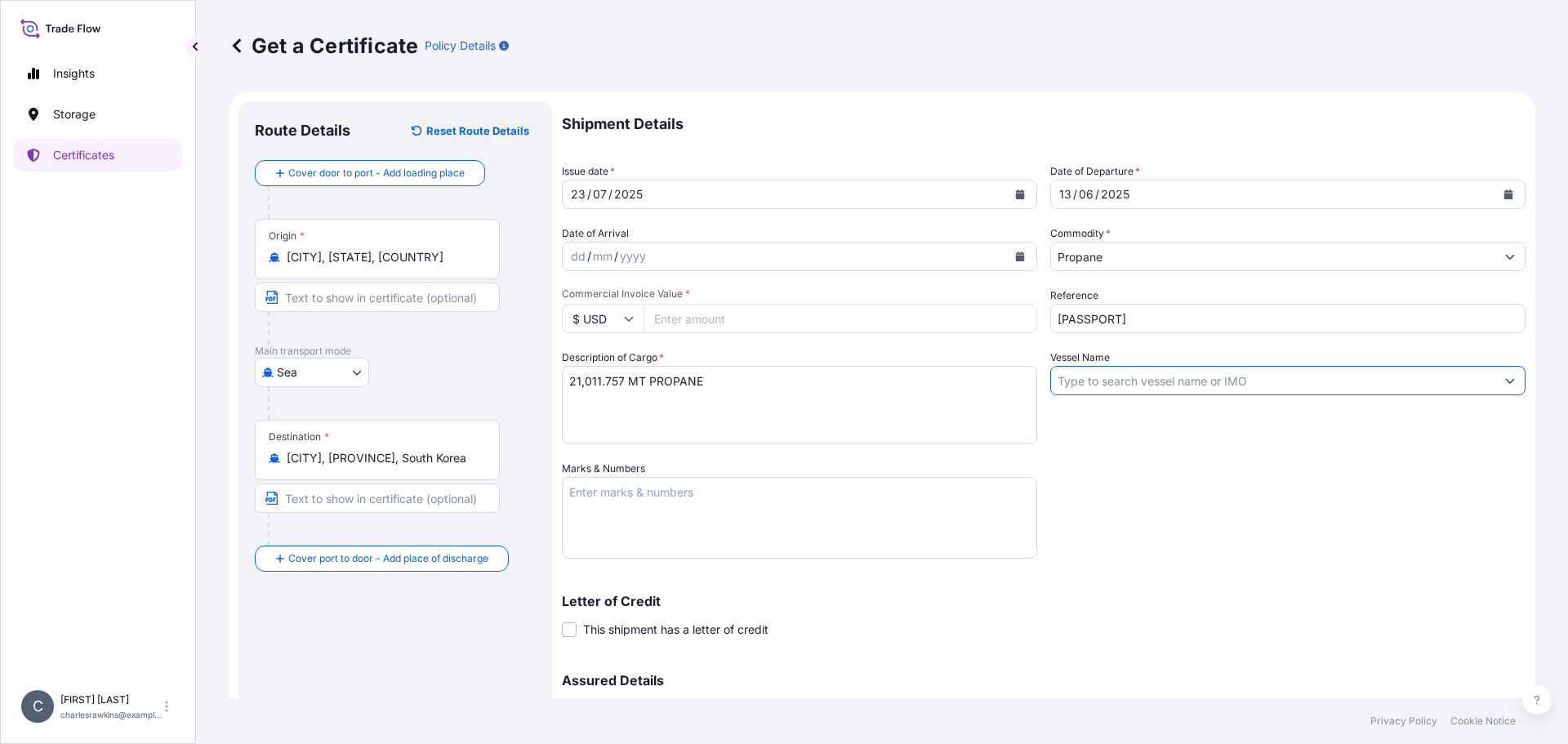 click on "Vessel Name" at bounding box center (1273, 381) 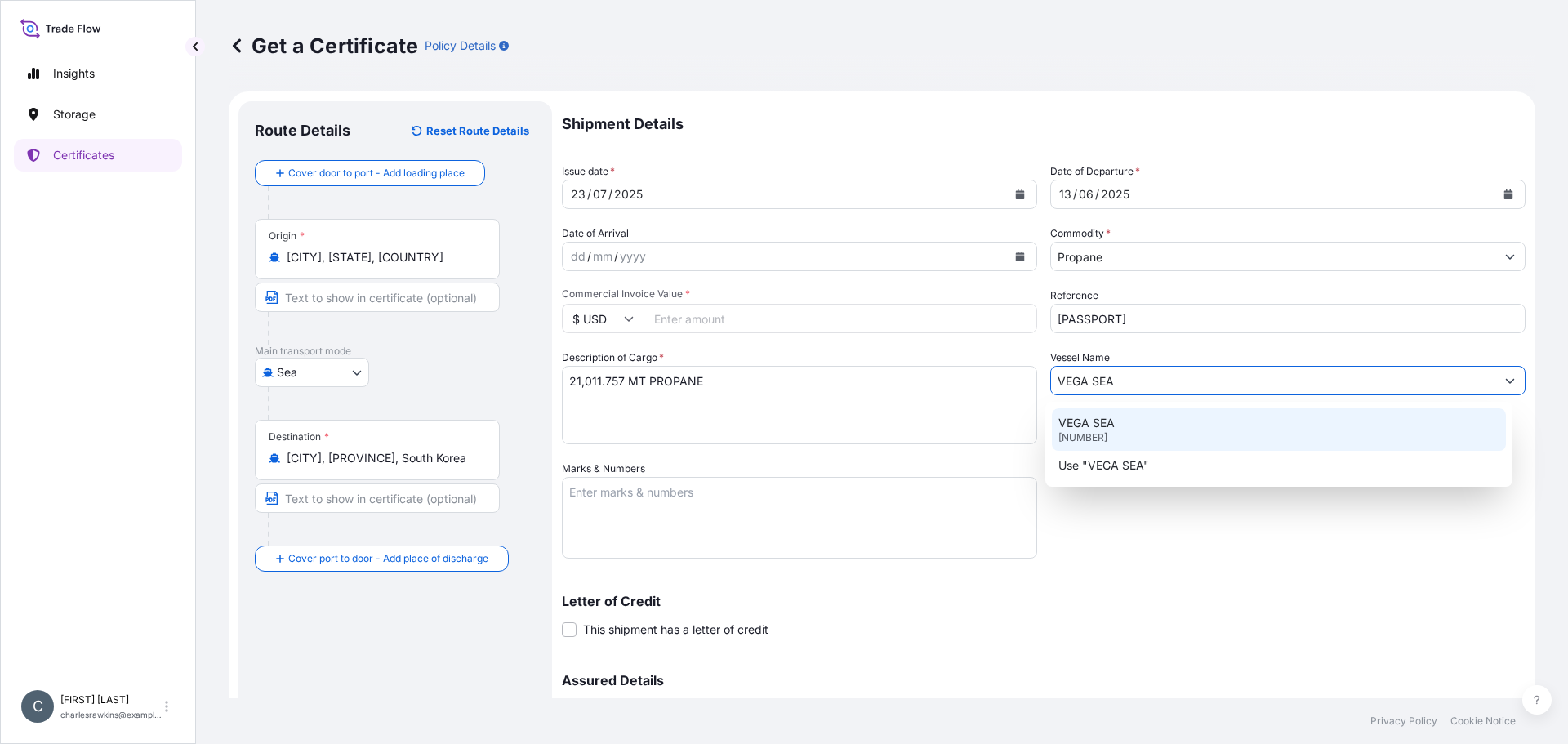 click on "VEGA SEA" at bounding box center (1086, 423) 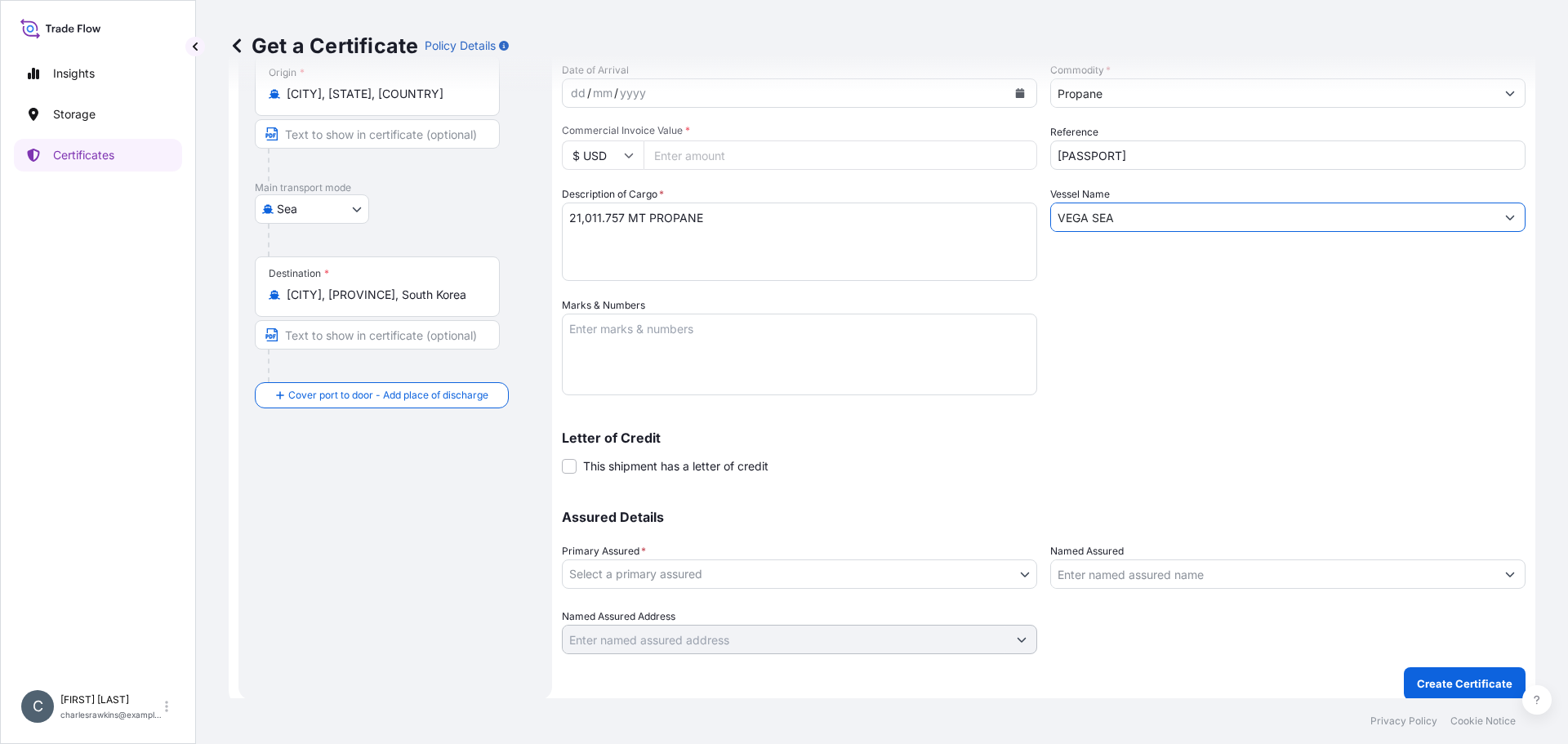 scroll, scrollTop: 175, scrollLeft: 0, axis: vertical 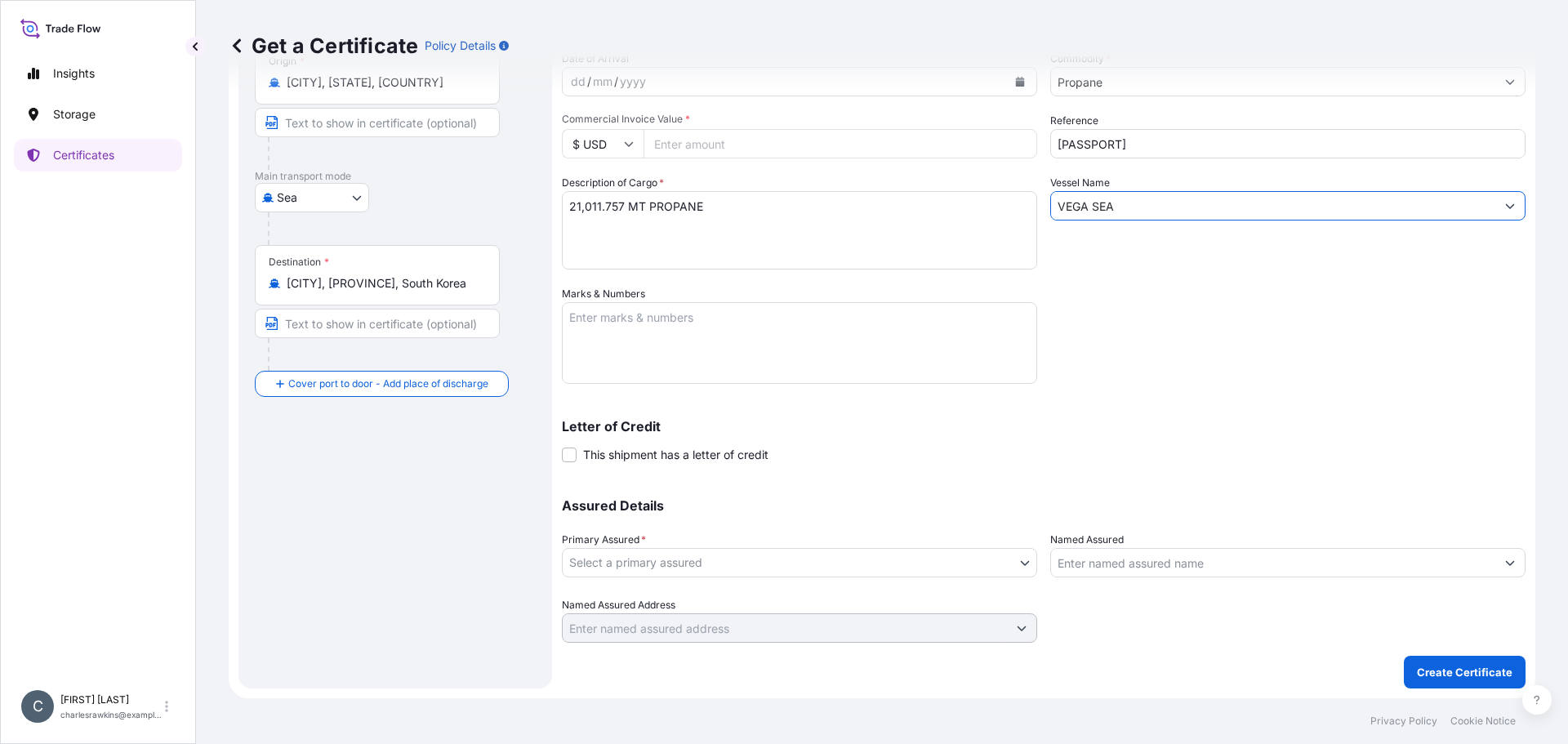 type on "VEGA SEA" 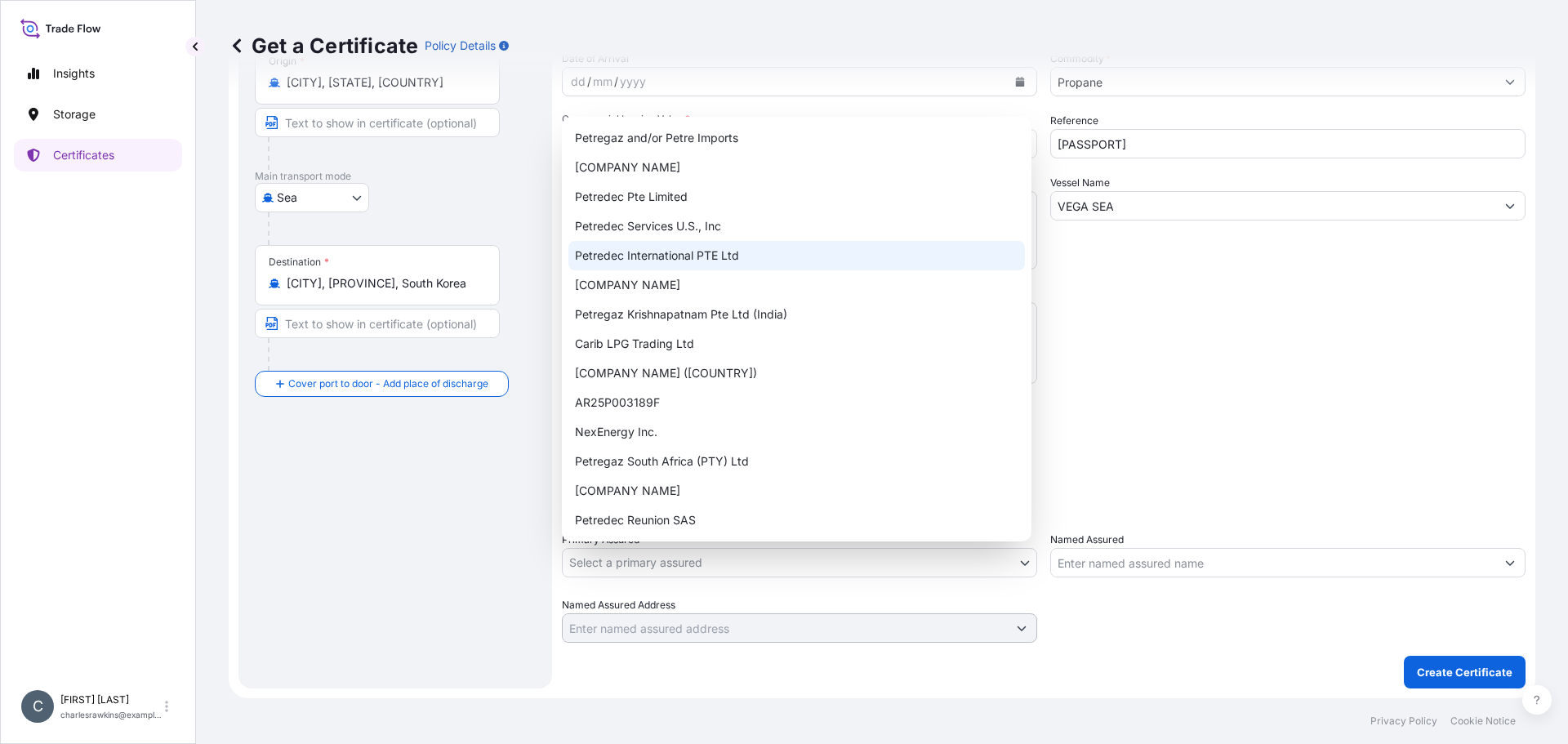 click on "Petredec International PTE Ltd" at bounding box center (796, 256) 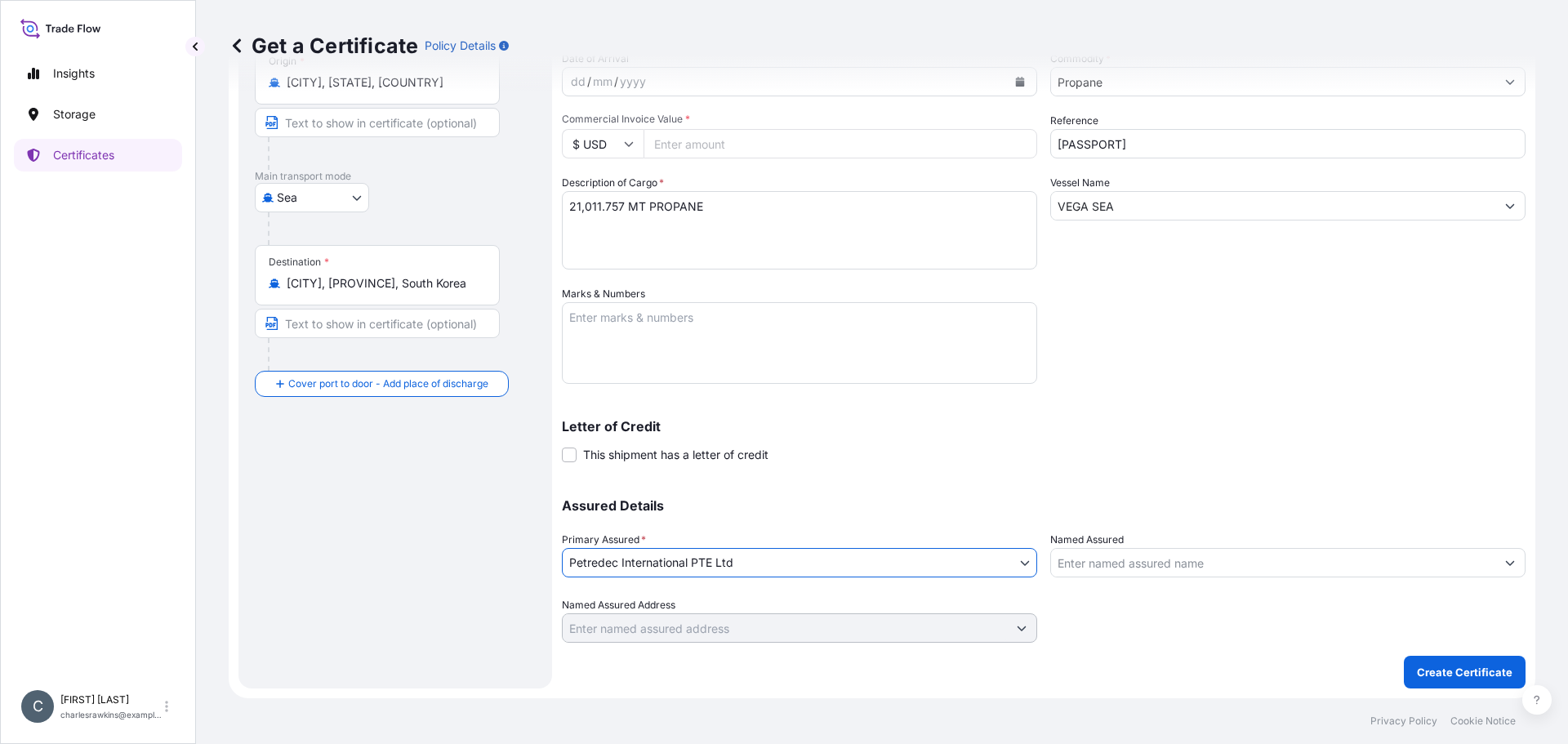 click on "Named Assured" at bounding box center [1273, 563] 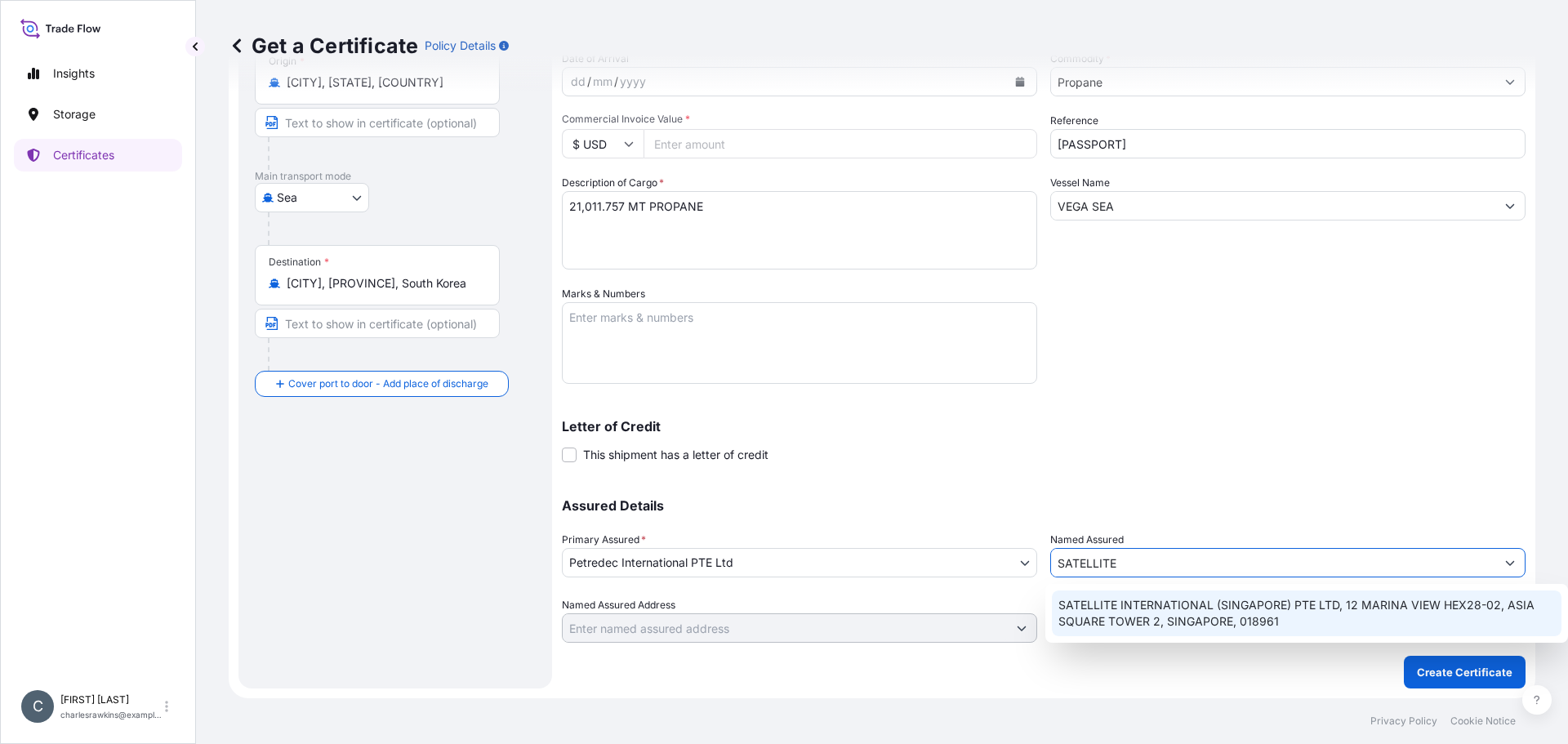 click on "SATELLITE INTERNATIONAL (SINGAPORE) PTE LTD, 12 MARINA VIEW HEX28-02, ASIA SQUARE TOWER 2, SINGAPORE, 018961" at bounding box center [1307, 613] 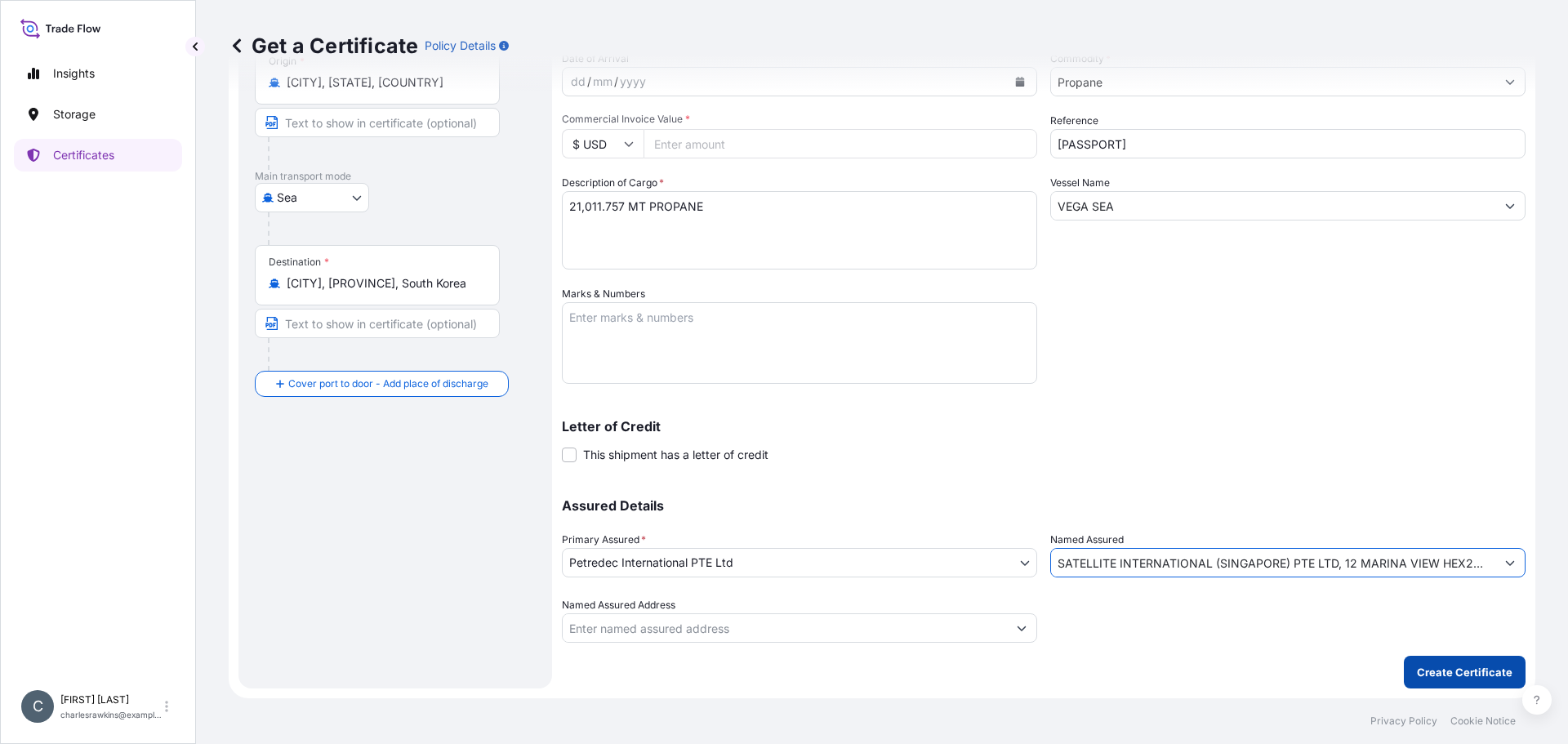 type on "SATELLITE INTERNATIONAL (SINGAPORE) PTE LTD, 12 MARINA VIEW HEX28-02, ASIA SQUARE TOWER 2, SINGAPORE, 018961" 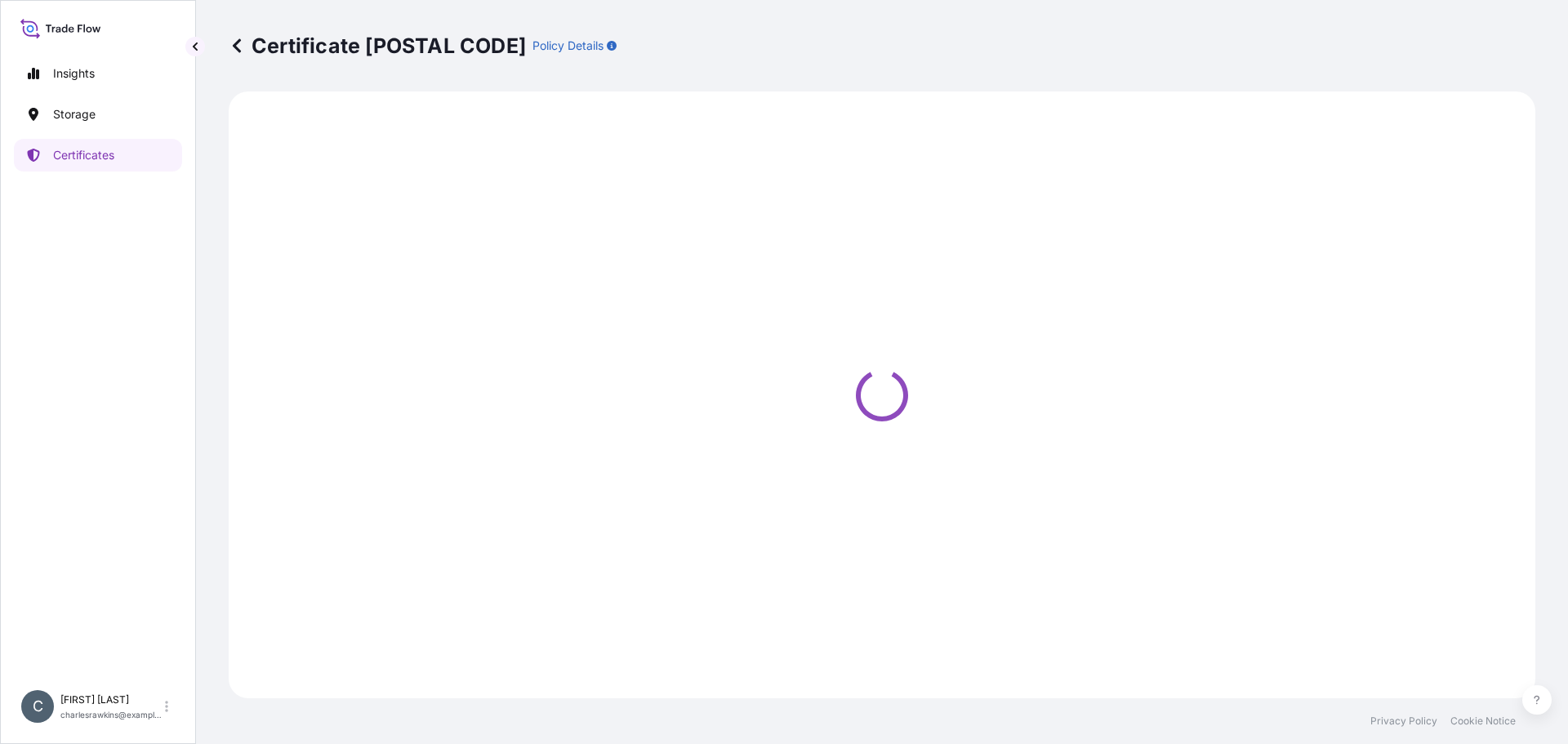 scroll, scrollTop: 0, scrollLeft: 0, axis: both 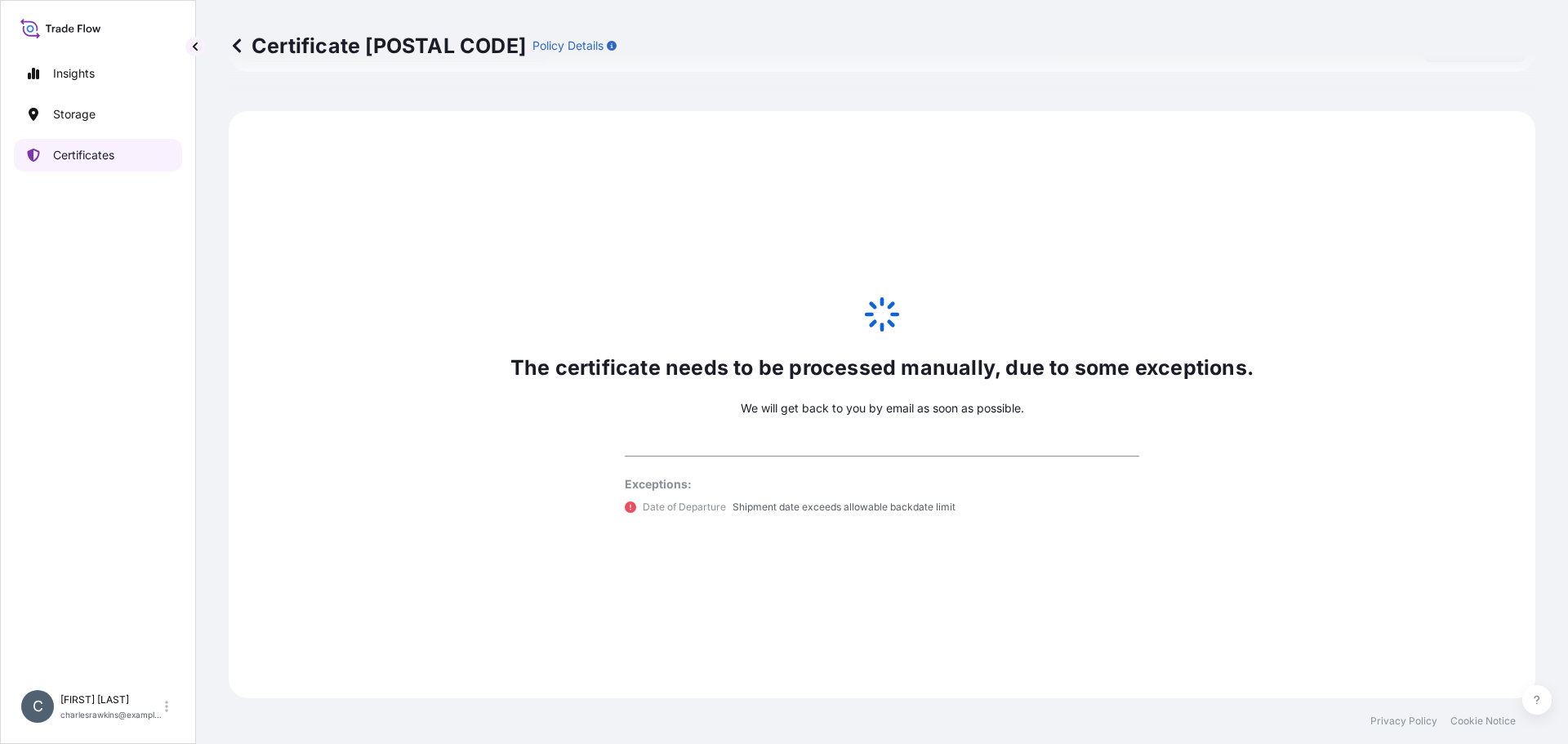 click on "Certificates" at bounding box center (83, 155) 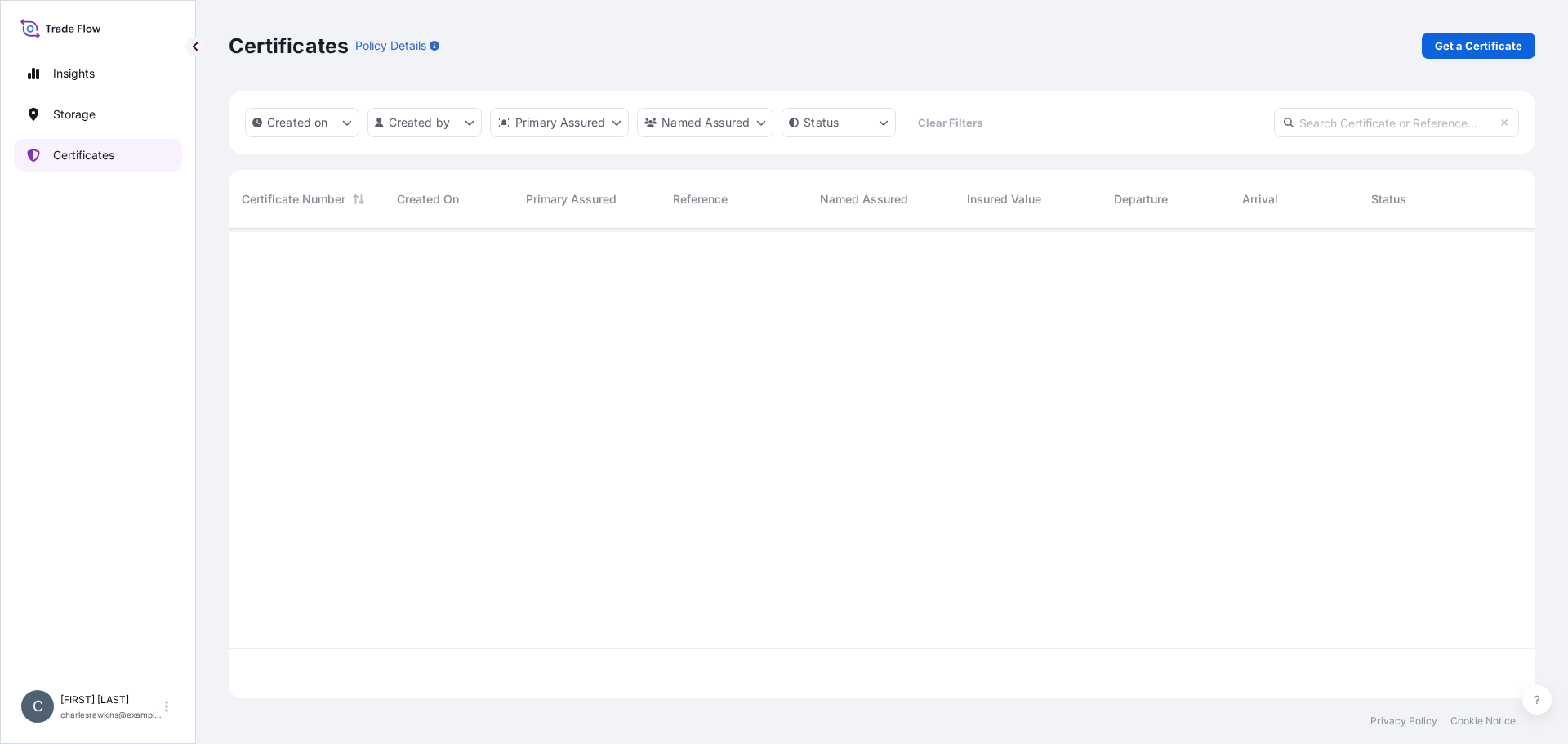 scroll, scrollTop: 13, scrollLeft: 13, axis: both 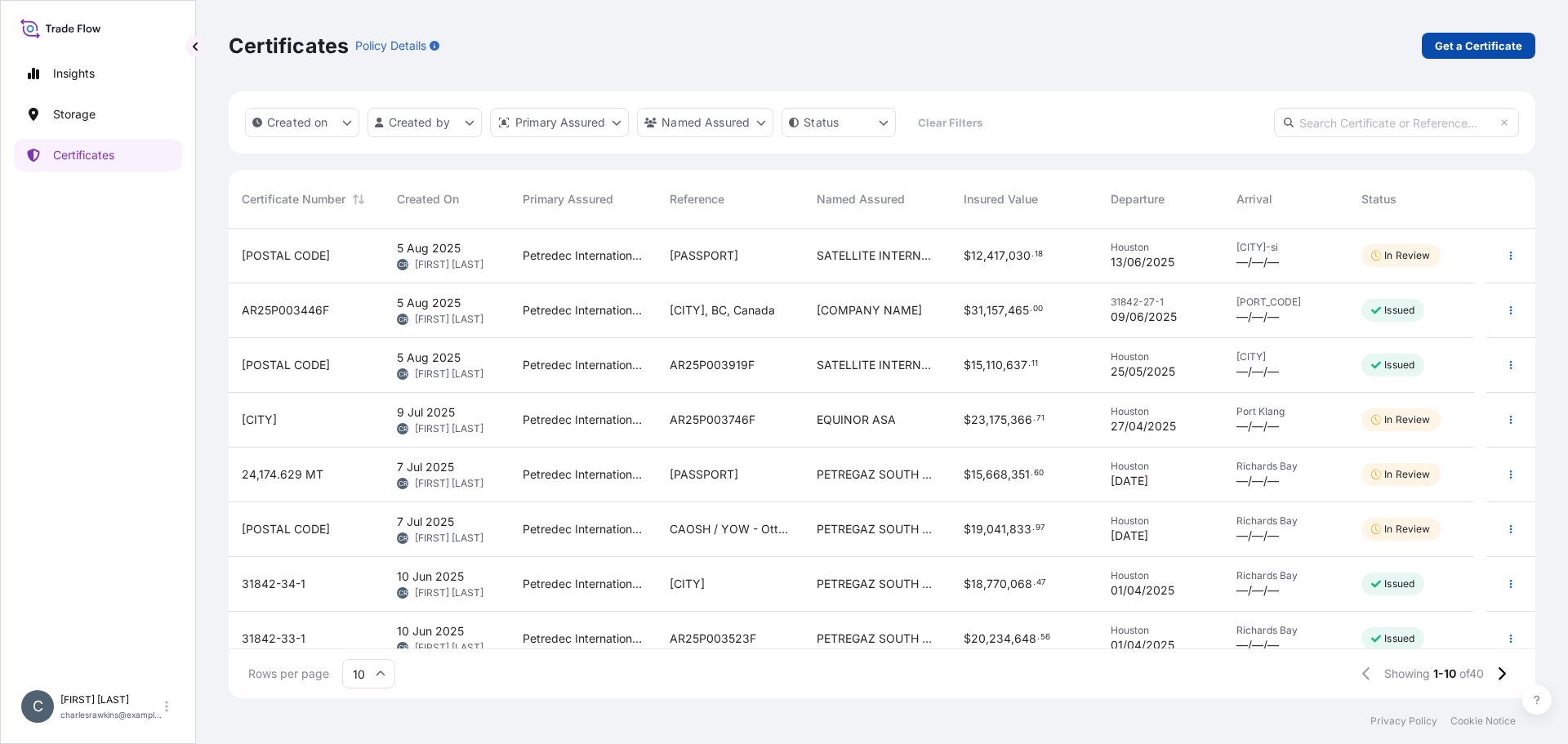 click on "Get a Certificate" at bounding box center (1478, 46) 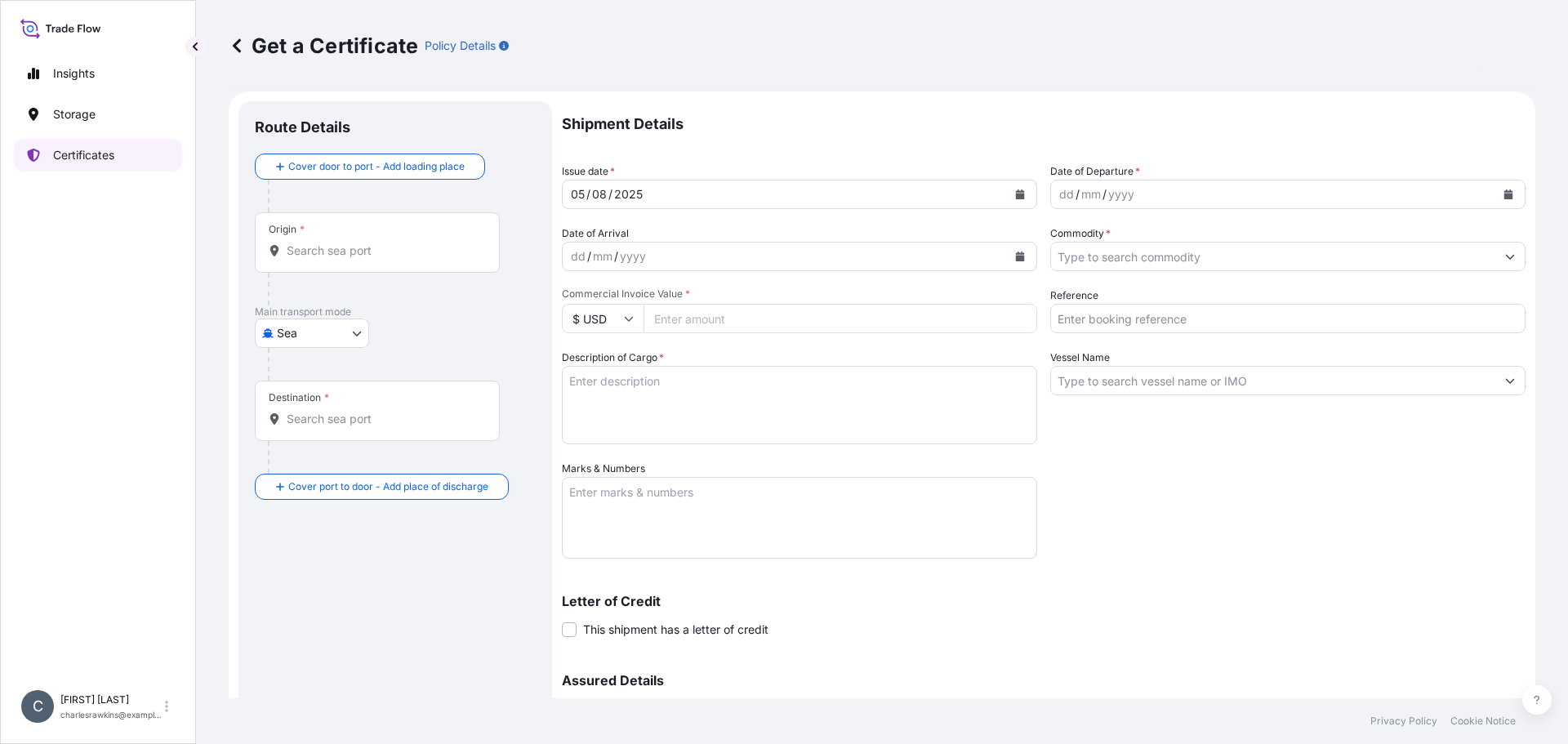 click on "Certificates" at bounding box center (83, 155) 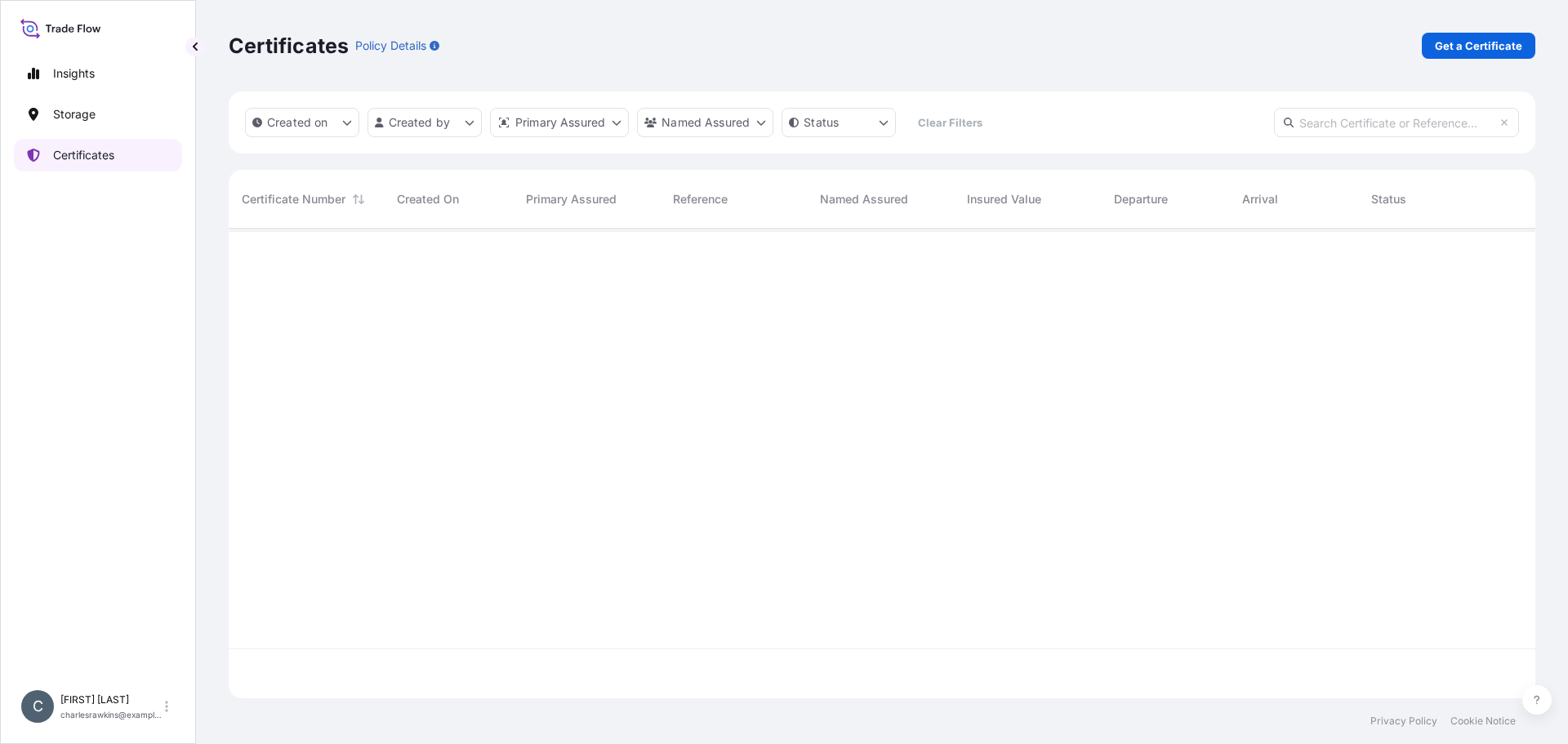 scroll, scrollTop: 13, scrollLeft: 13, axis: both 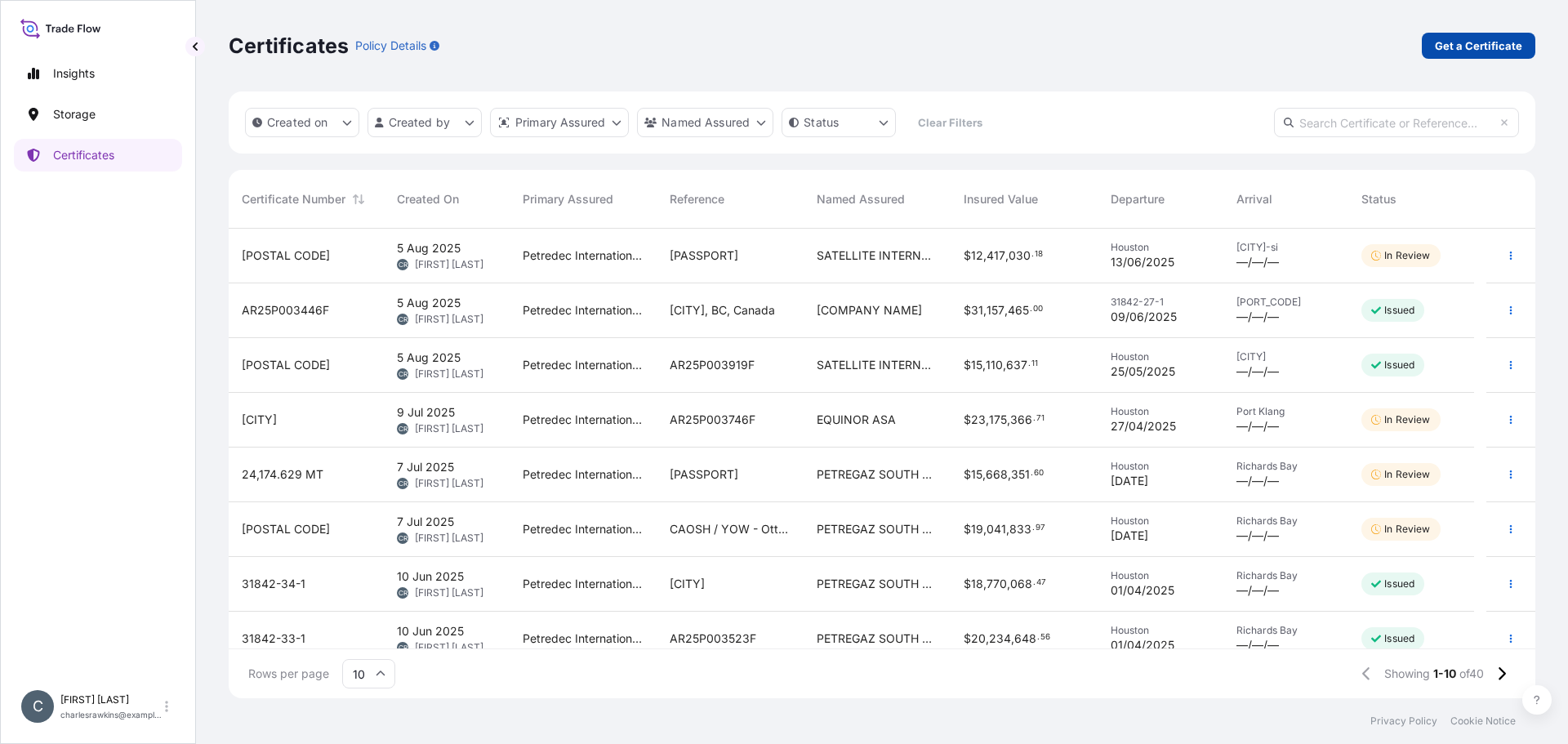 click on "Get a Certificate" at bounding box center (1478, 46) 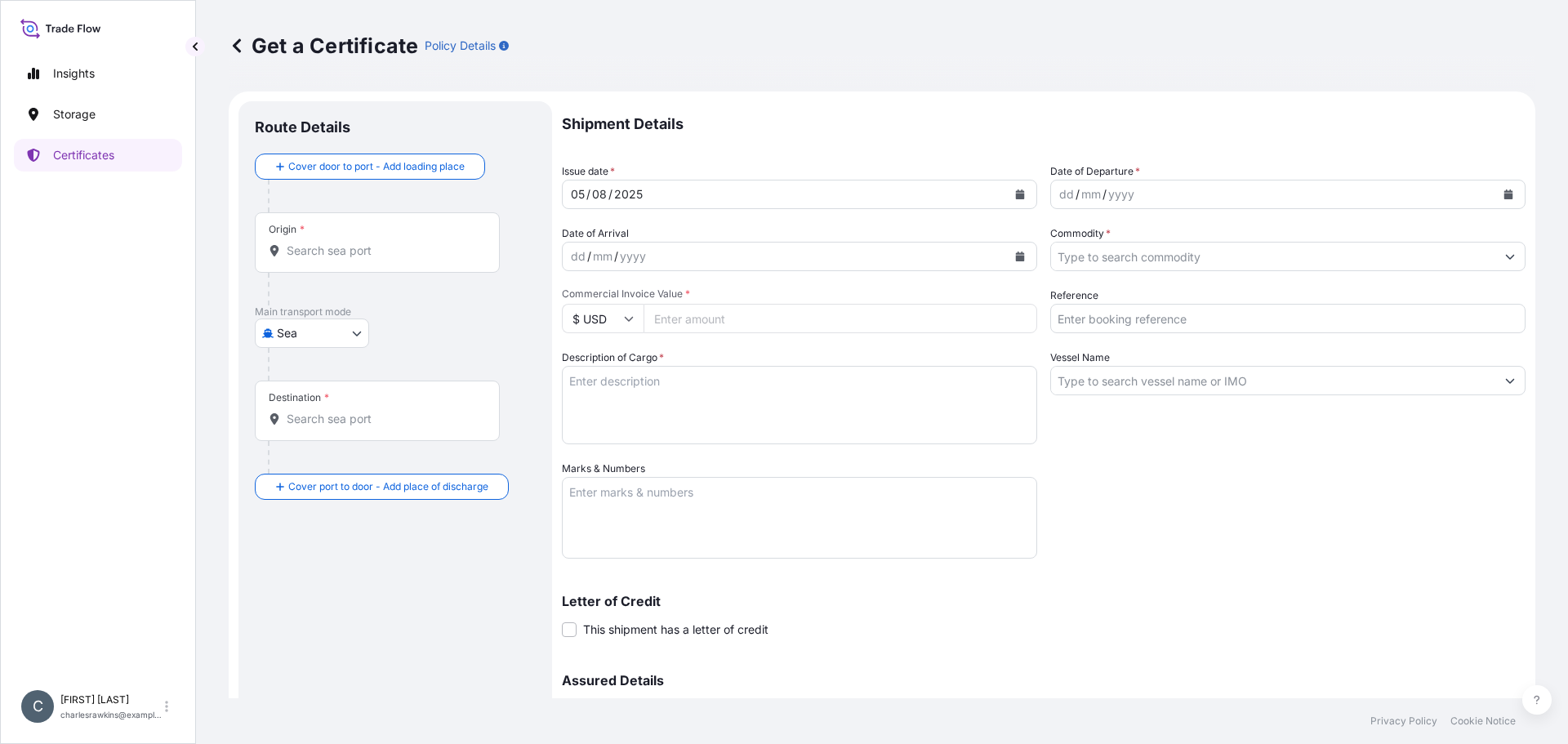 click on "Origin *" at bounding box center (377, 243) 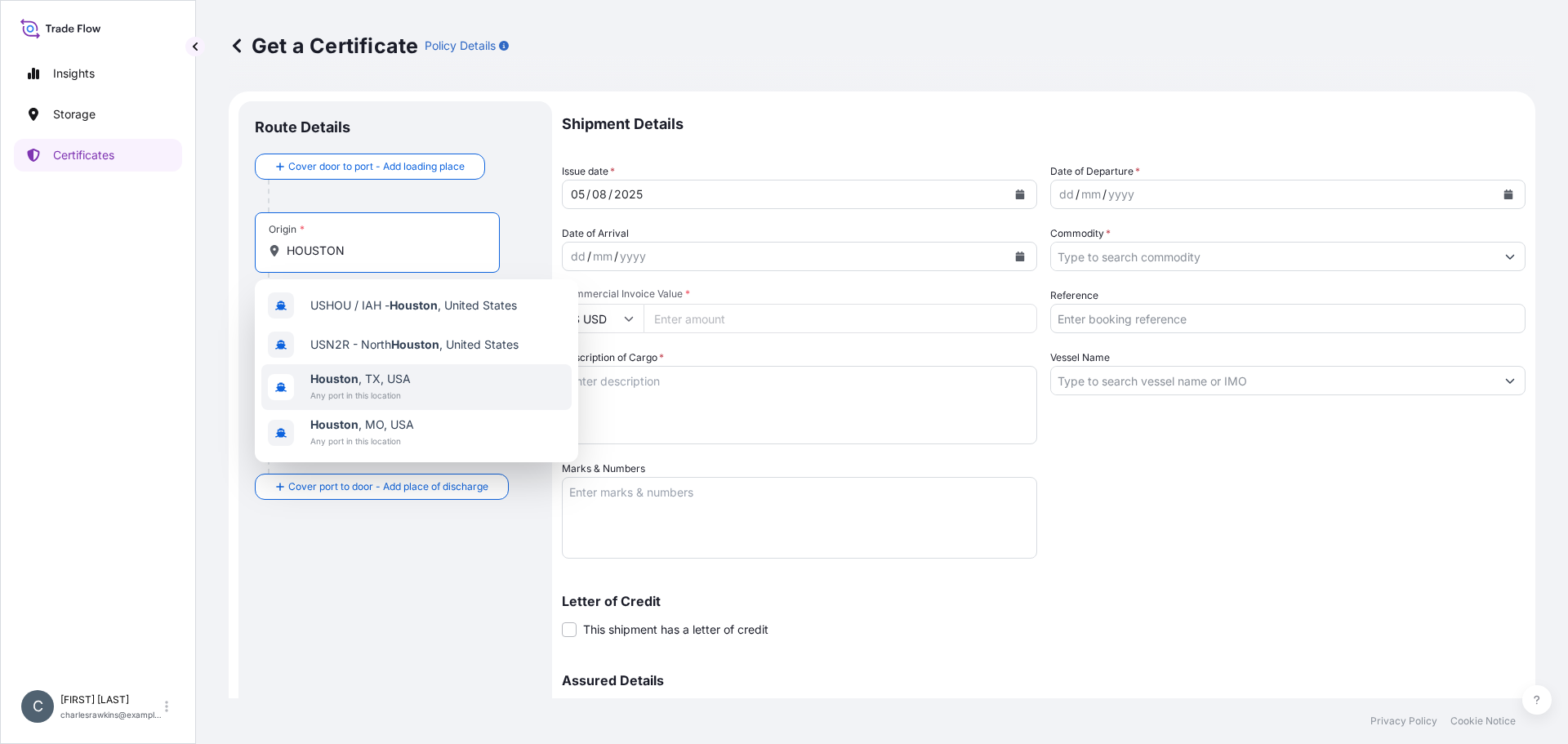 click on "Houston" at bounding box center (334, 378) 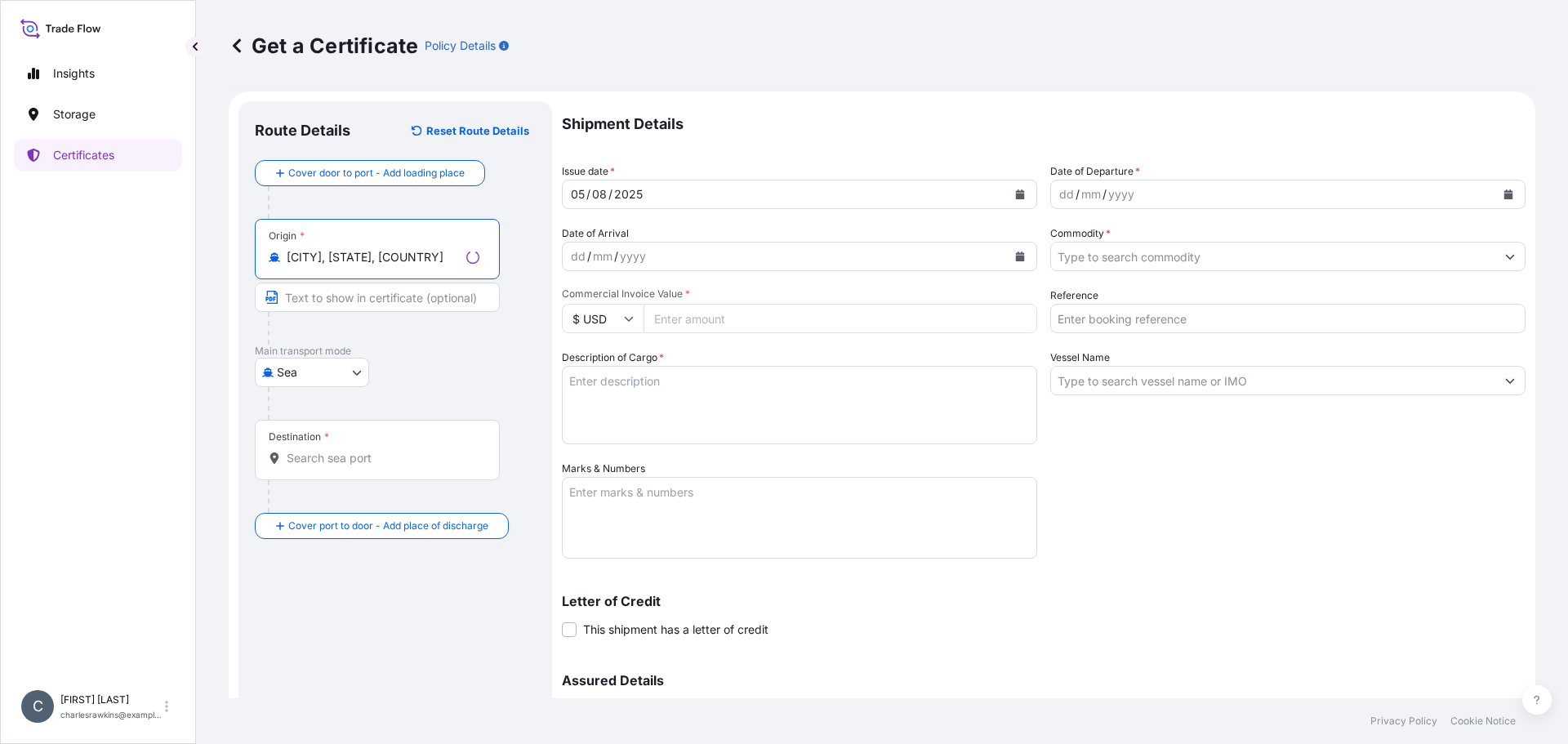type on "[CITY], [STATE], [COUNTRY]" 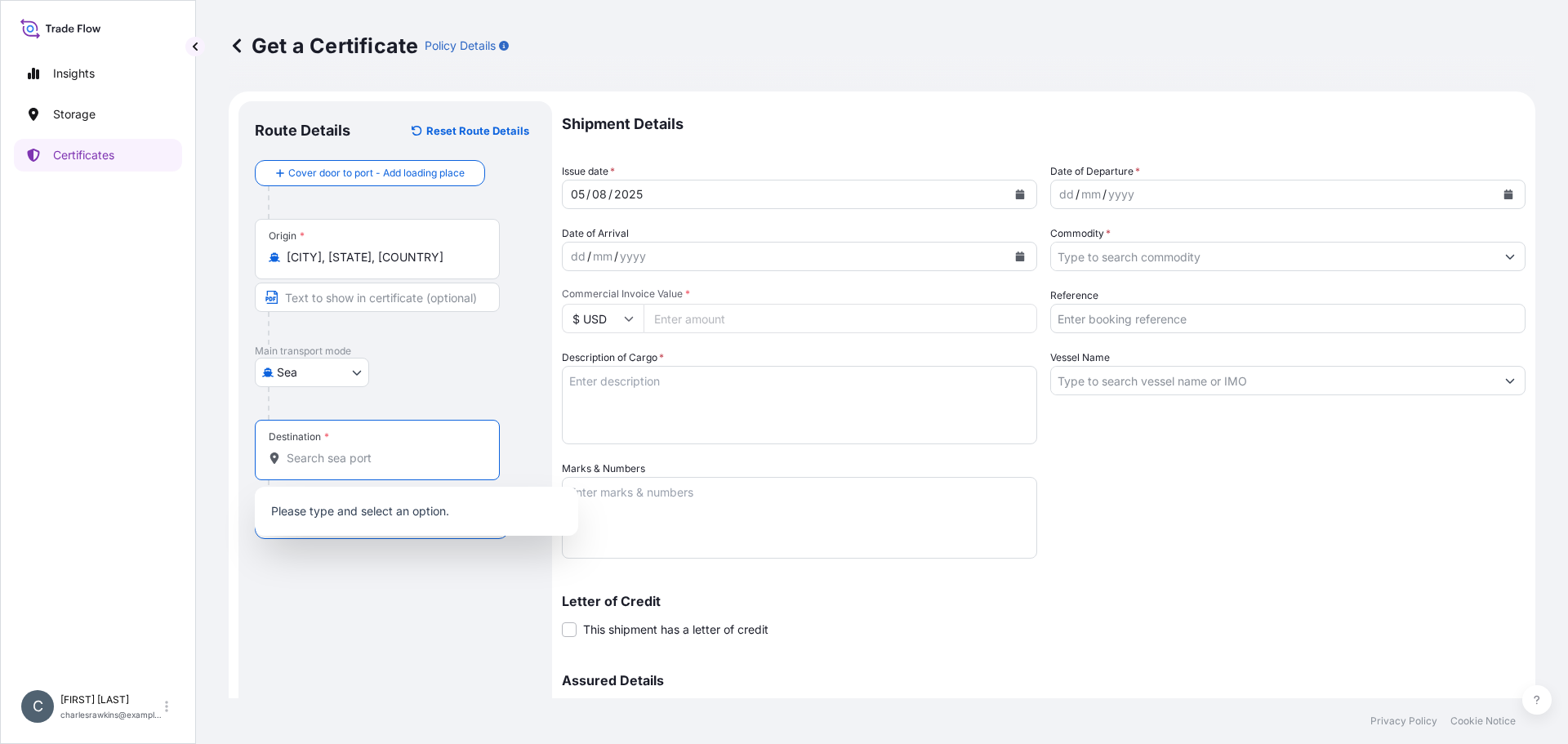 click on "Destination *" at bounding box center [383, 458] 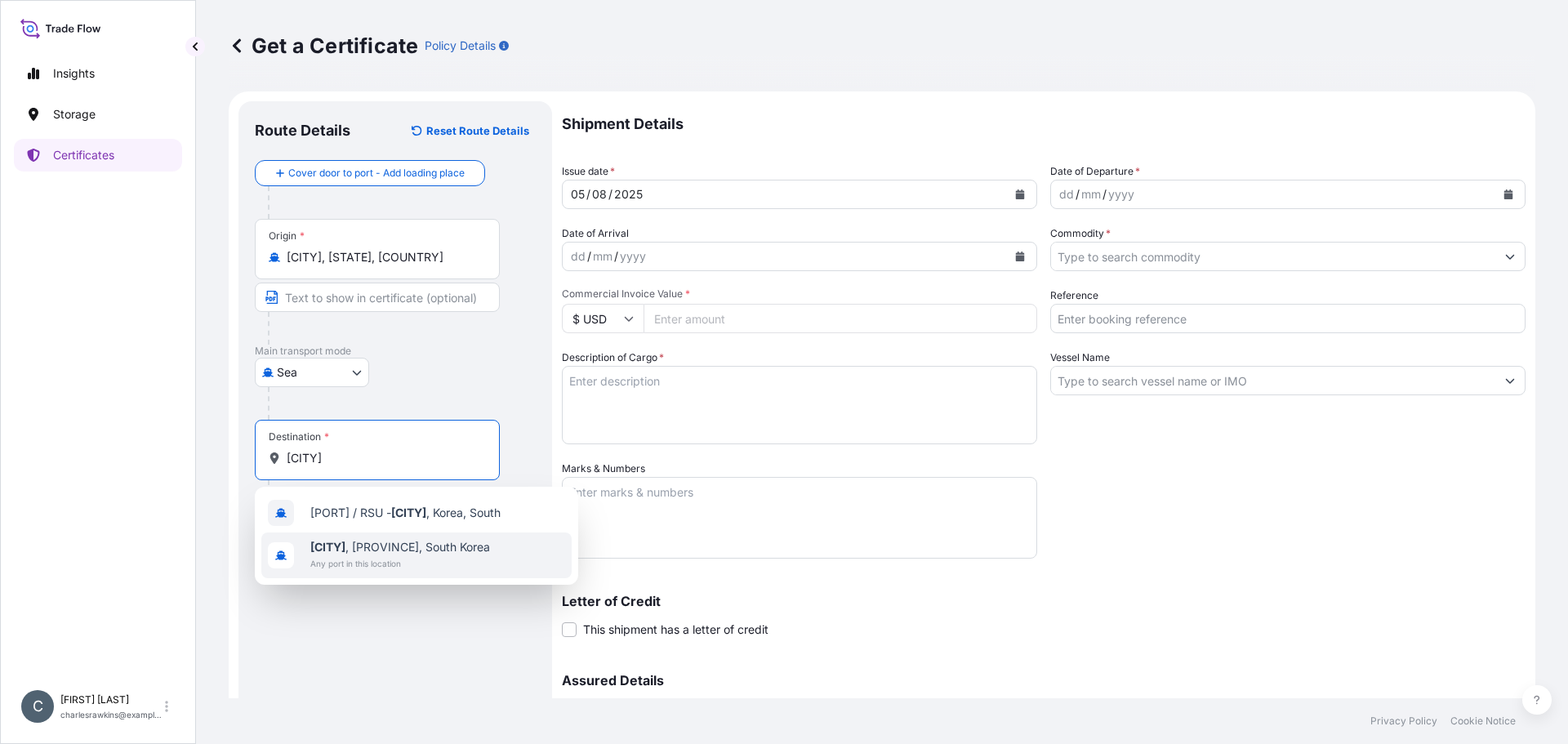 click on "Any port in this location" at bounding box center [400, 564] 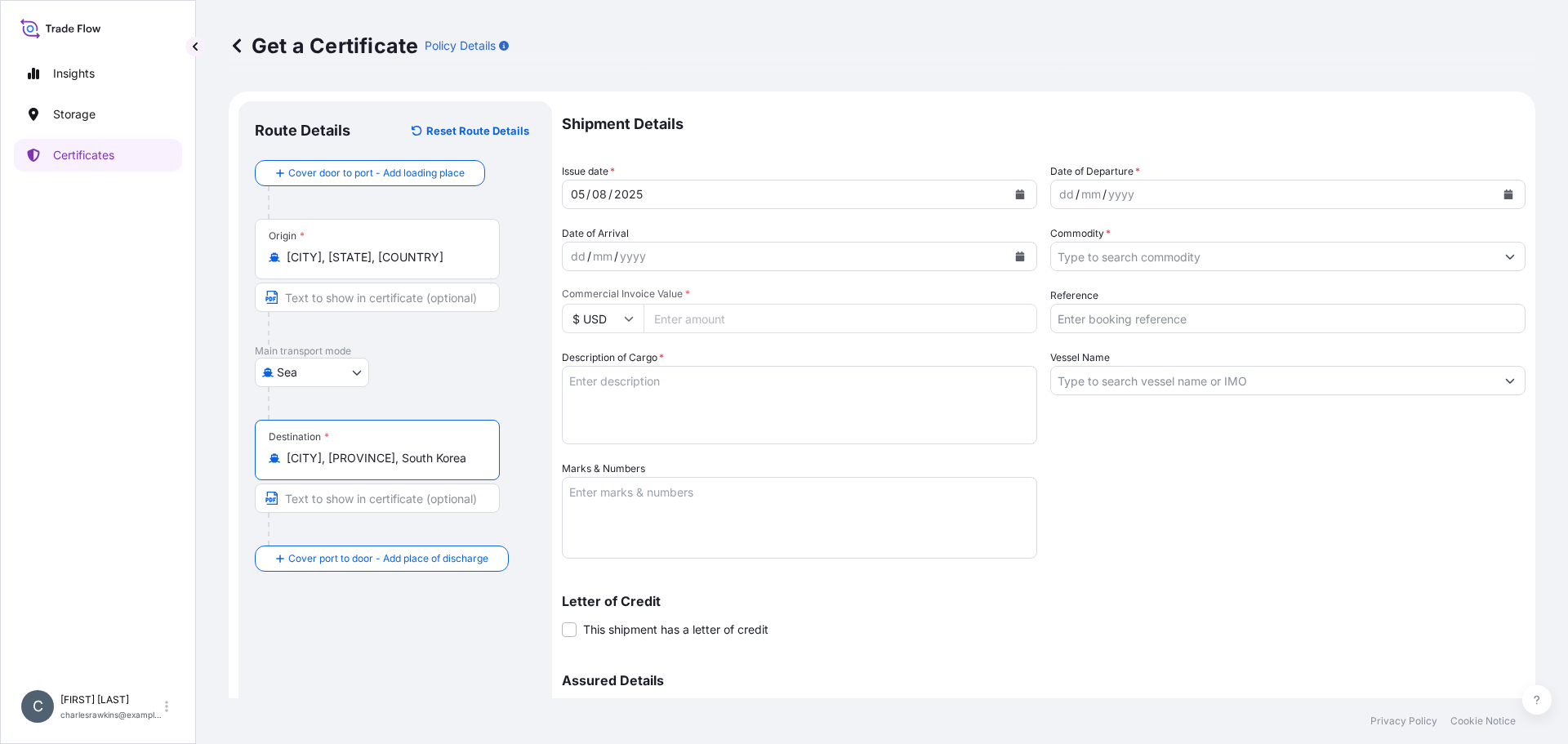 type on "[CITY], [PROVINCE], South Korea" 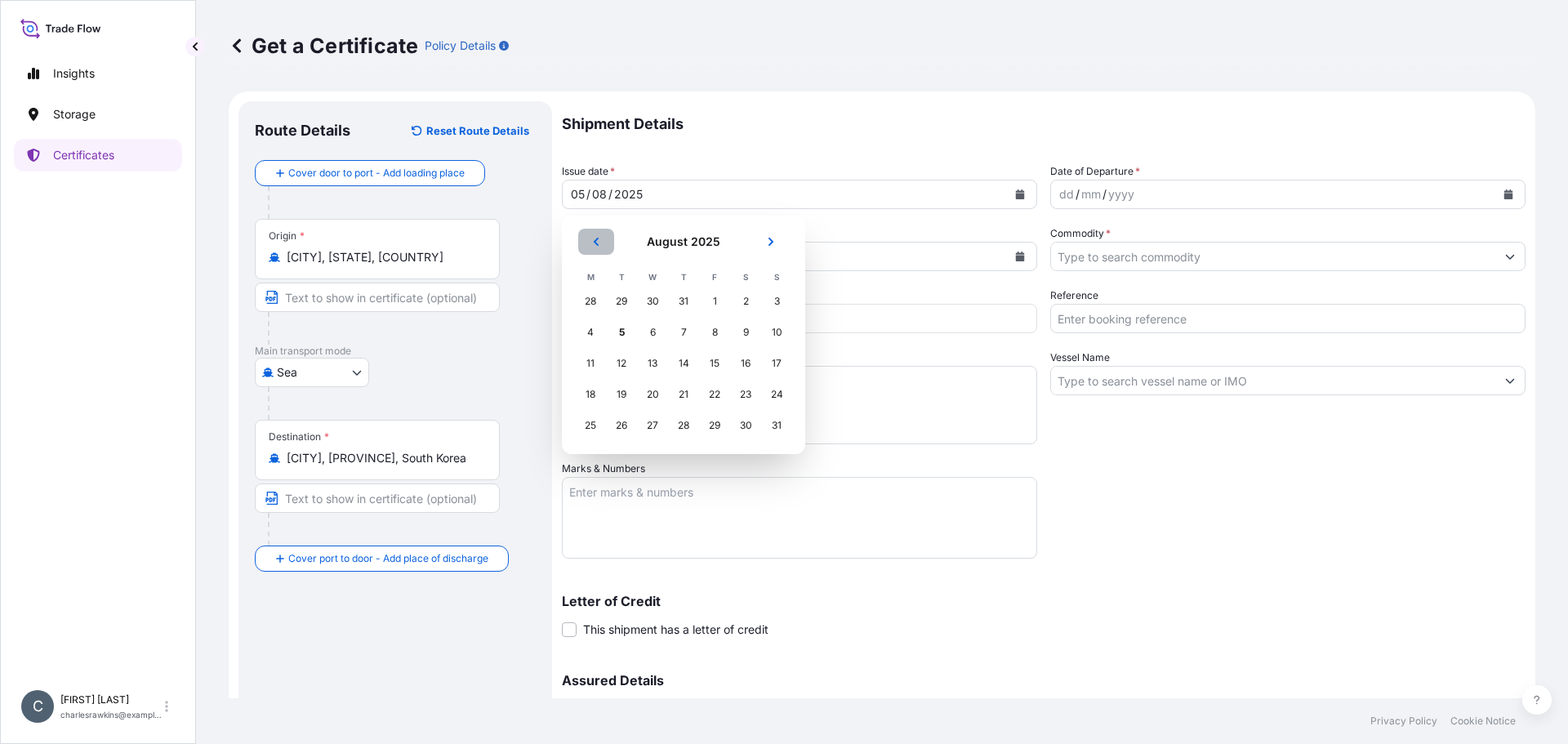 click at bounding box center (596, 242) 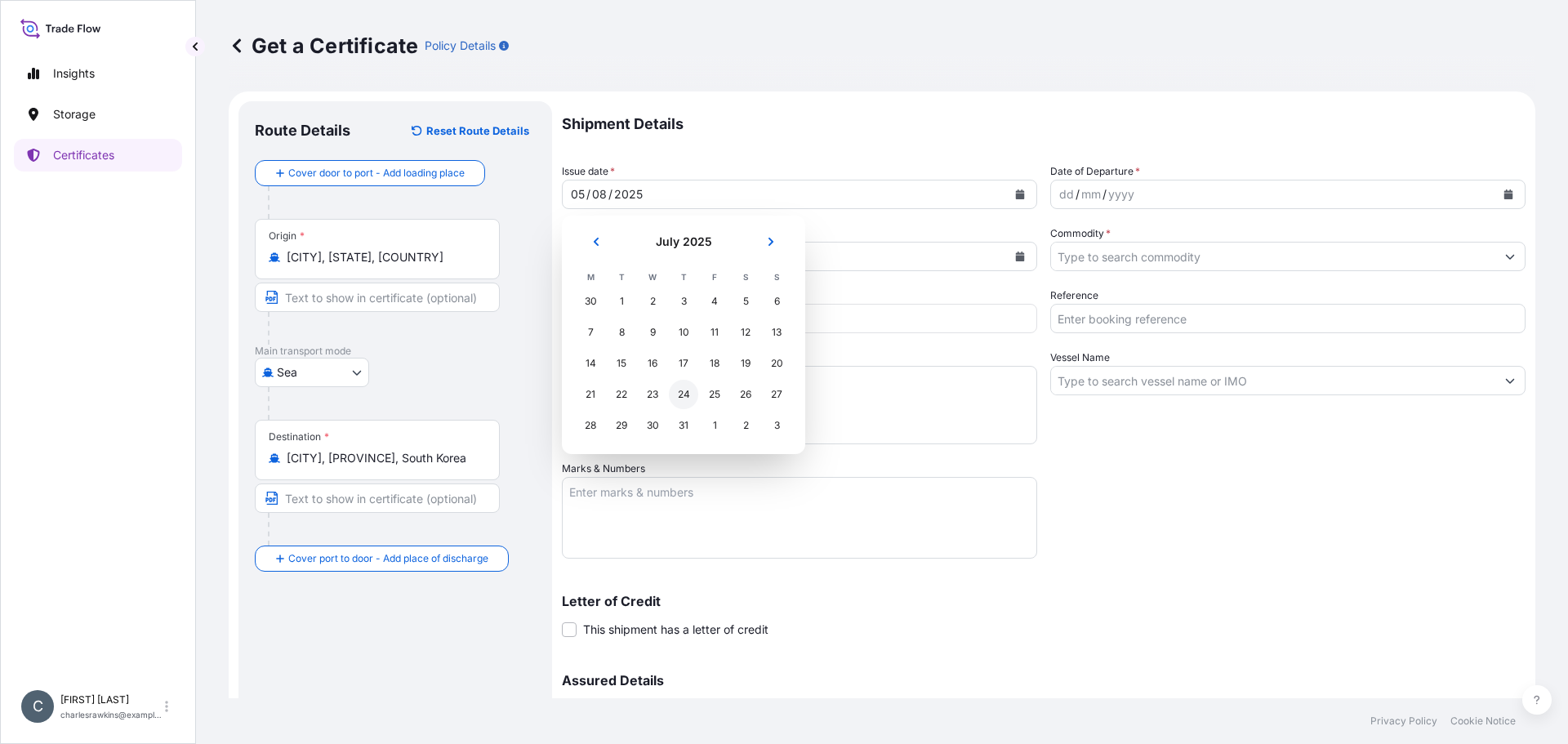click on "24" at bounding box center (684, 394) 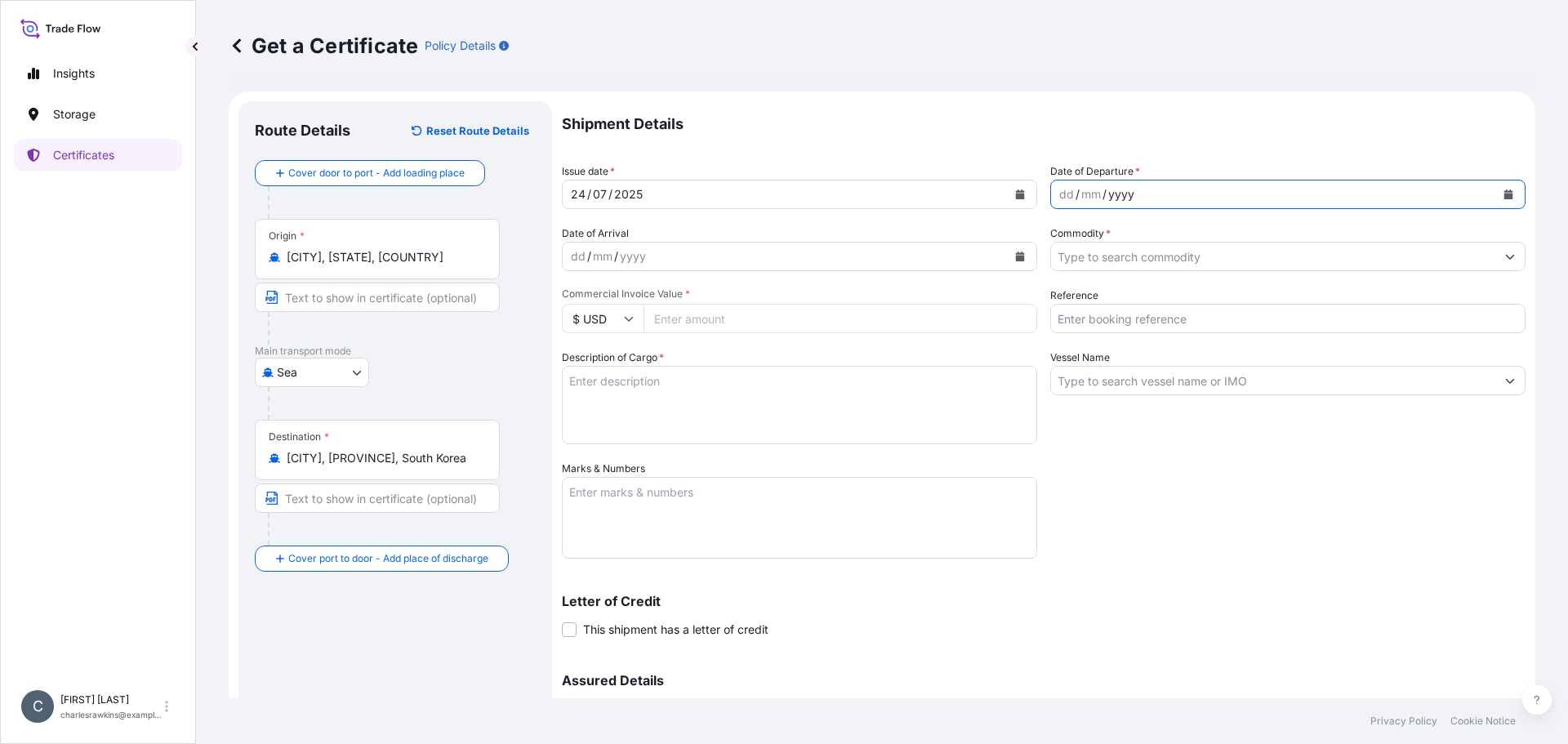 click on "yyyy" at bounding box center (1121, 194) 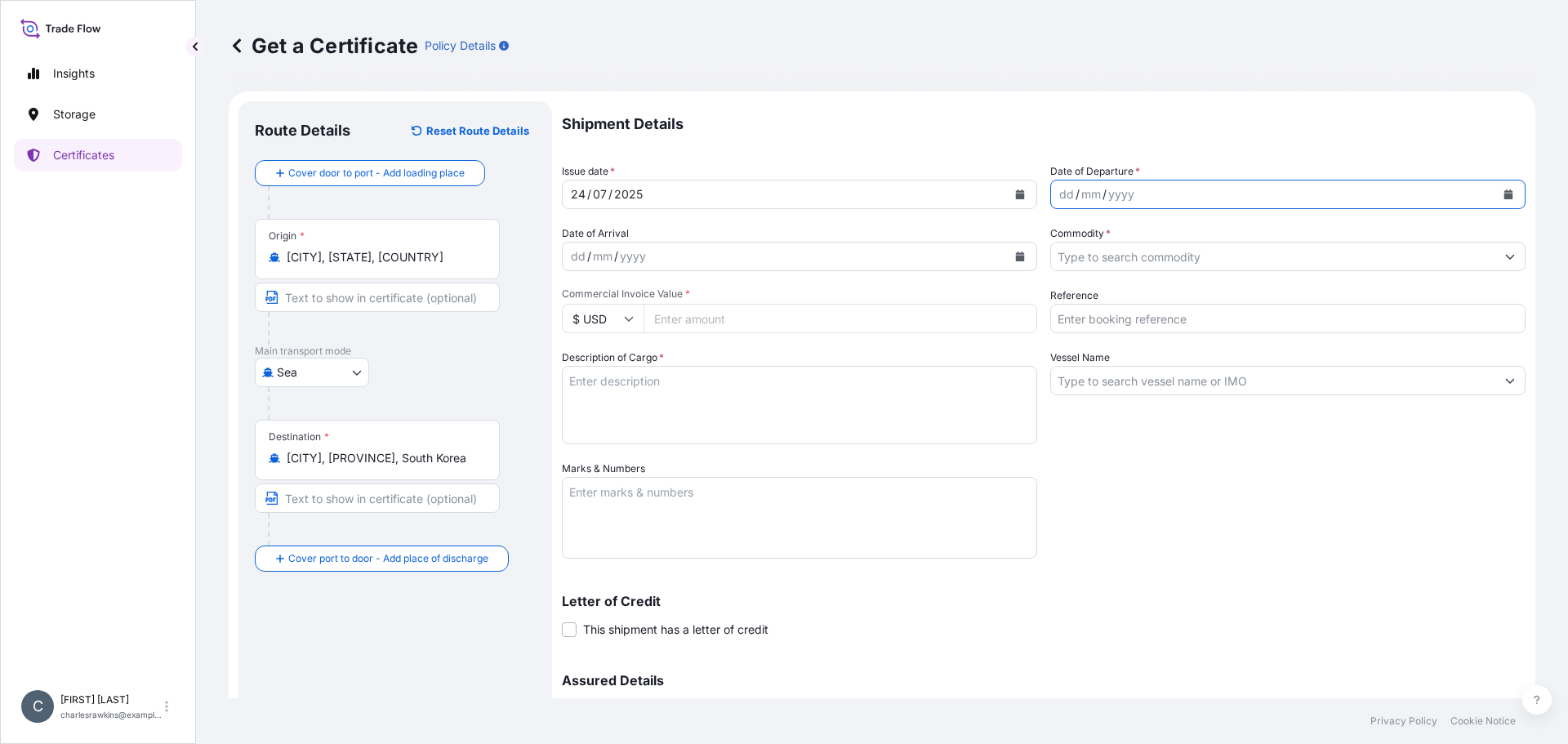 click on "Commercial Invoice Value    *" at bounding box center [840, 319] 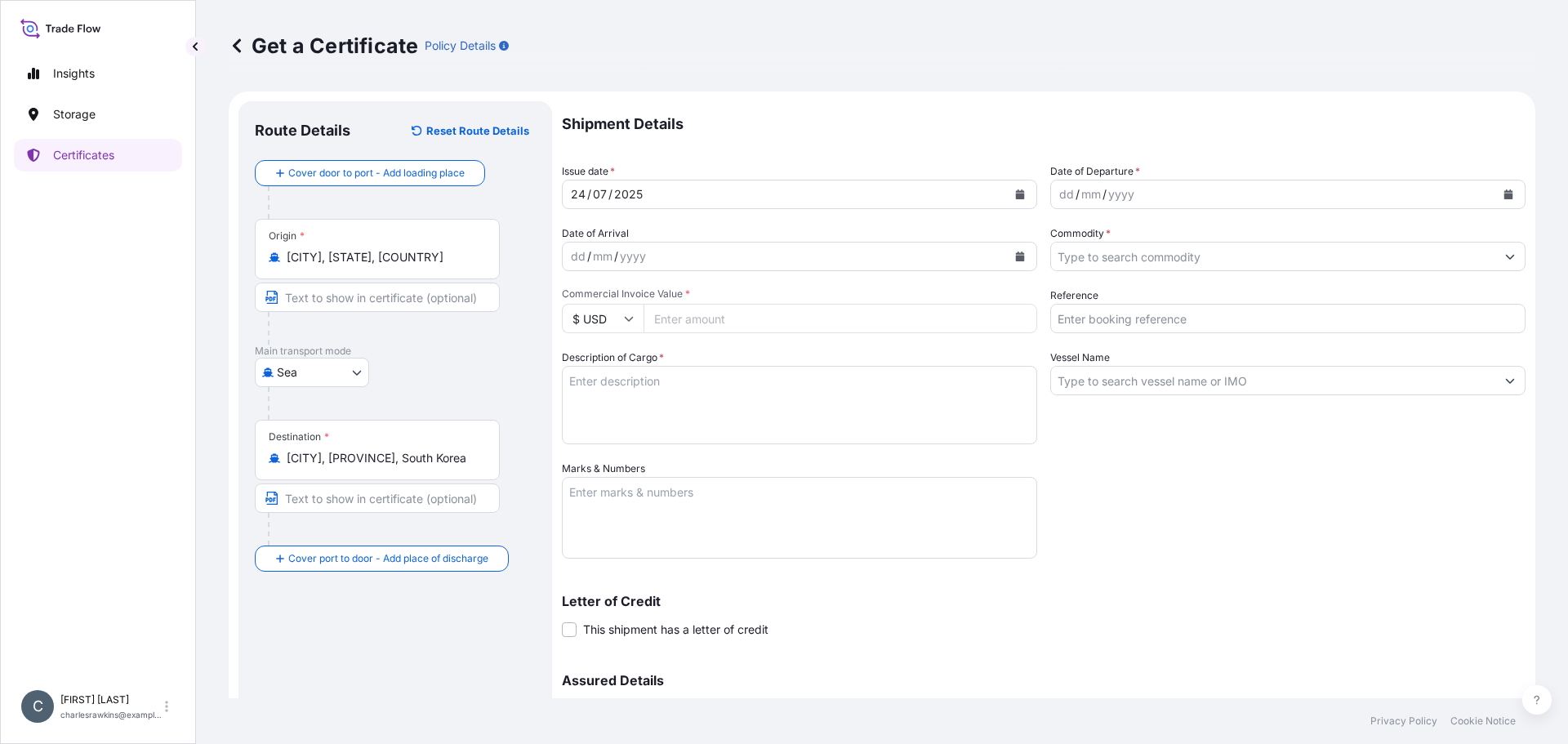 click on "Commodity *" at bounding box center [1273, 256] 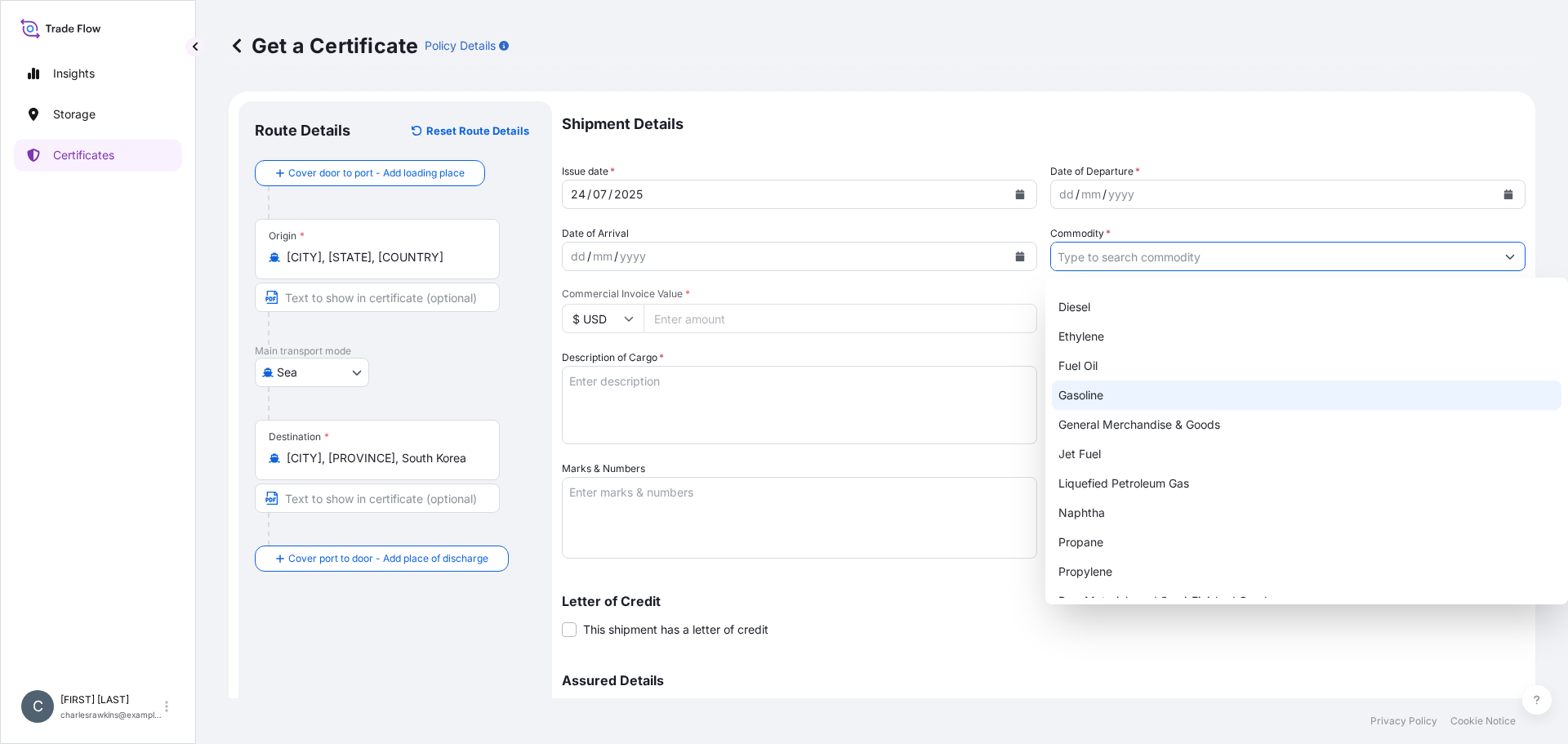 scroll, scrollTop: 127, scrollLeft: 0, axis: vertical 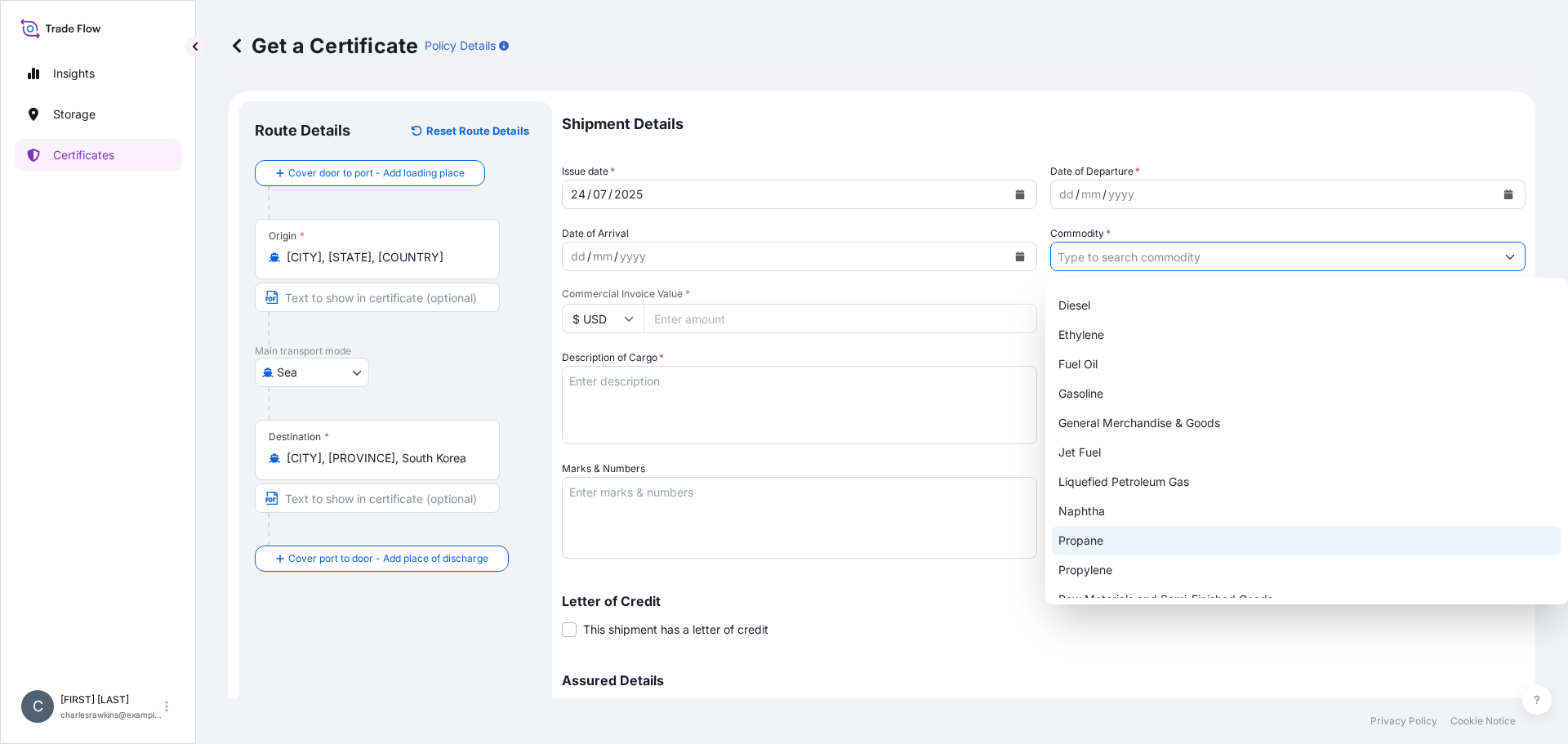 click on "Propane" at bounding box center (1307, 541) 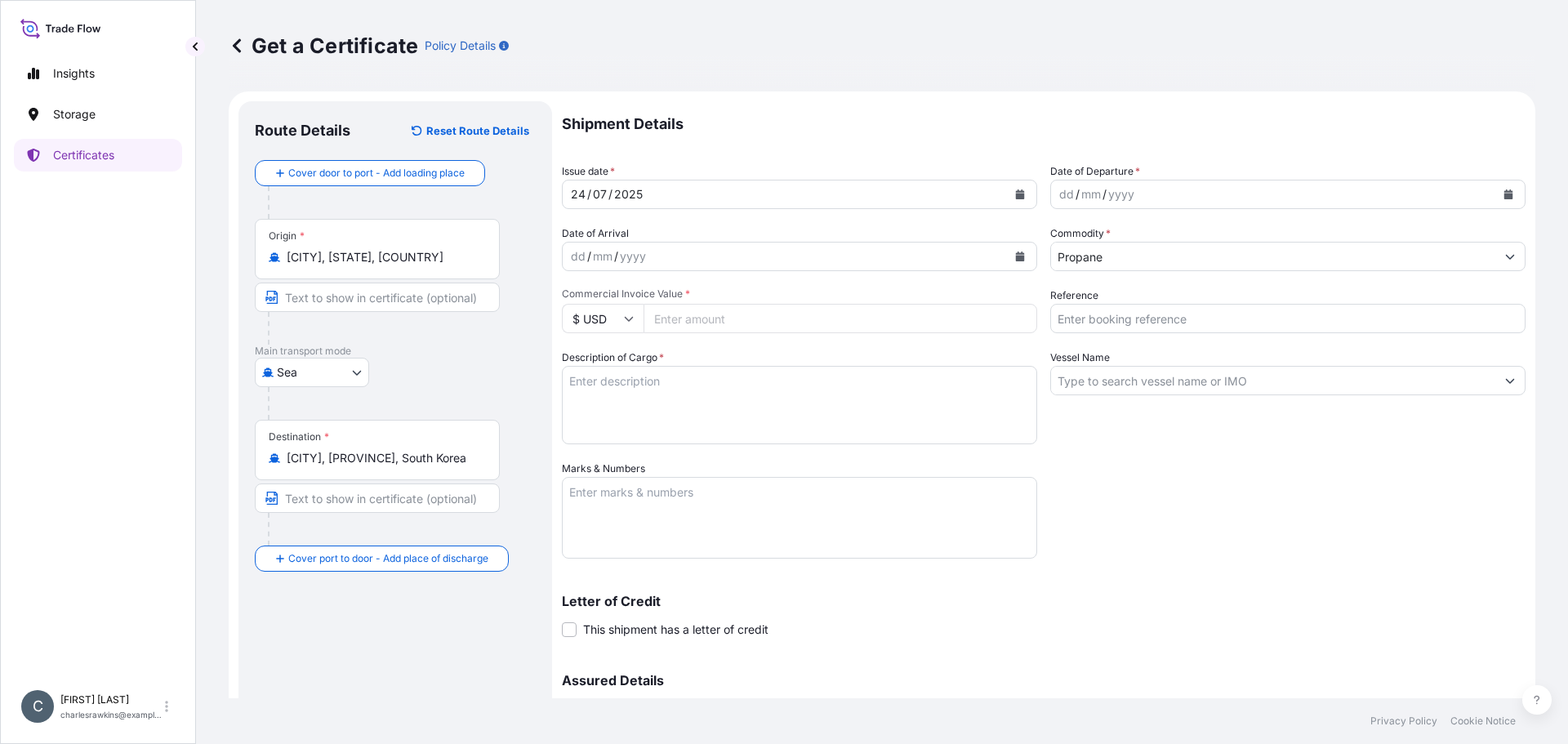click on "Commercial Invoice Value    *" at bounding box center [840, 319] 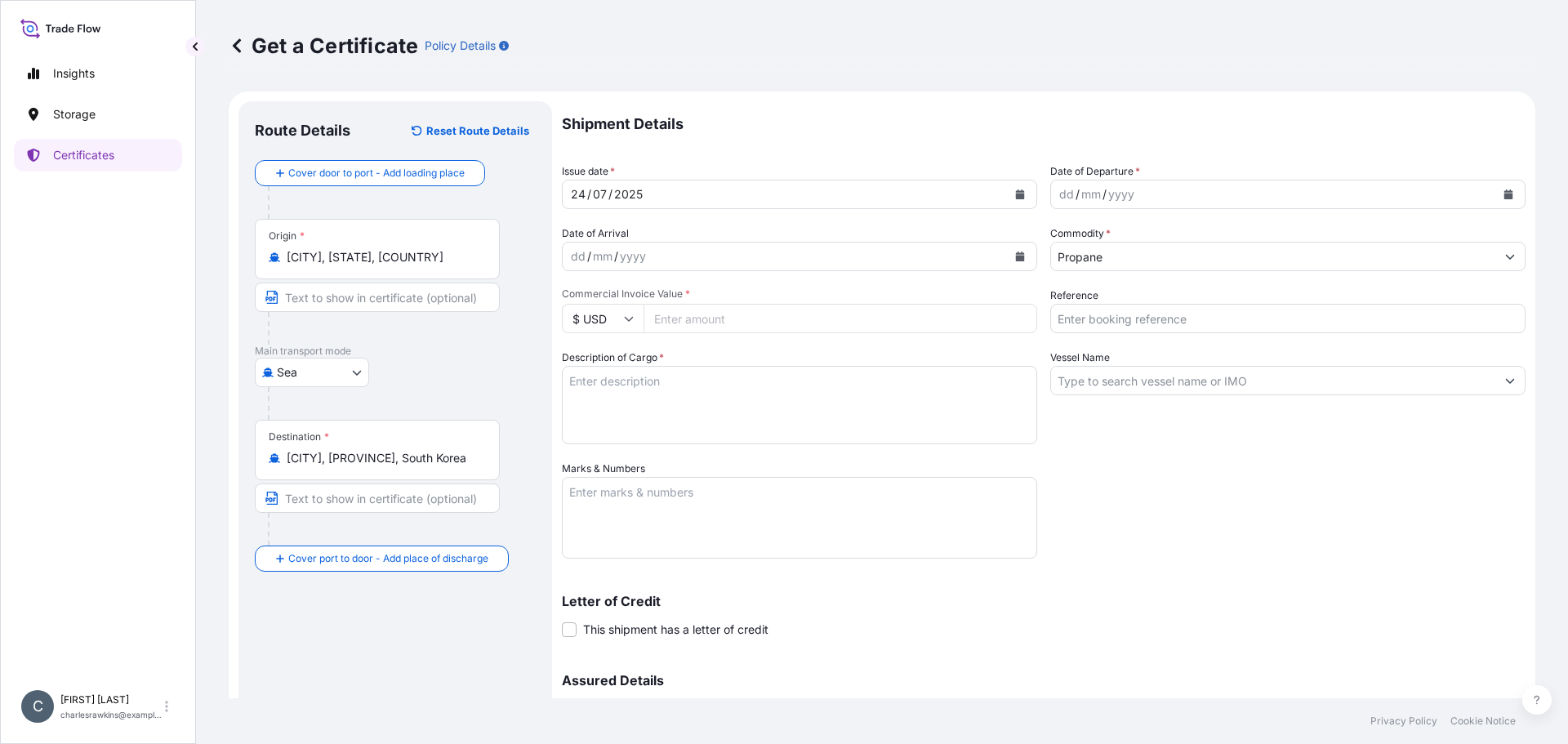 type on "[AMOUNT]" 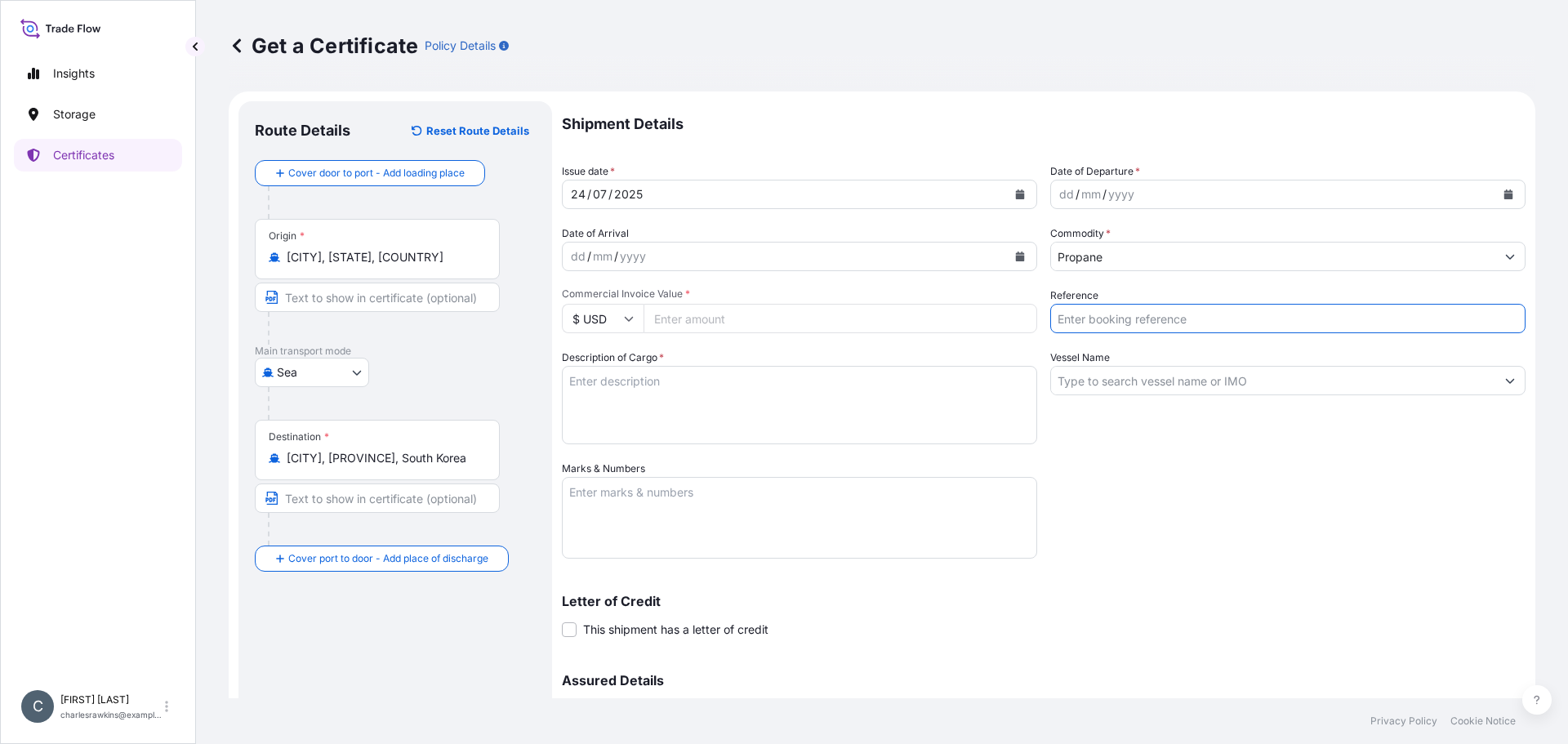 click on "Reference" at bounding box center (1288, 319) 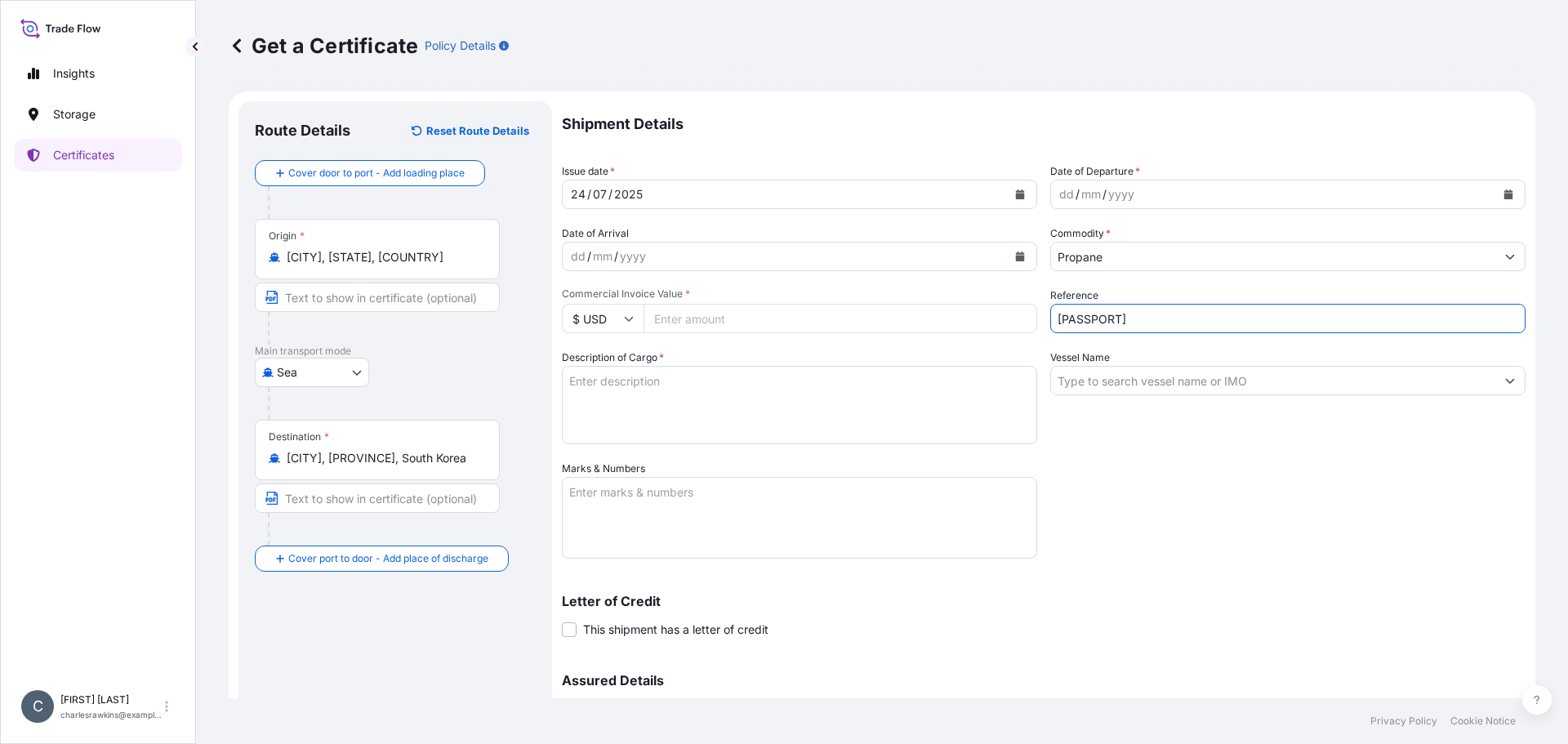 type on "[PASSPORT]" 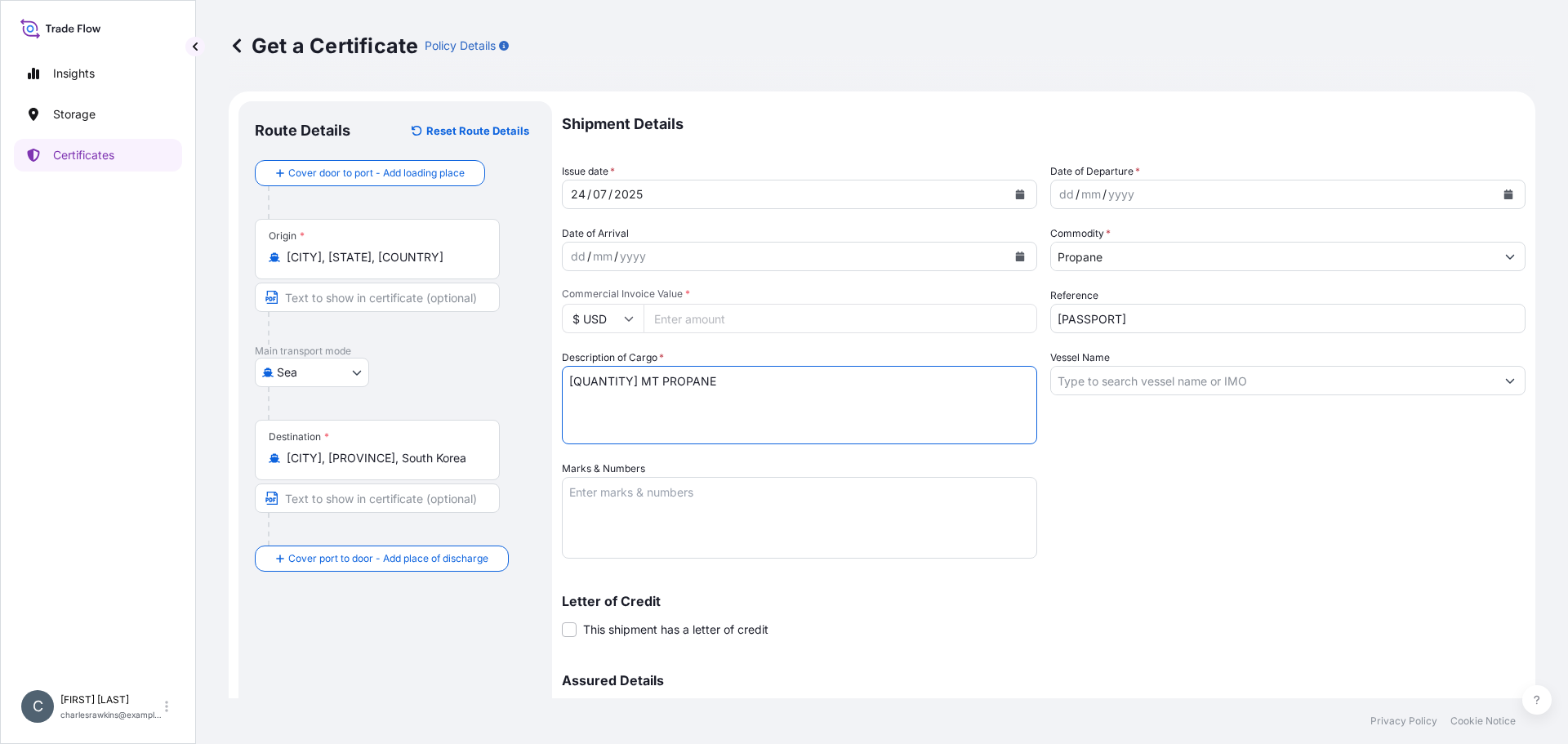 type on "[QUANTITY] MT PROPANE" 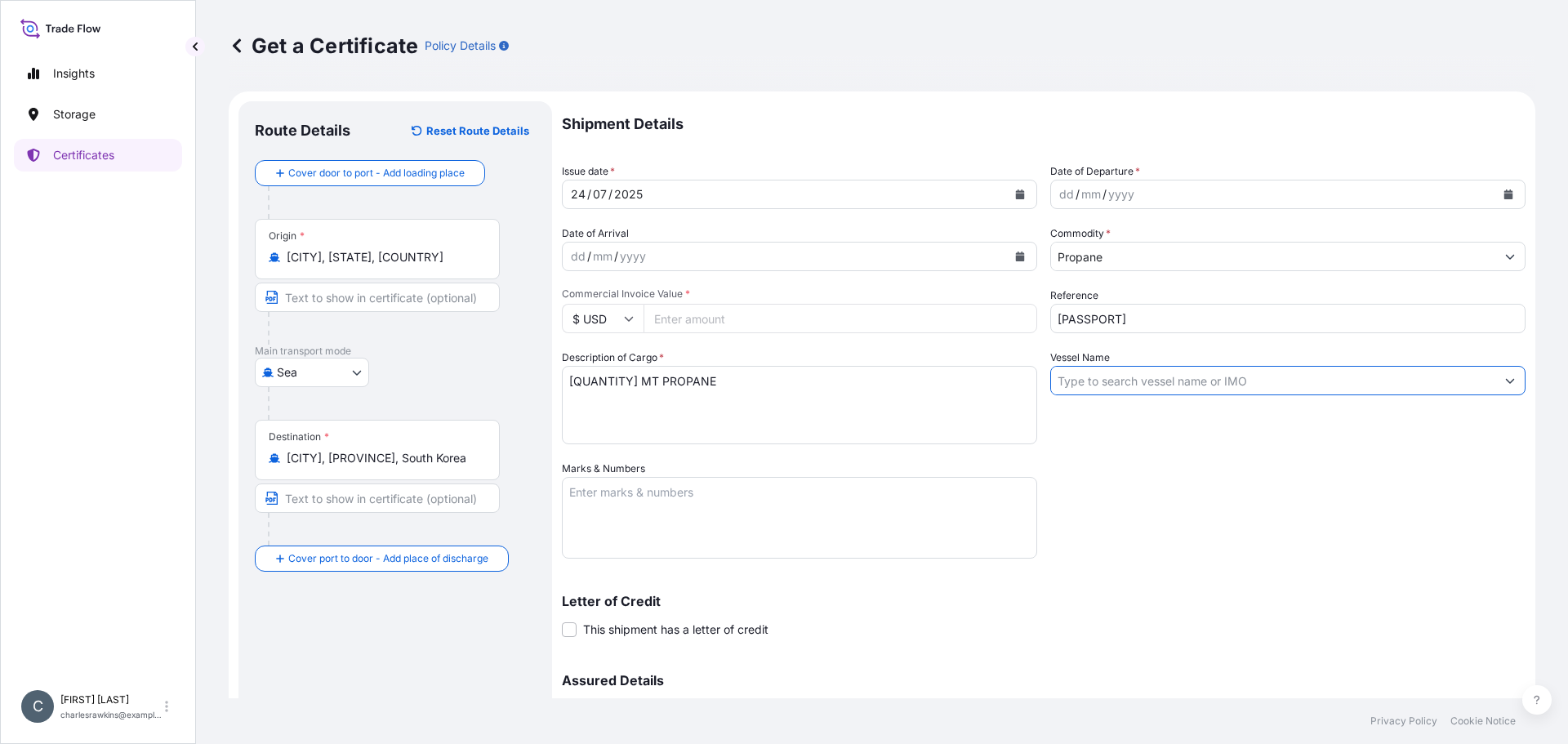 click on "Vessel Name" at bounding box center (1273, 381) 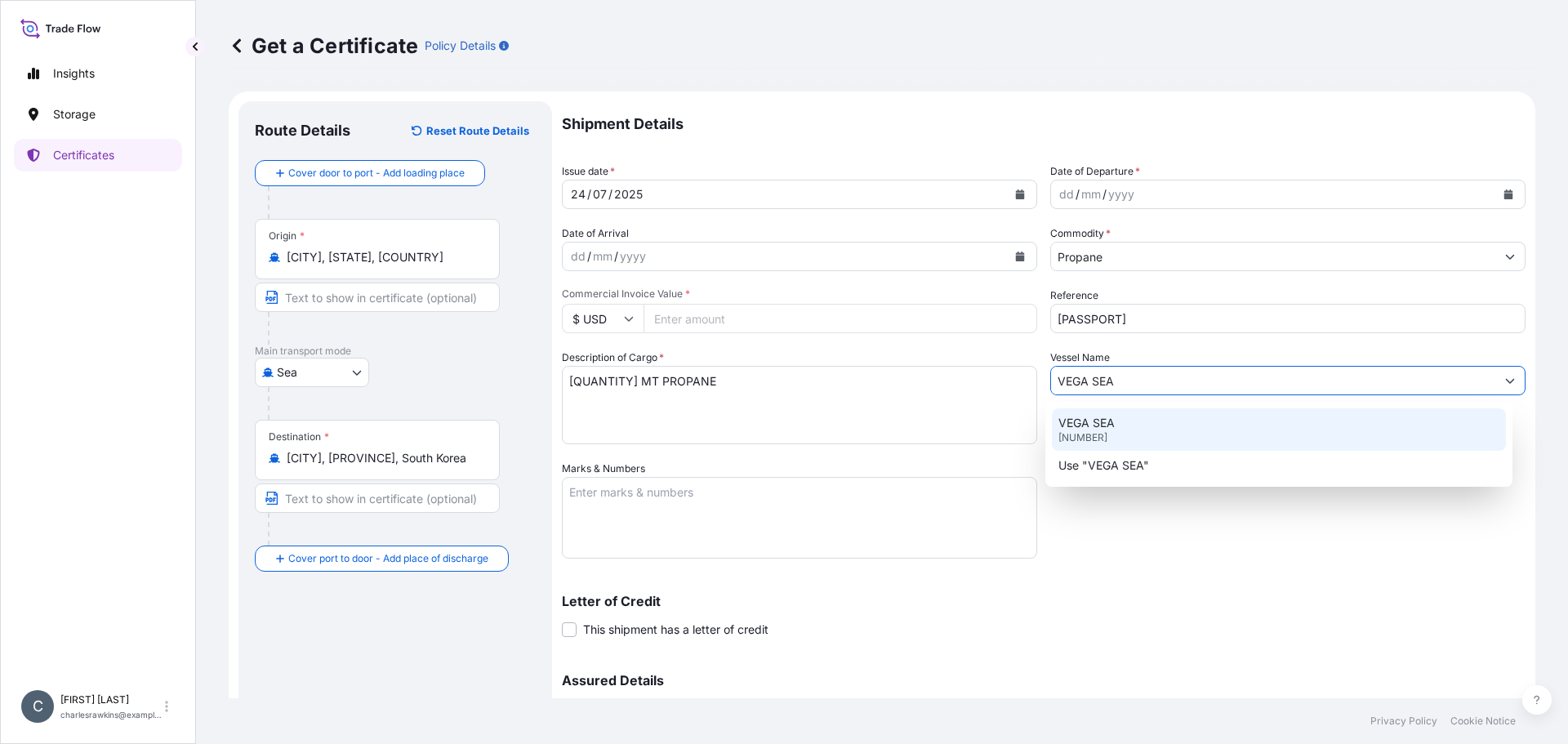 click on "VEGA SEA" at bounding box center (1086, 423) 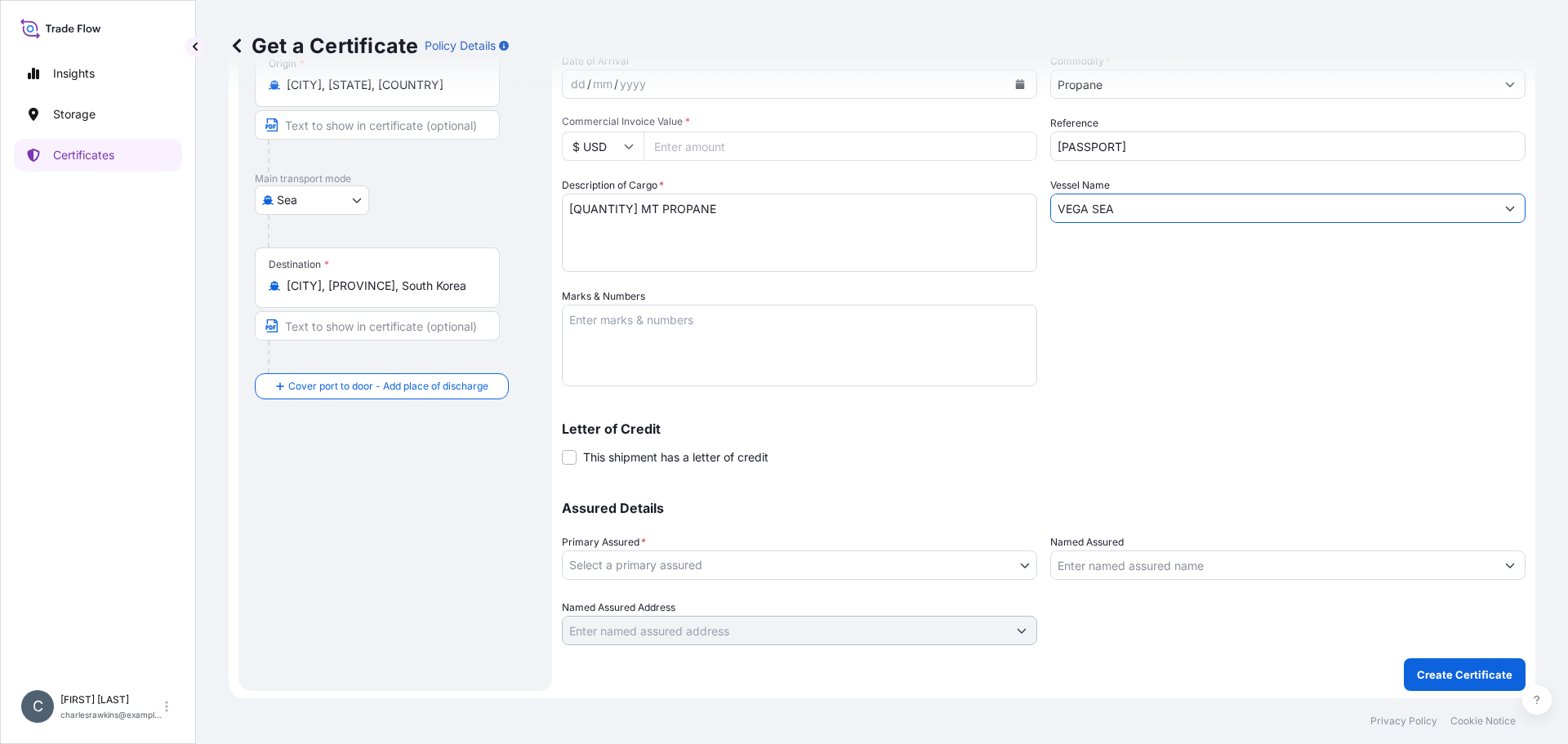 scroll, scrollTop: 175, scrollLeft: 0, axis: vertical 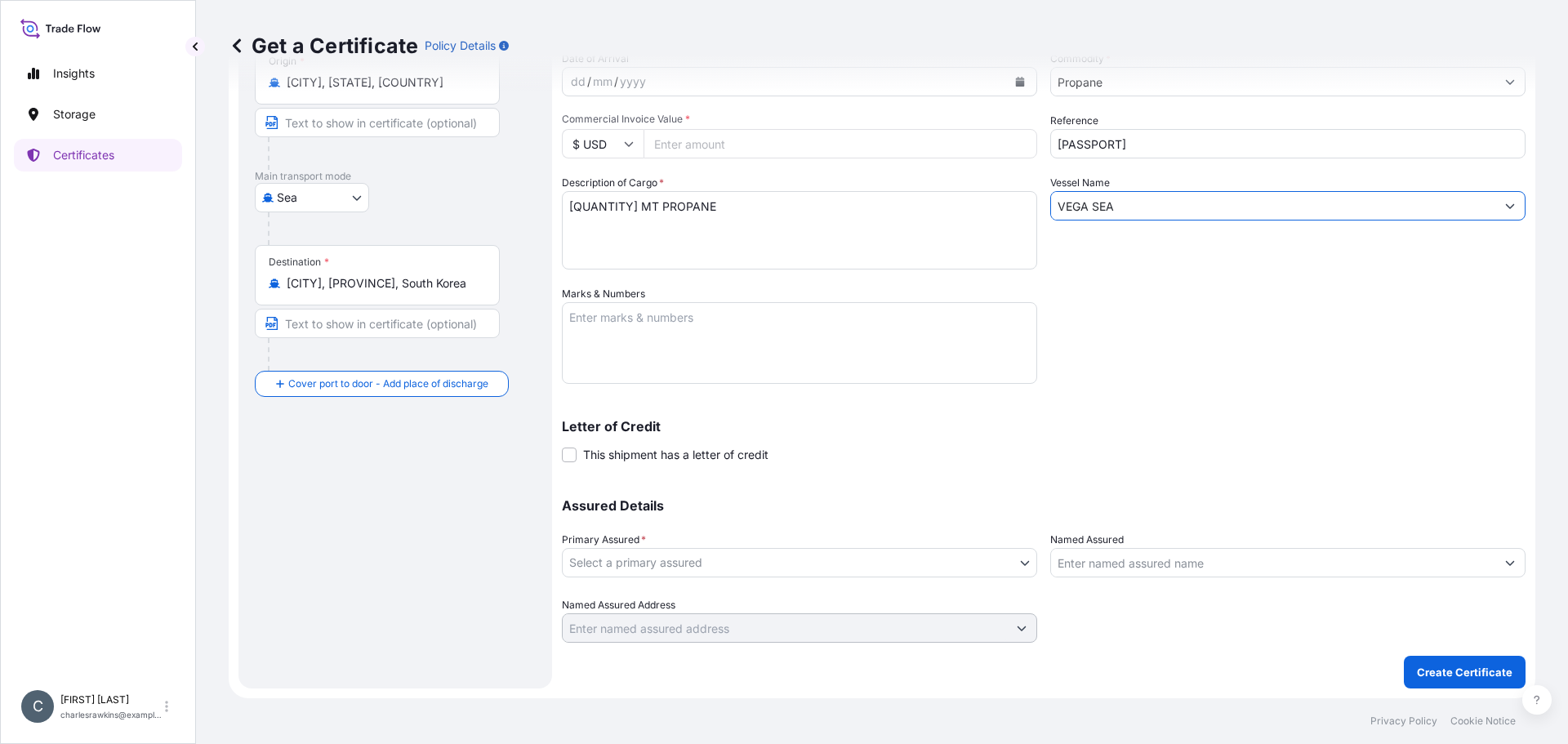 type on "VEGA SEA" 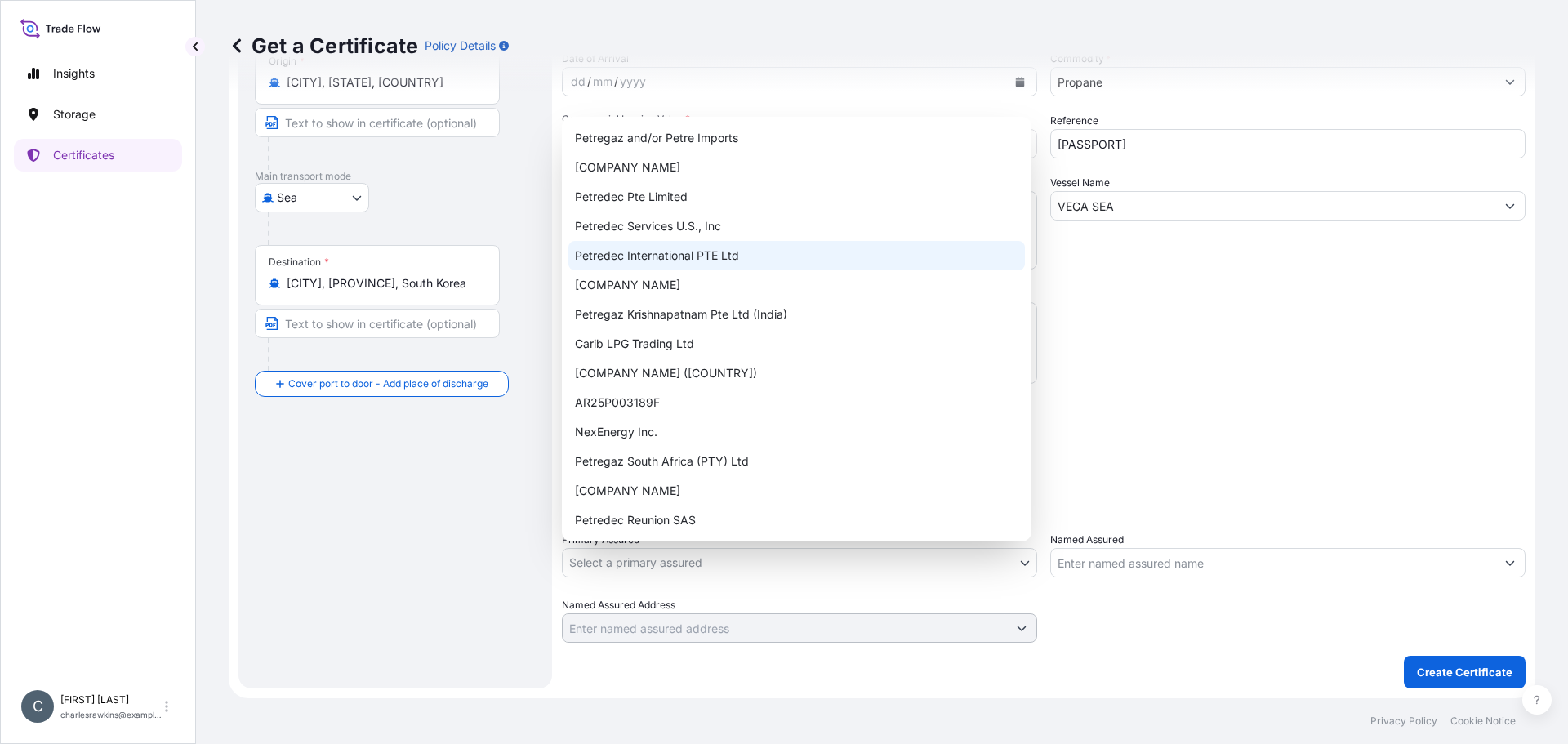 click on "Petredec International PTE Ltd" at bounding box center [796, 256] 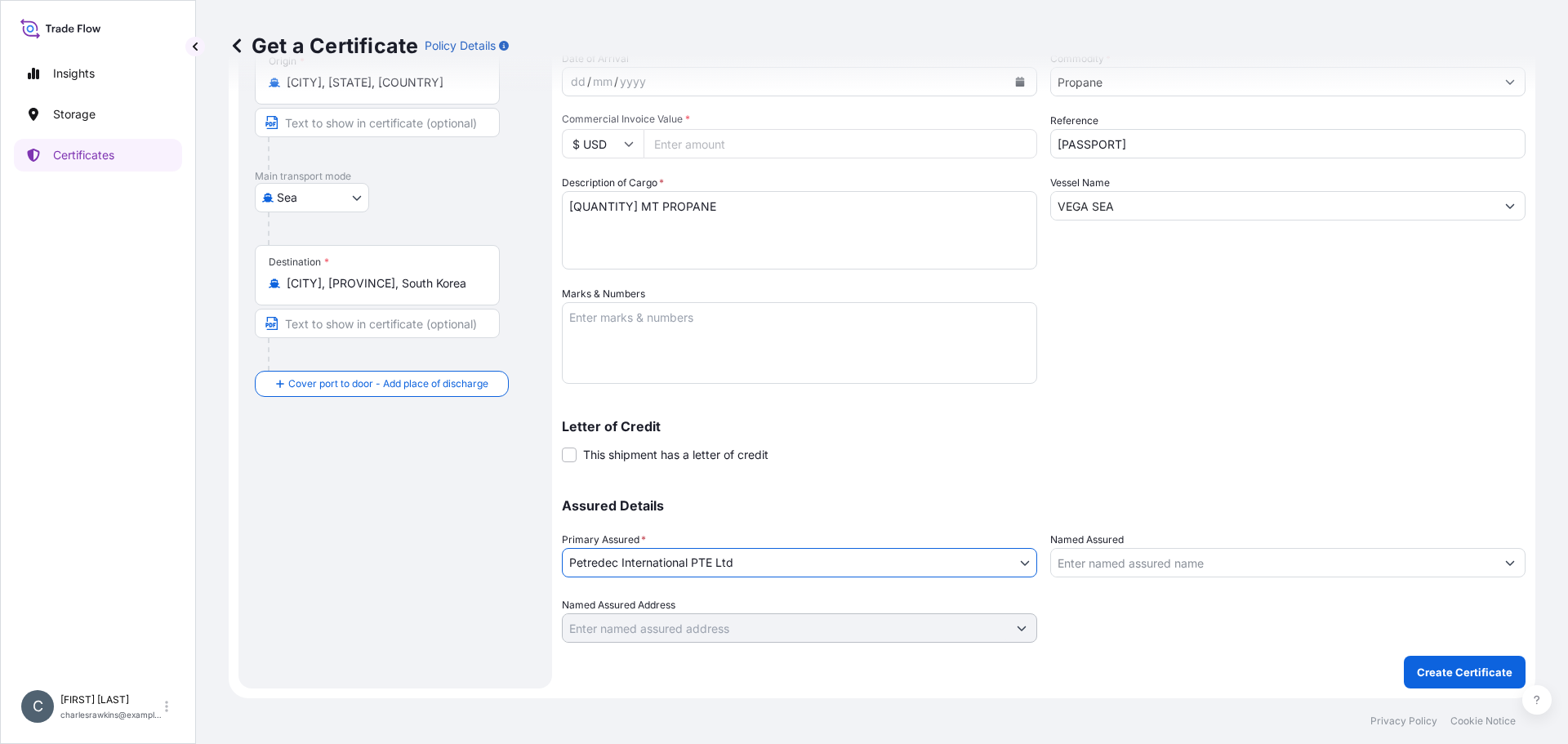 click on "Named Assured" at bounding box center (1273, 563) 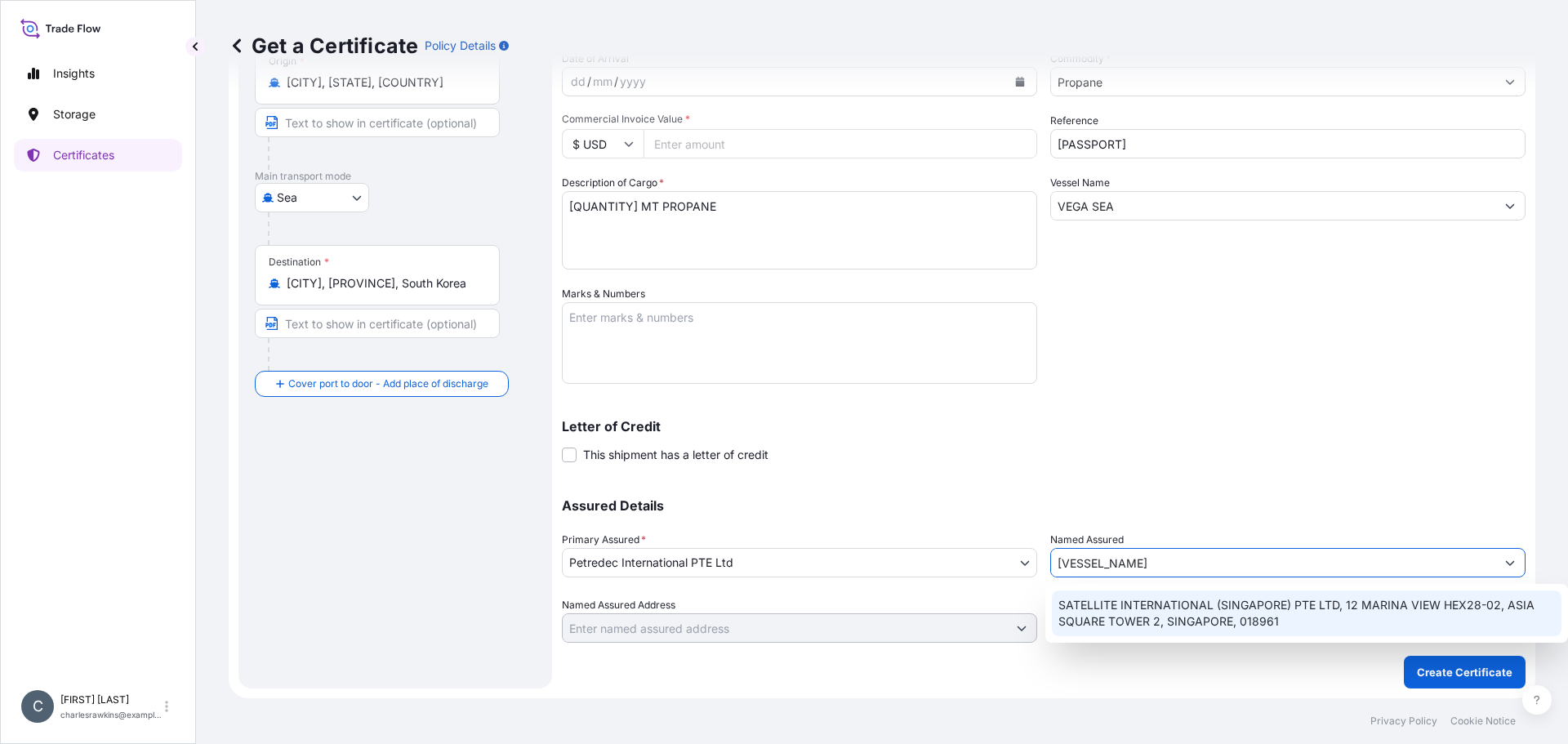 click on "SATELLITE INTERNATIONAL (SINGAPORE) PTE LTD, 12 MARINA VIEW HEX28-02, ASIA SQUARE TOWER 2, SINGAPORE, 018961" at bounding box center [1307, 613] 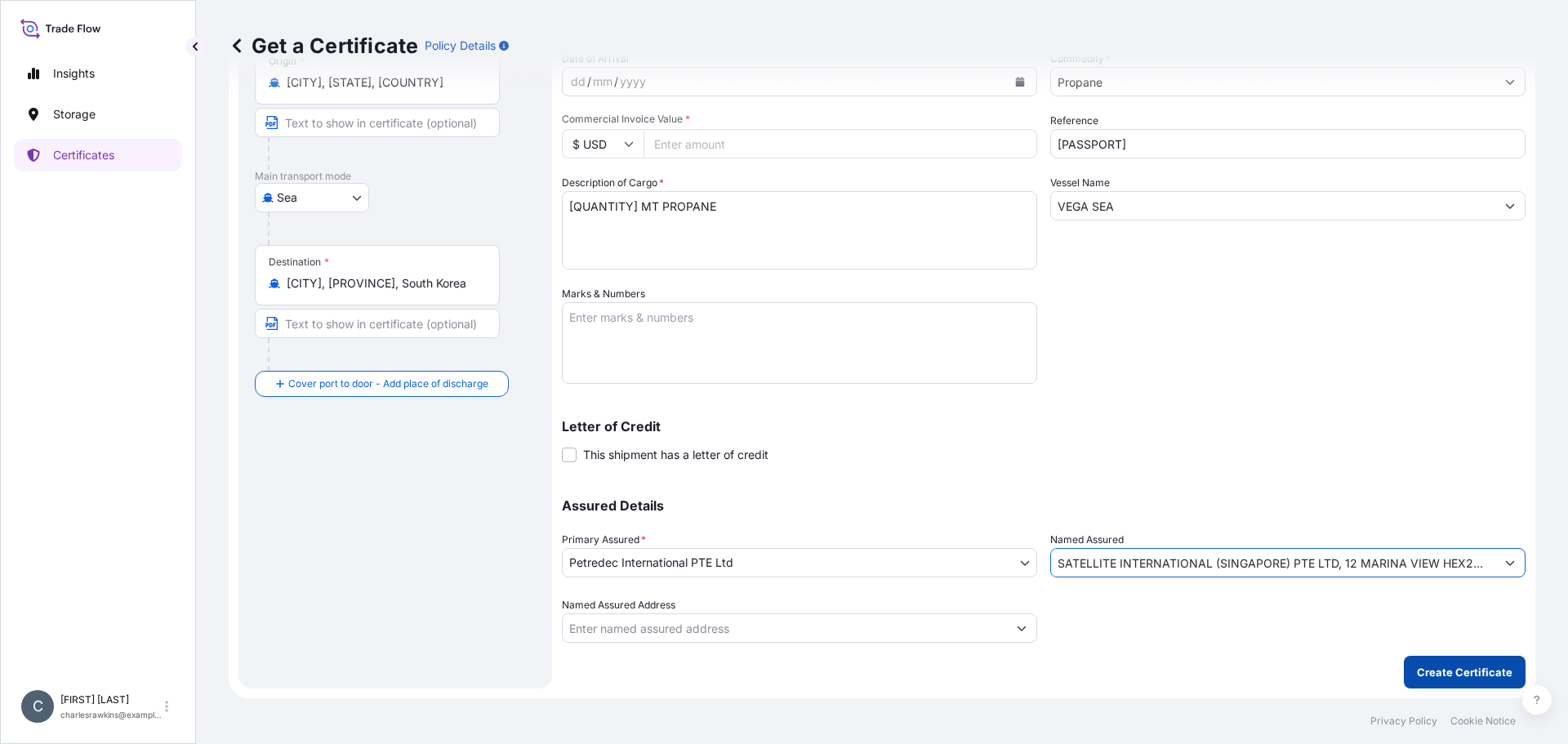 type on "SATELLITE INTERNATIONAL (SINGAPORE) PTE LTD, 12 MARINA VIEW HEX28-02, ASIA SQUARE TOWER 2, SINGAPORE, 018961" 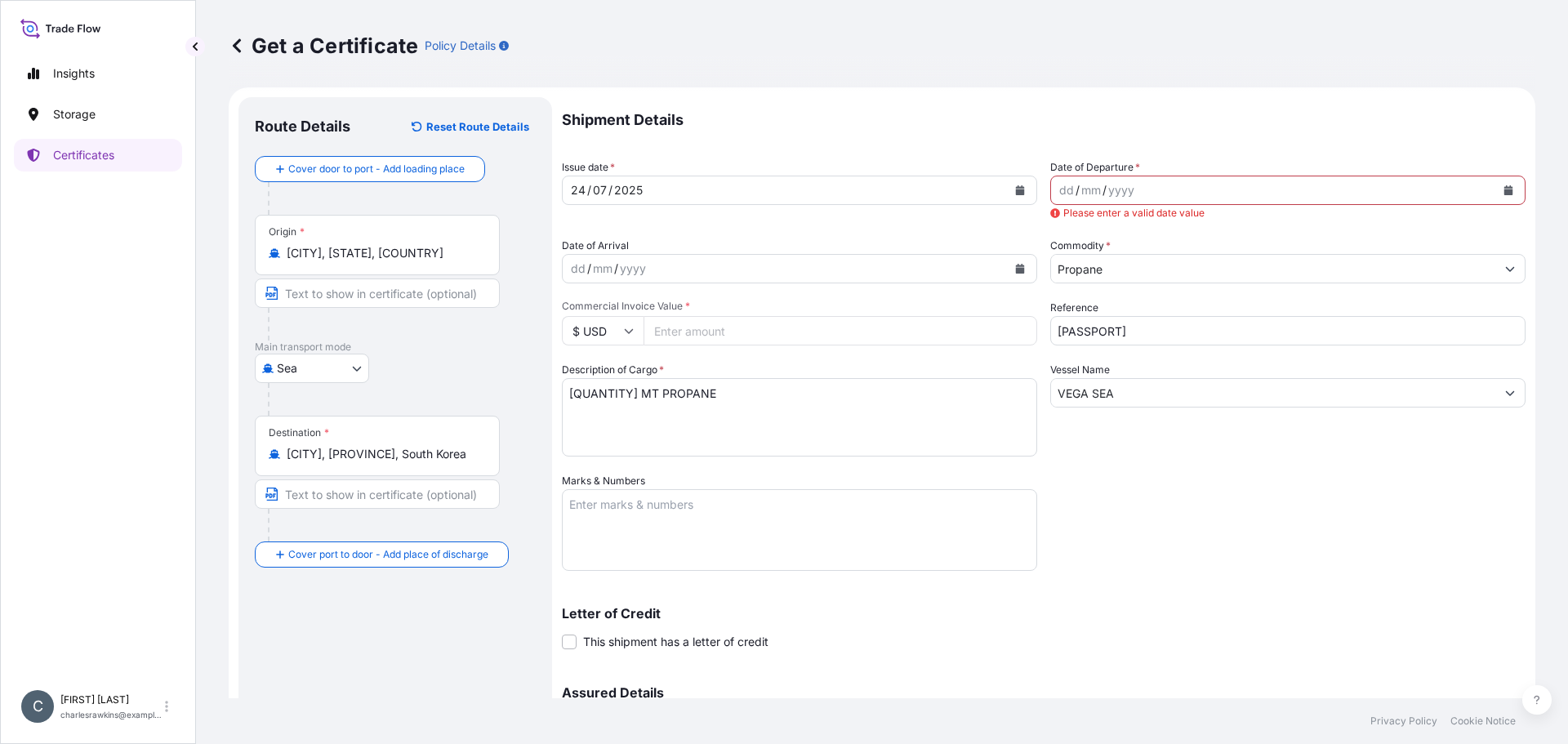 scroll, scrollTop: 0, scrollLeft: 0, axis: both 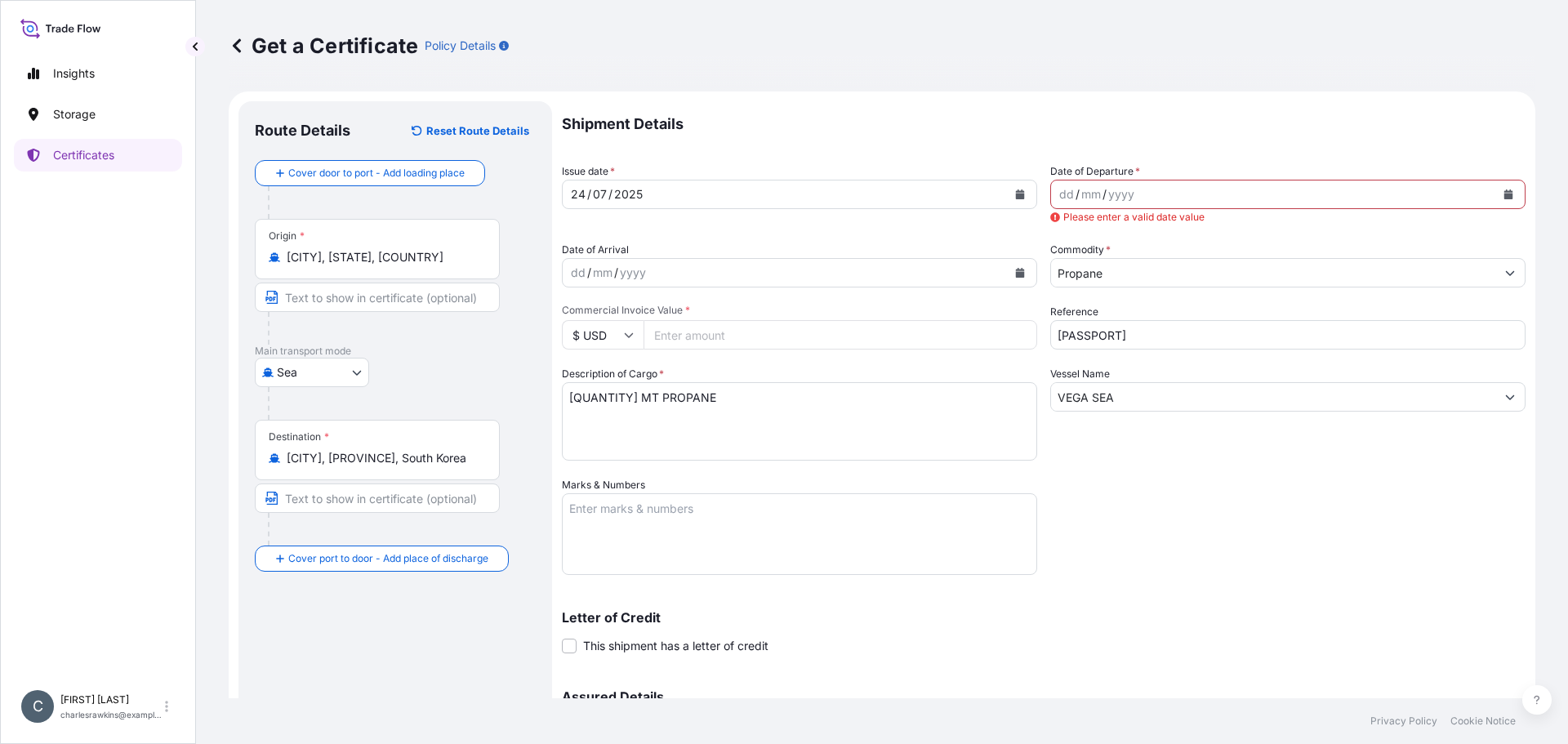 click 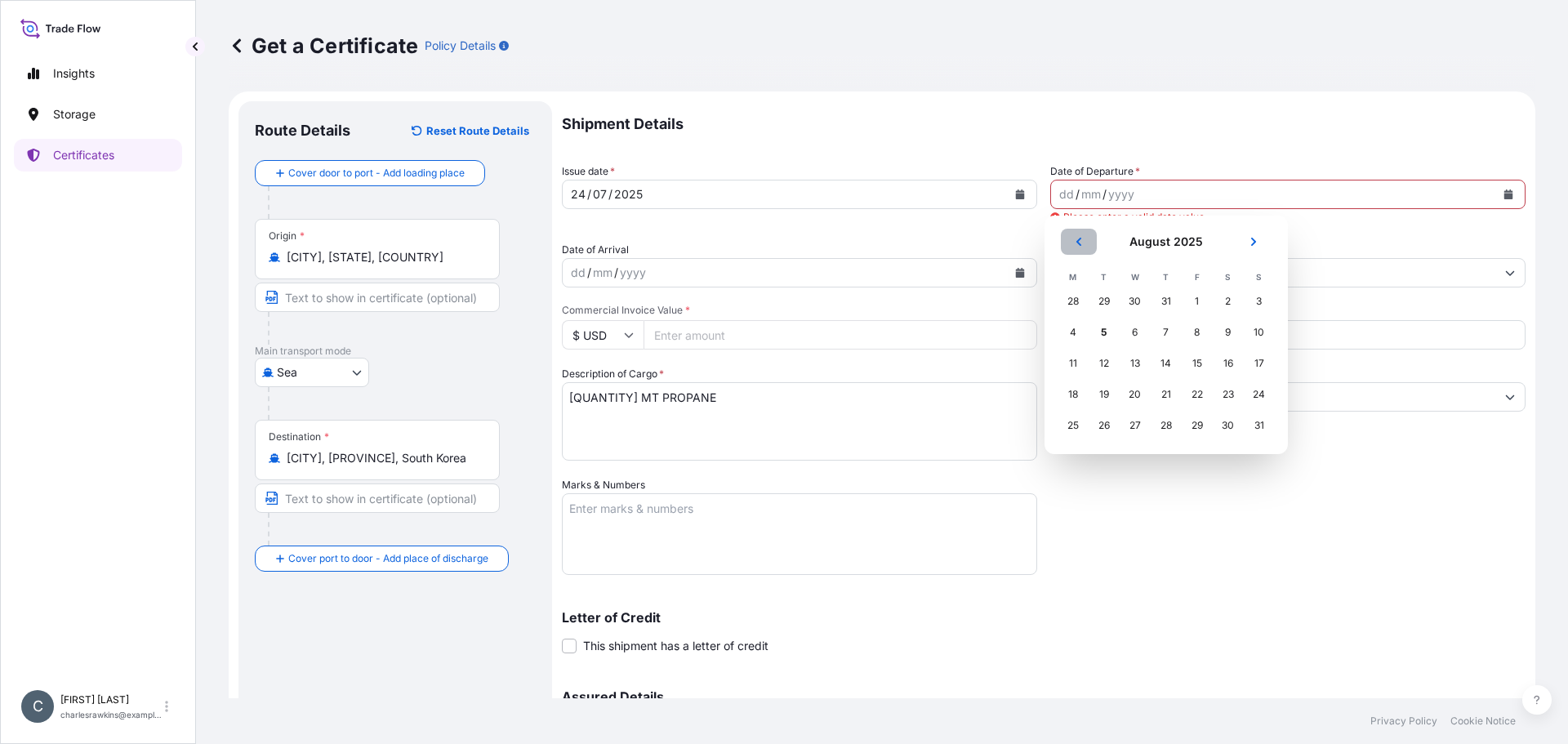 click at bounding box center (1079, 242) 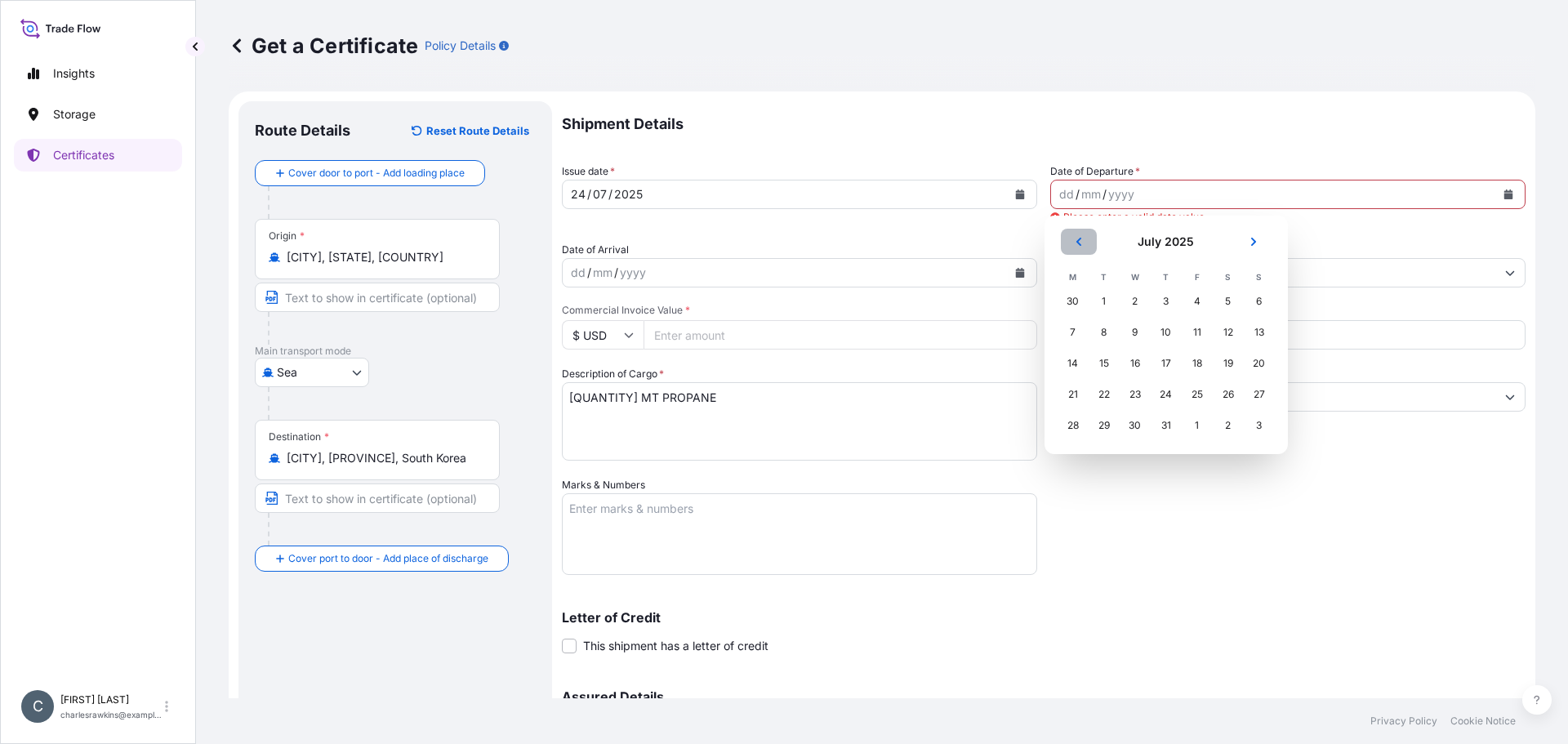 click at bounding box center [1079, 242] 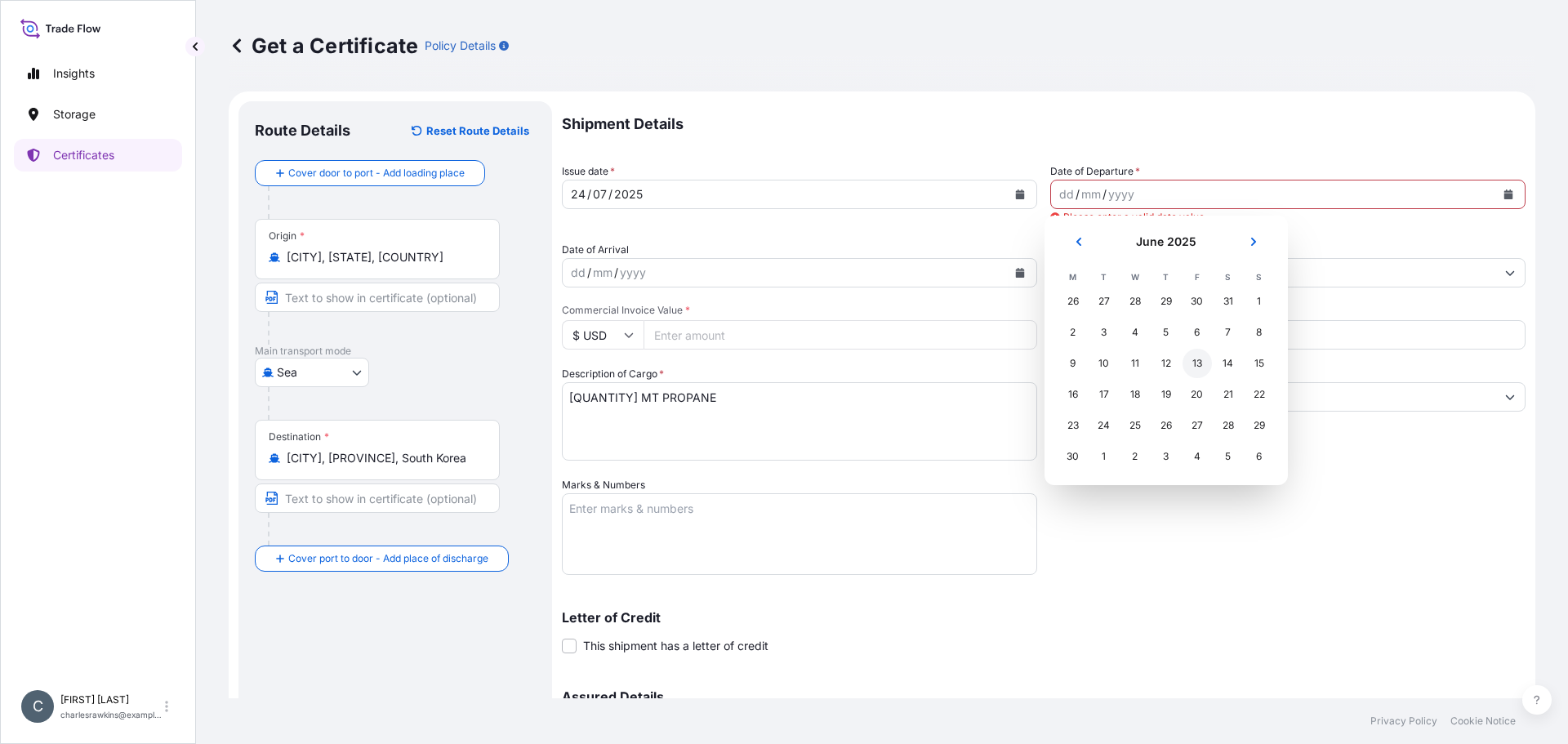click on "13" at bounding box center [1197, 363] 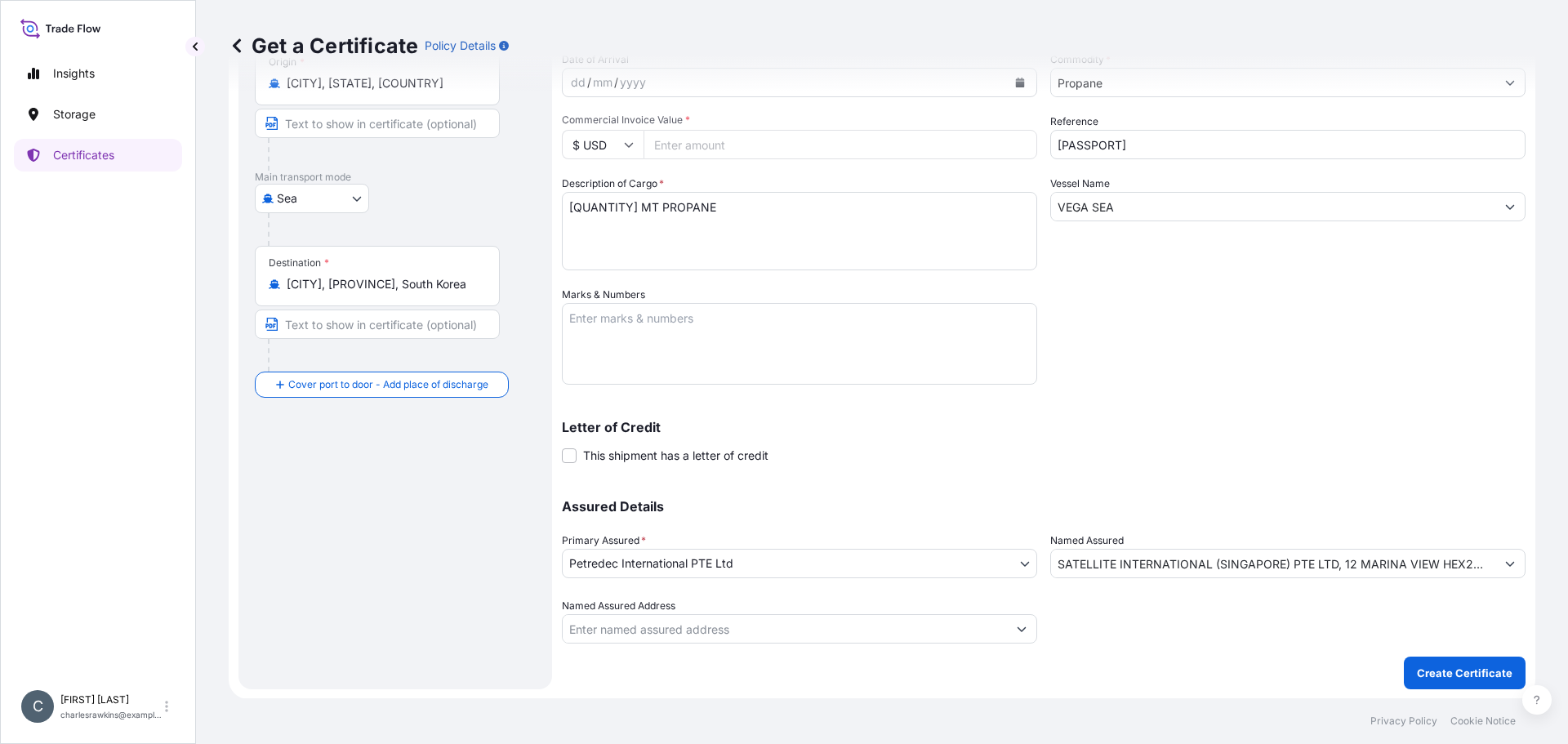 scroll, scrollTop: 175, scrollLeft: 0, axis: vertical 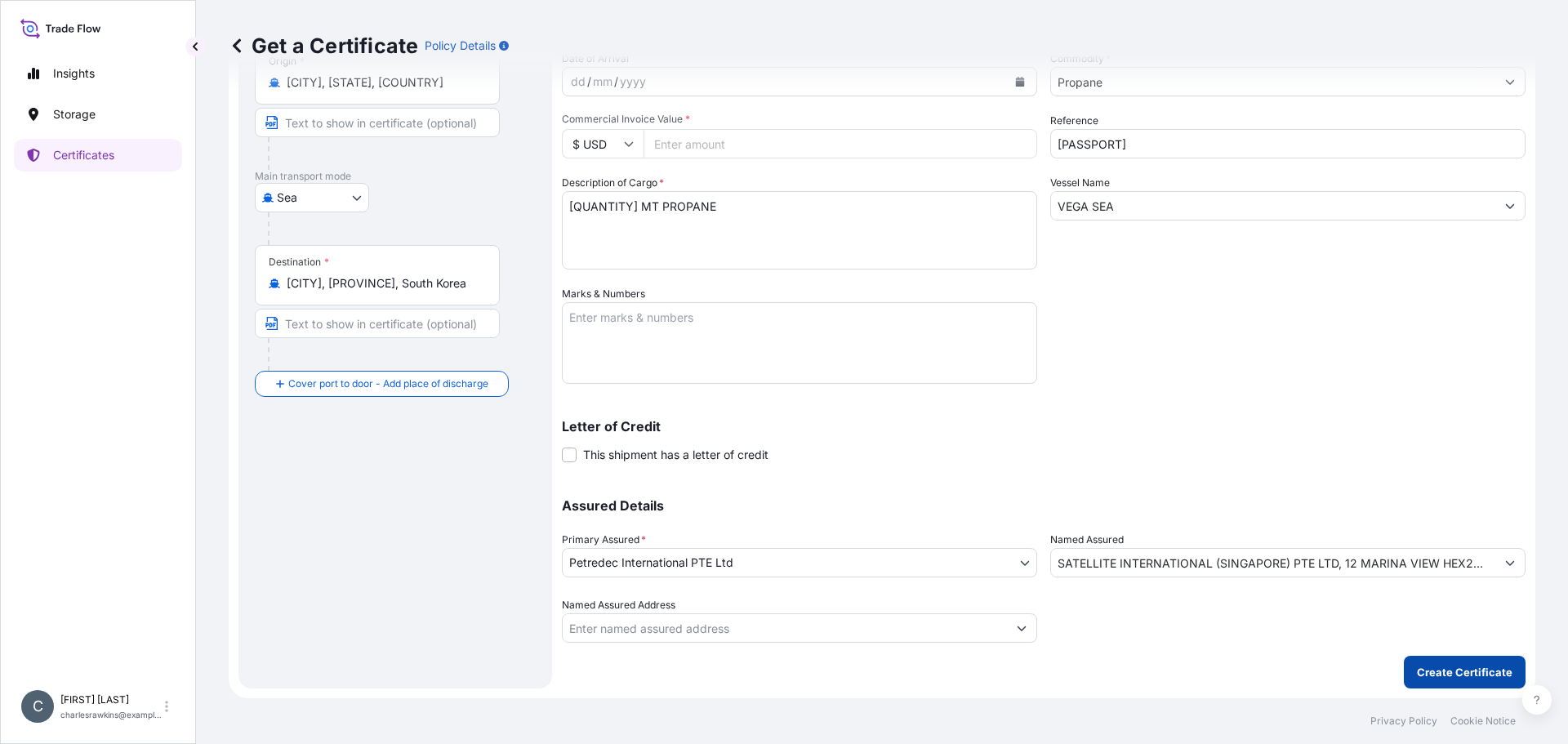 click on "Create Certificate" at bounding box center (1464, 672) 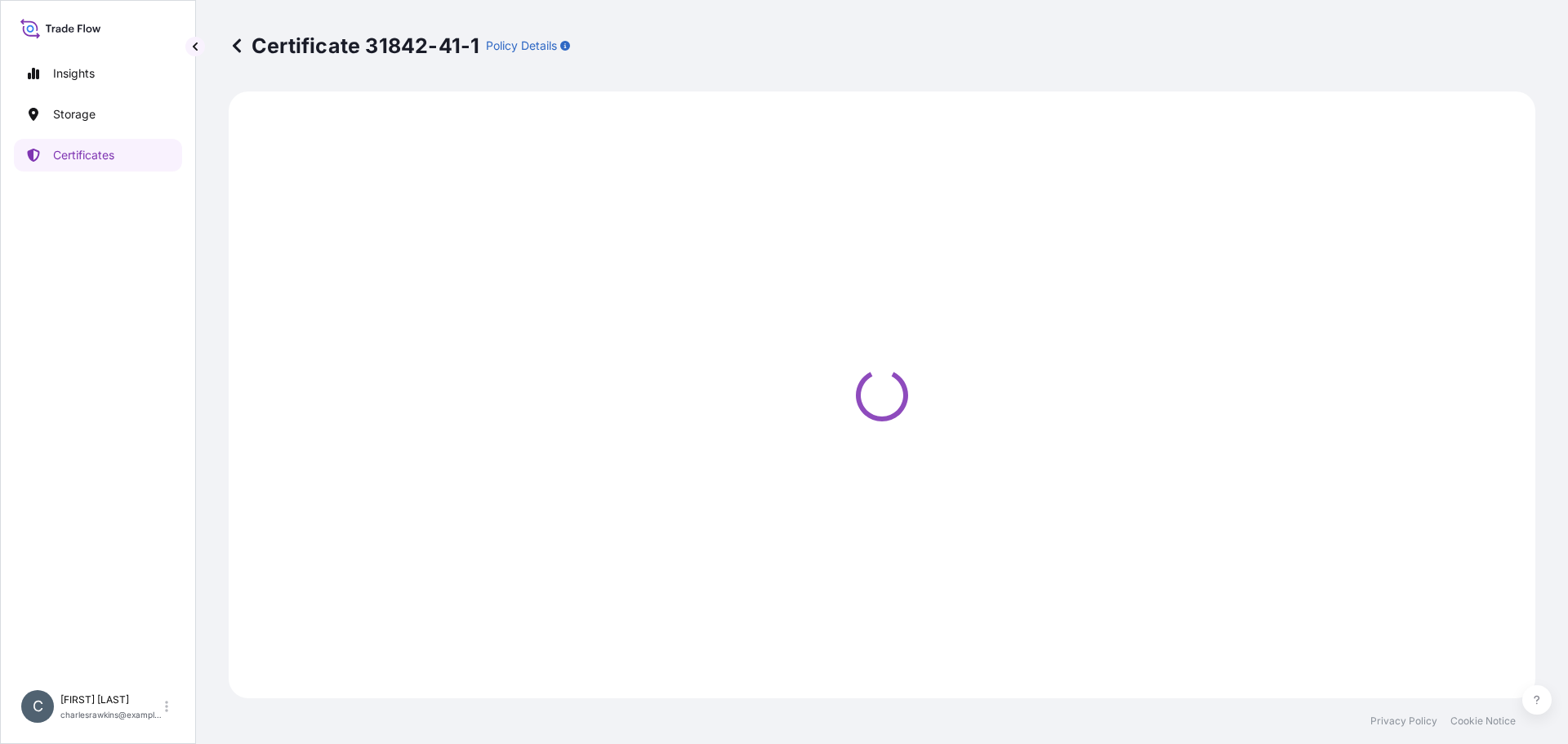 scroll, scrollTop: 0, scrollLeft: 0, axis: both 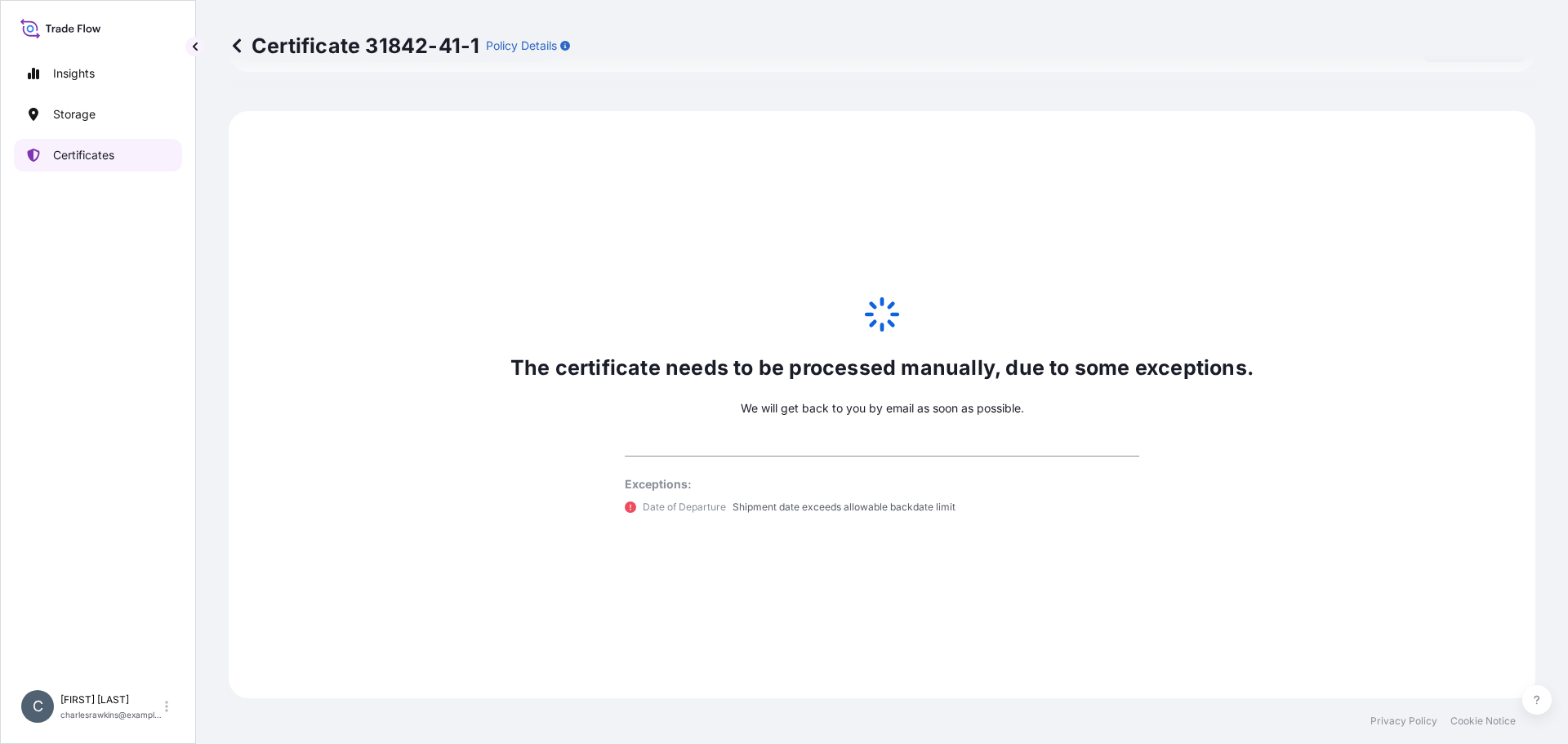 click on "Certificates" at bounding box center [83, 155] 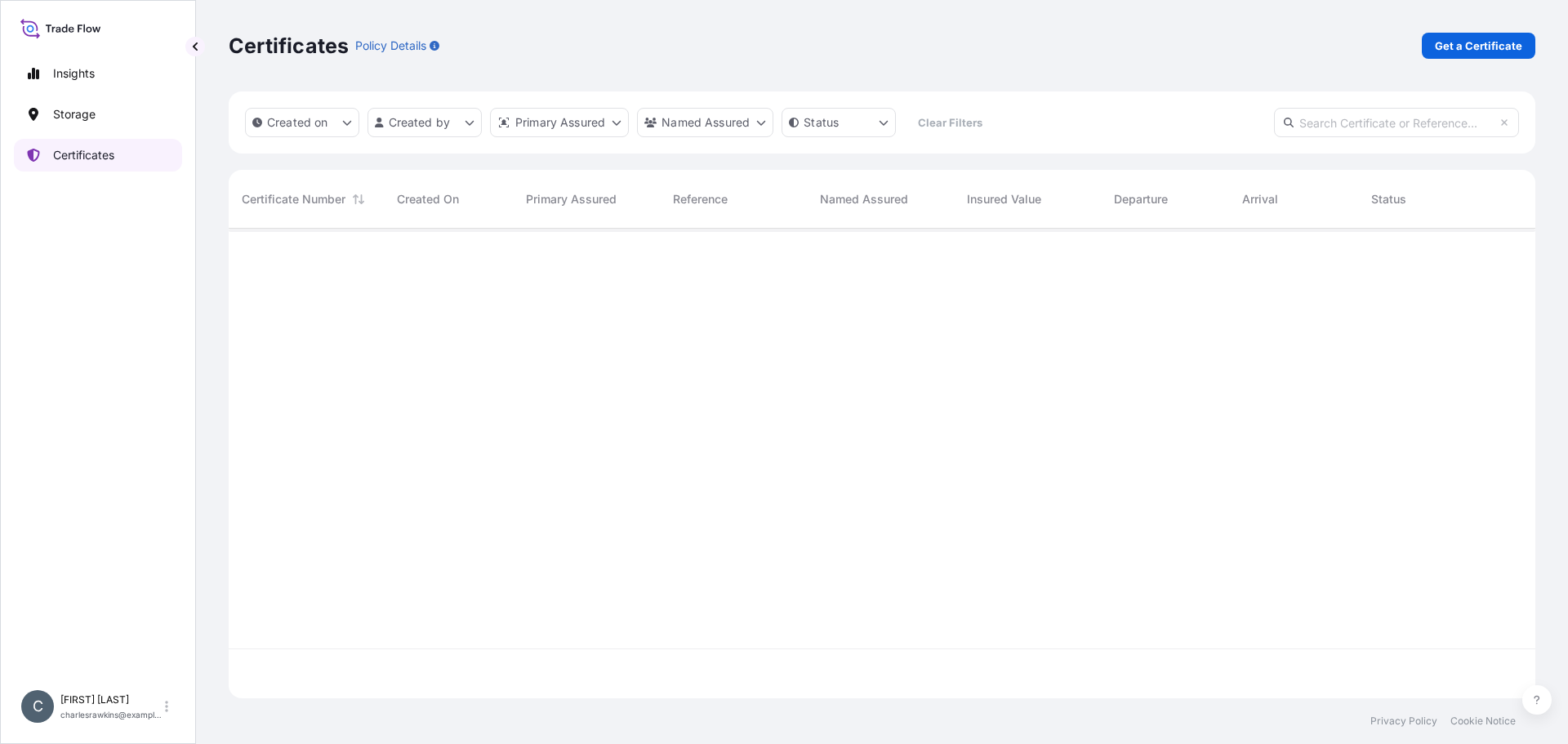 scroll, scrollTop: 13, scrollLeft: 13, axis: both 